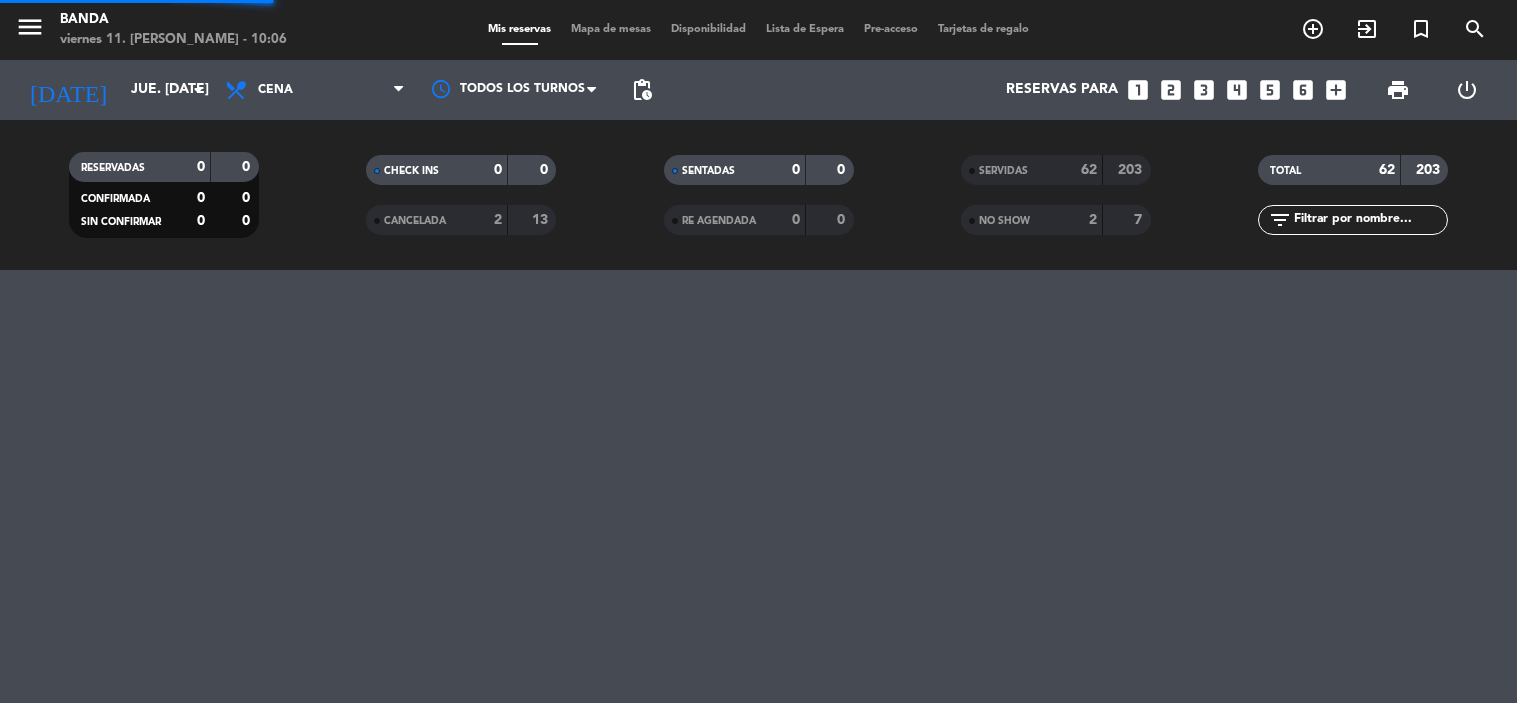 scroll, scrollTop: 0, scrollLeft: 0, axis: both 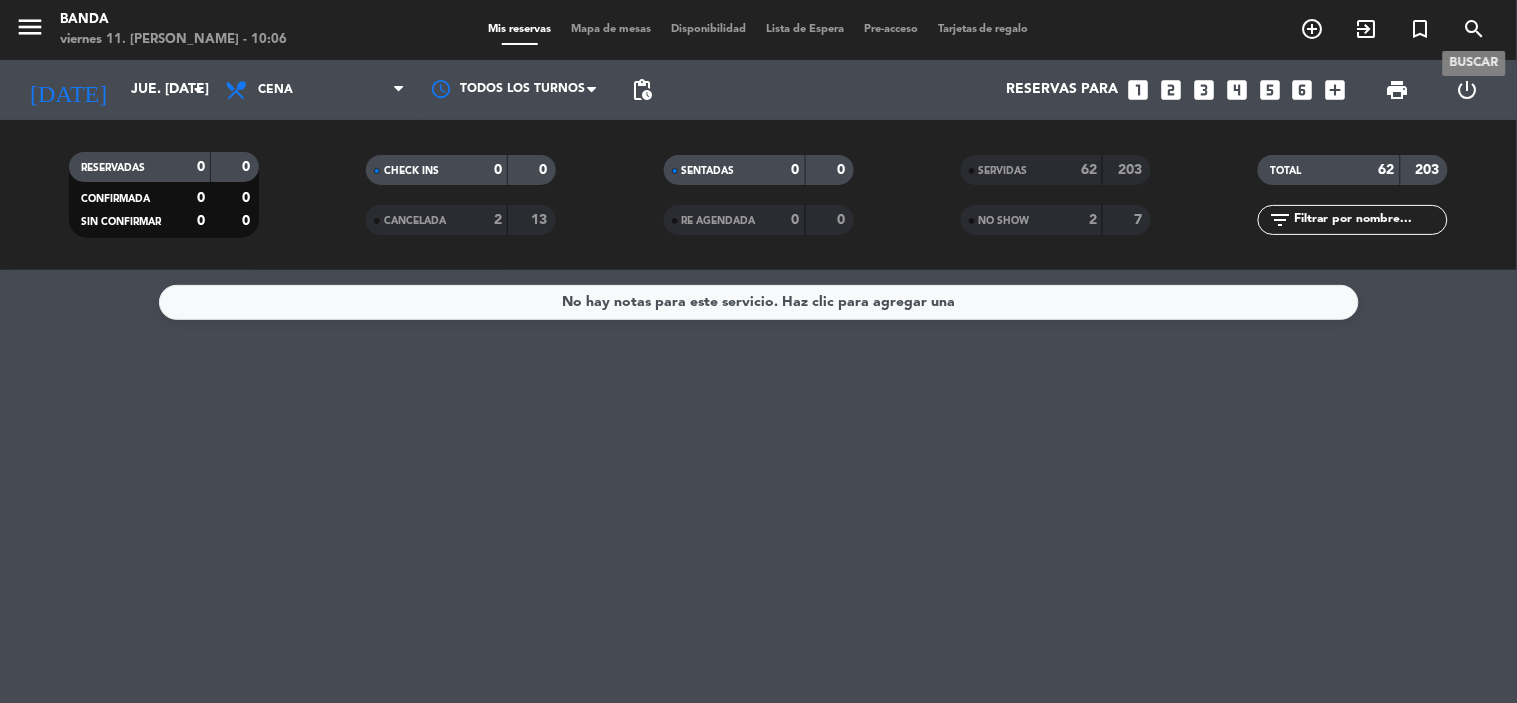 click on "search" at bounding box center (1475, 29) 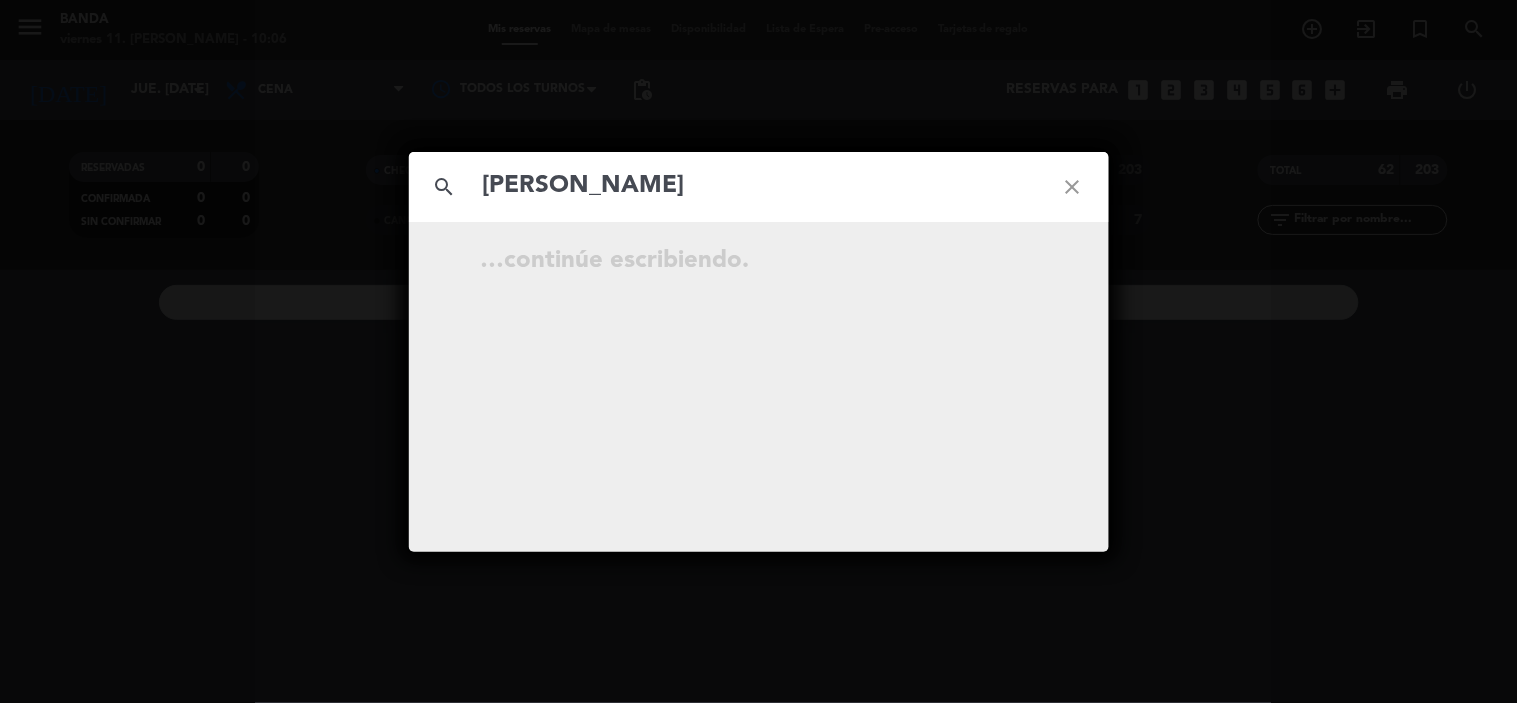 type on "Angel Rodriguez" 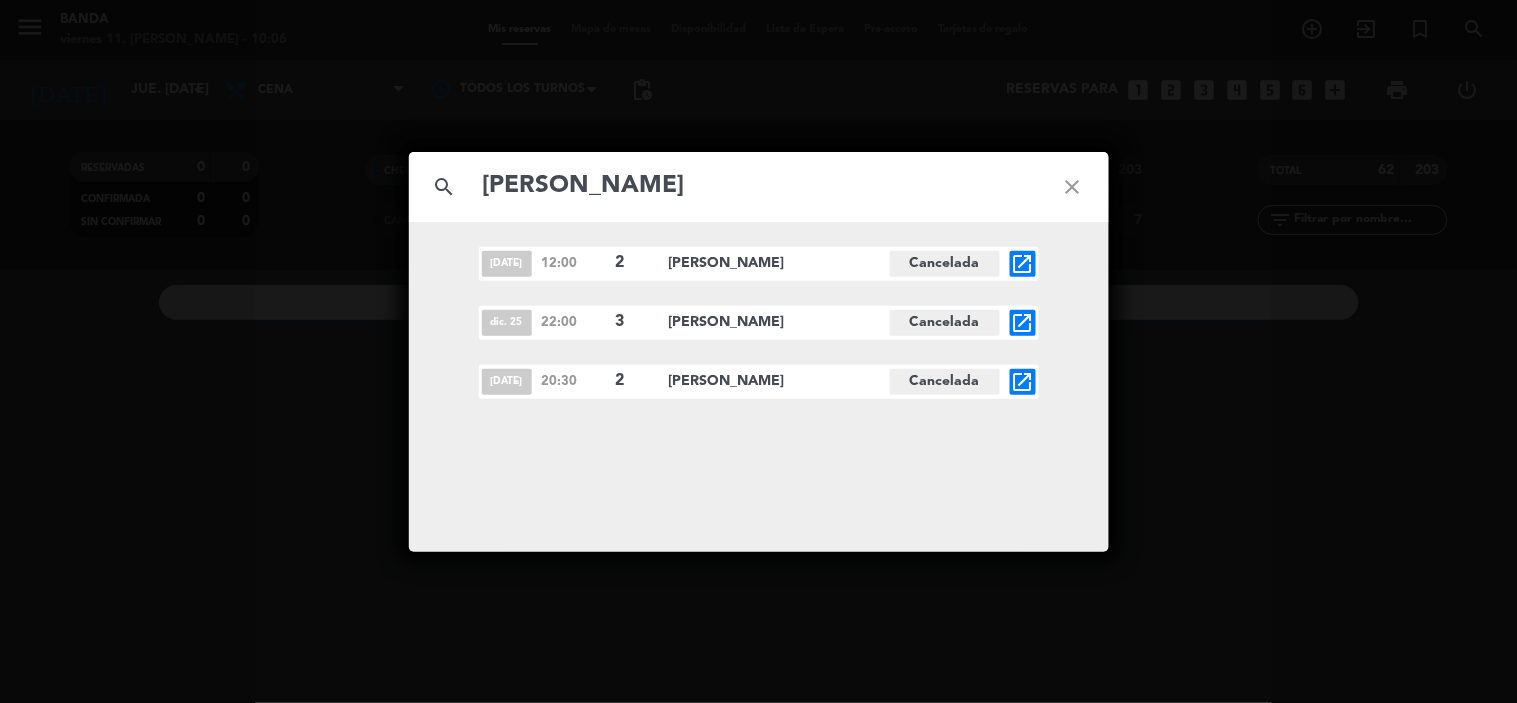 click on "open_in_new" 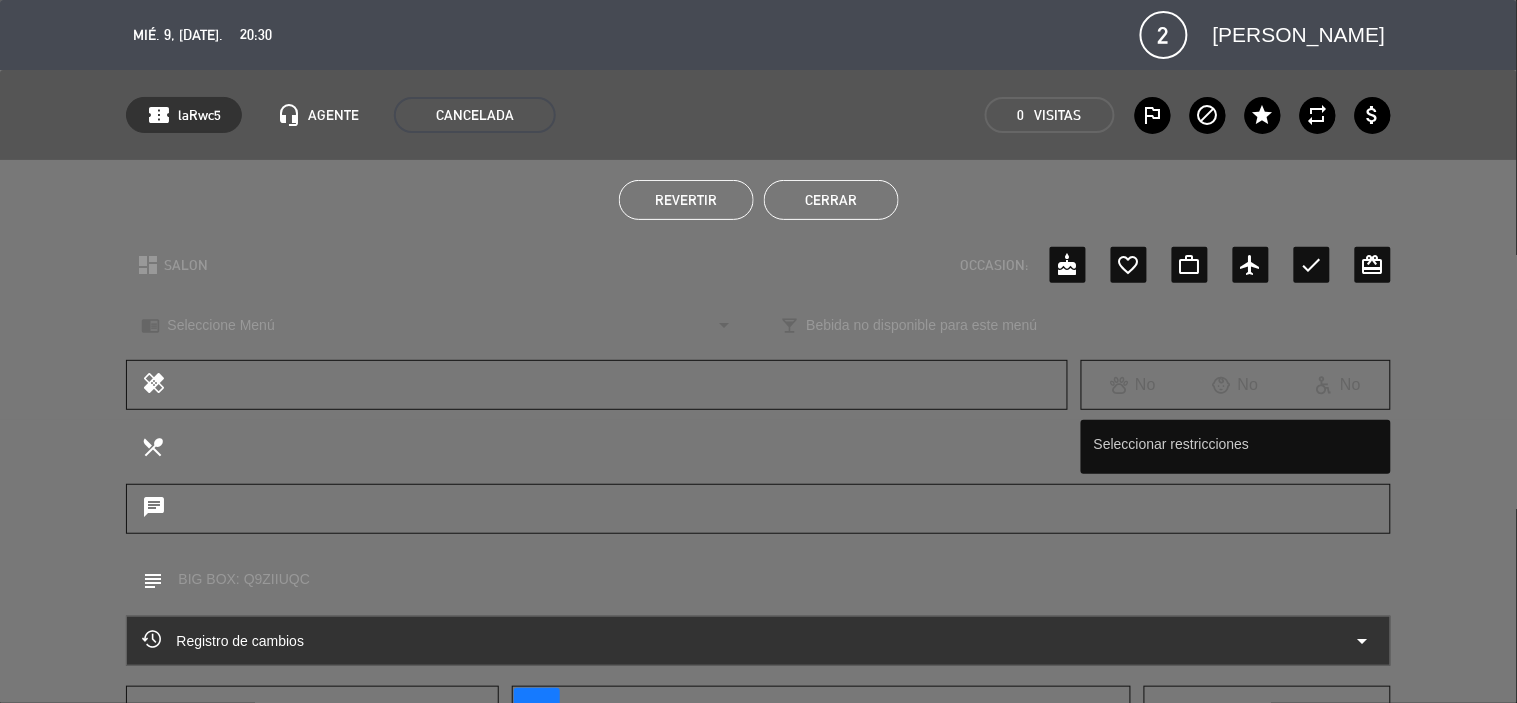 click on "Revertir" 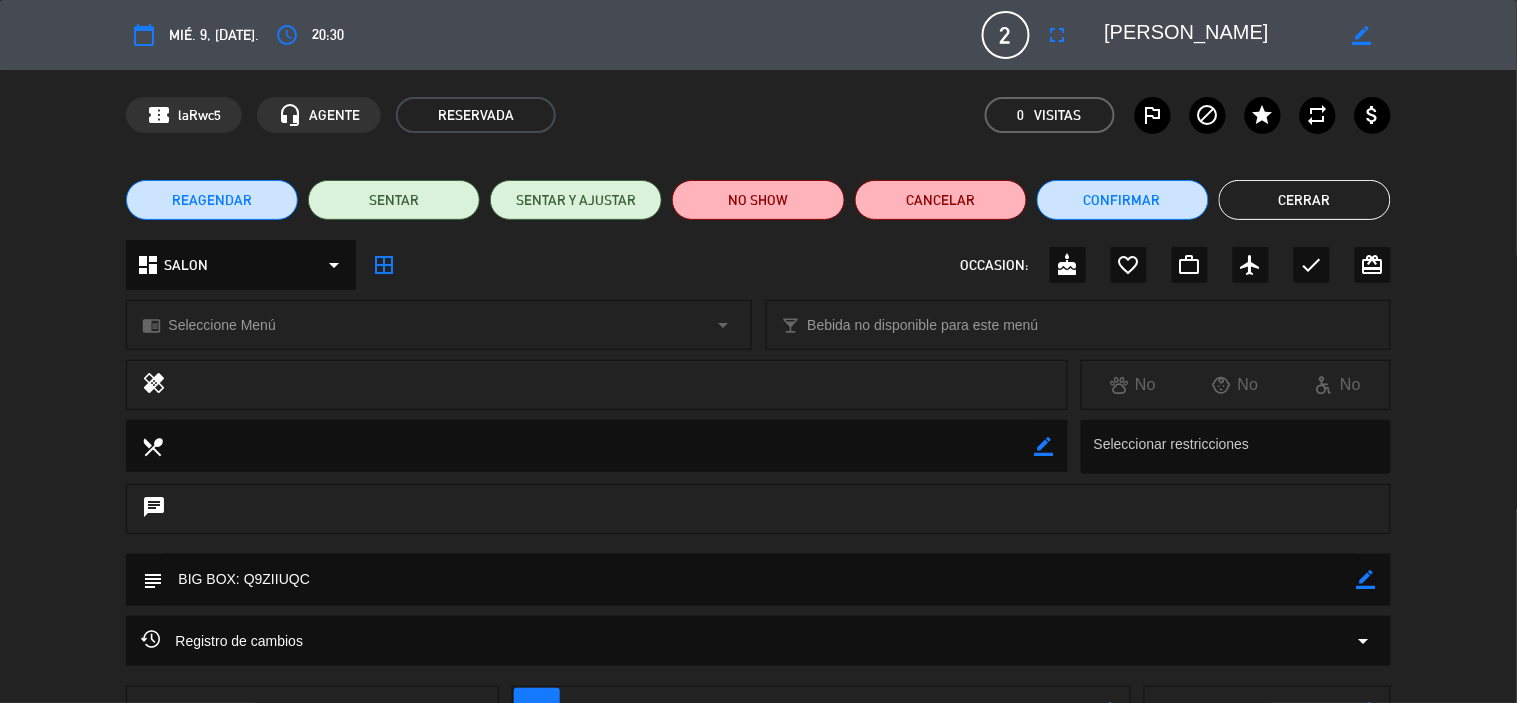 click on "REAGENDAR" 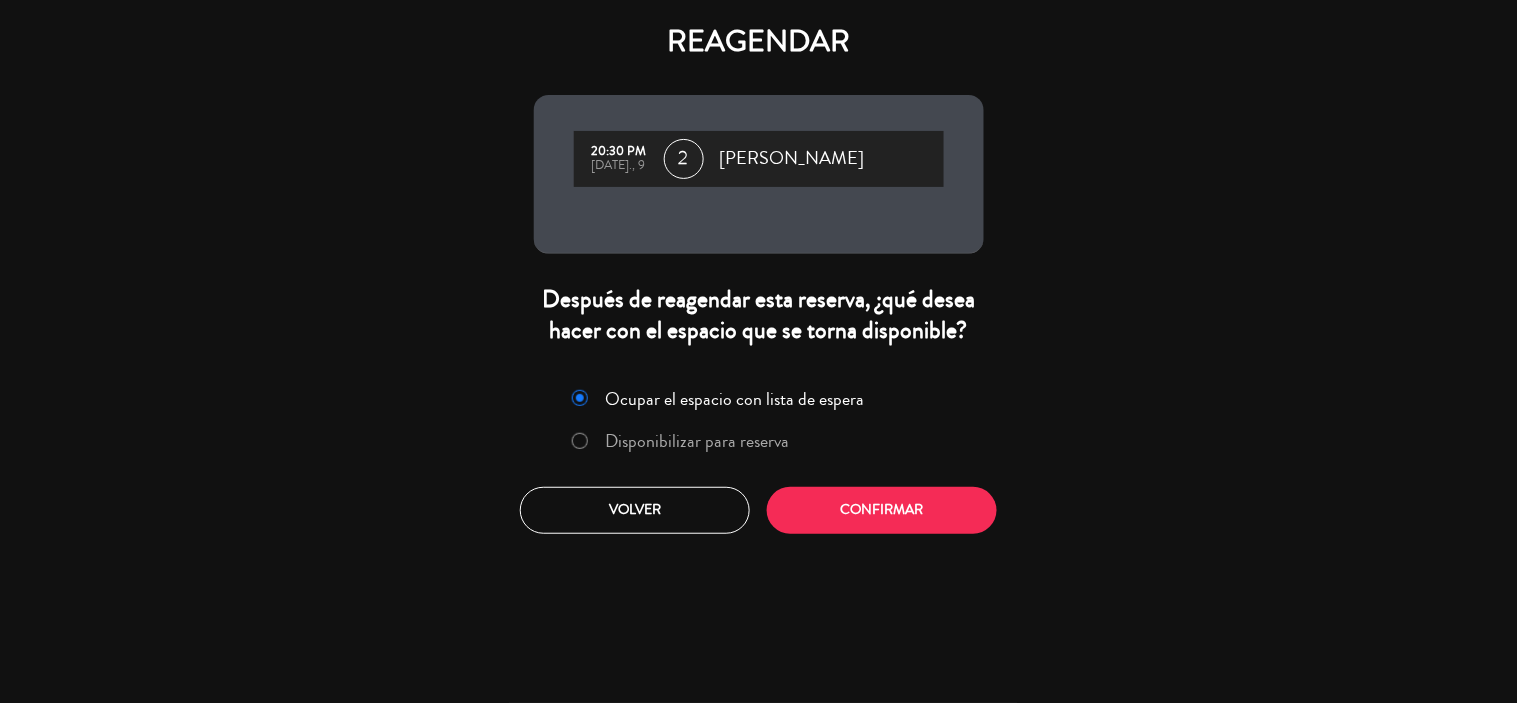 click on "Disponibilizar para reserva" 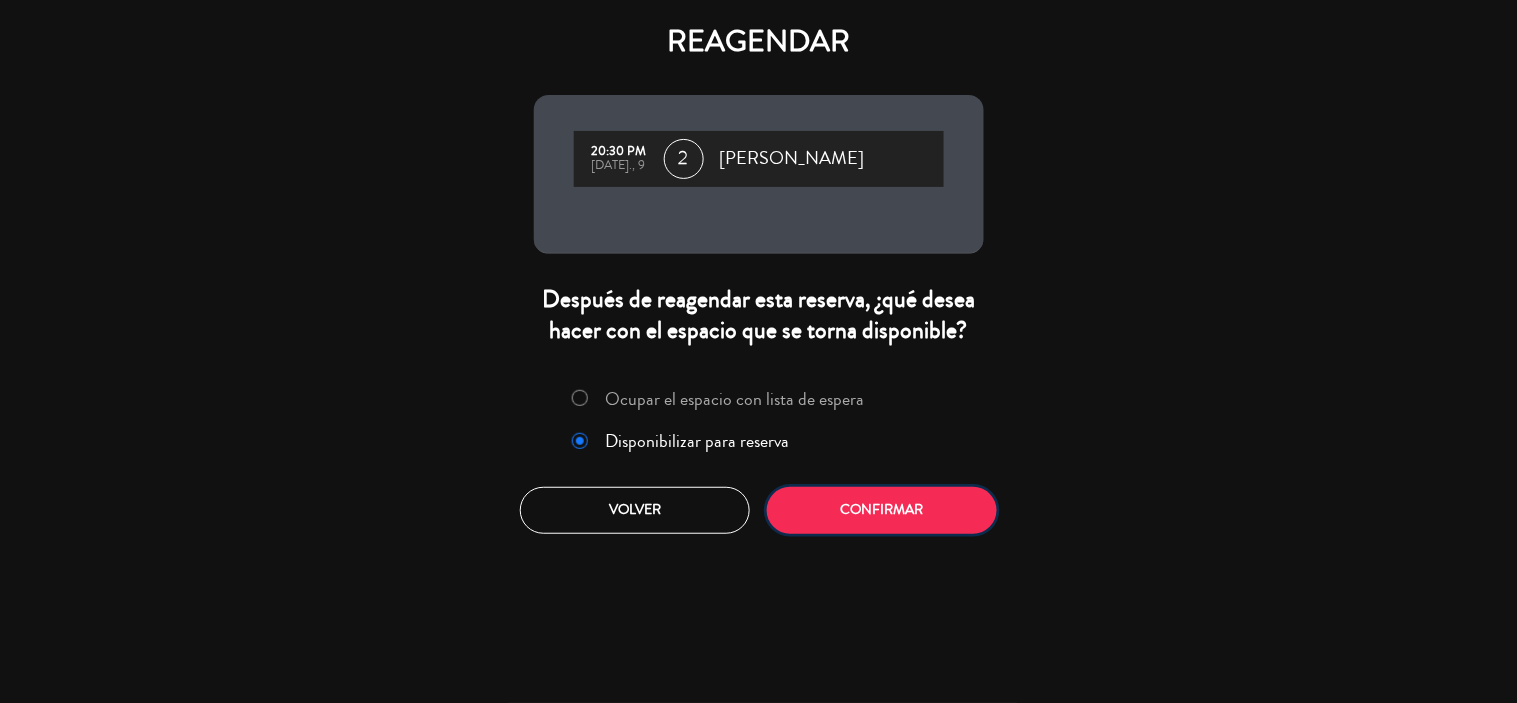 click on "Confirmar" 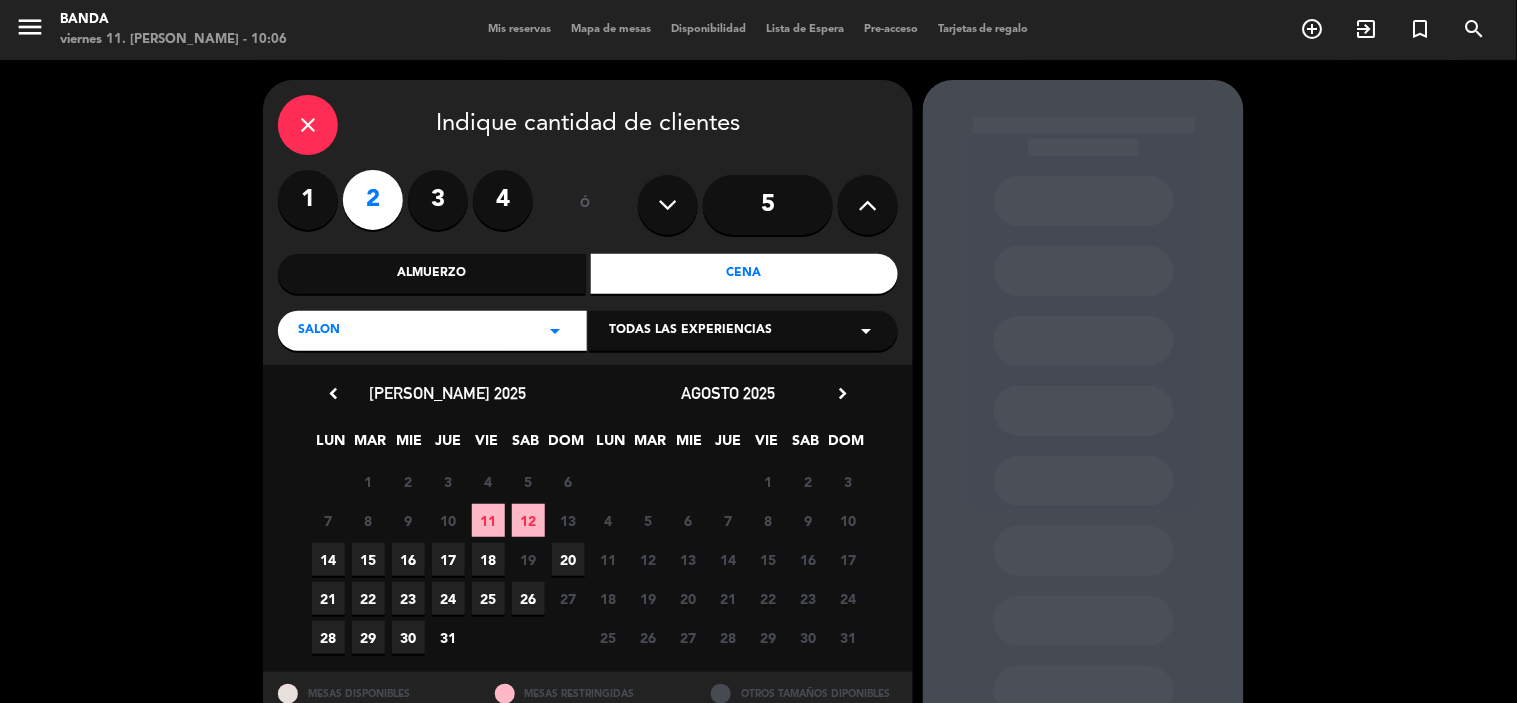 click on "16" at bounding box center [408, 559] 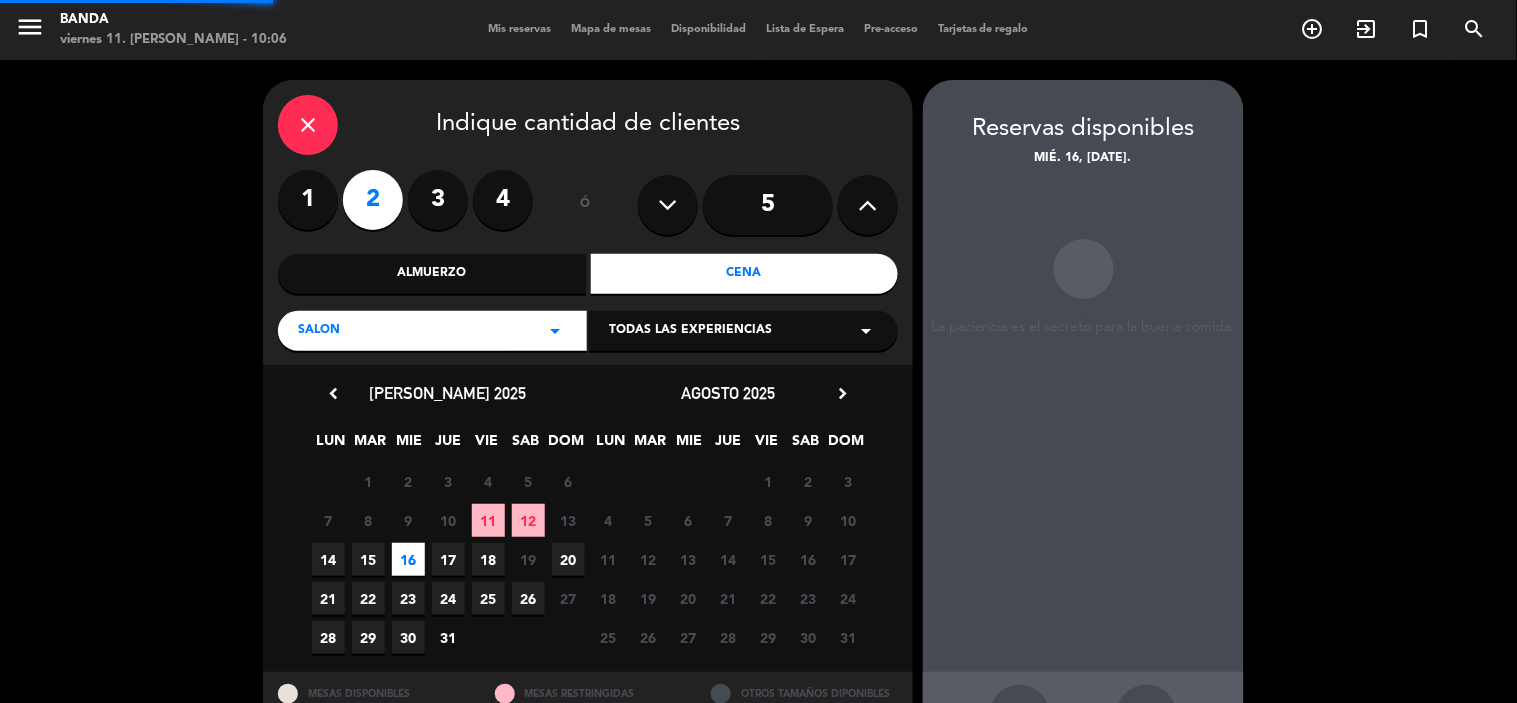 scroll, scrollTop: 74, scrollLeft: 0, axis: vertical 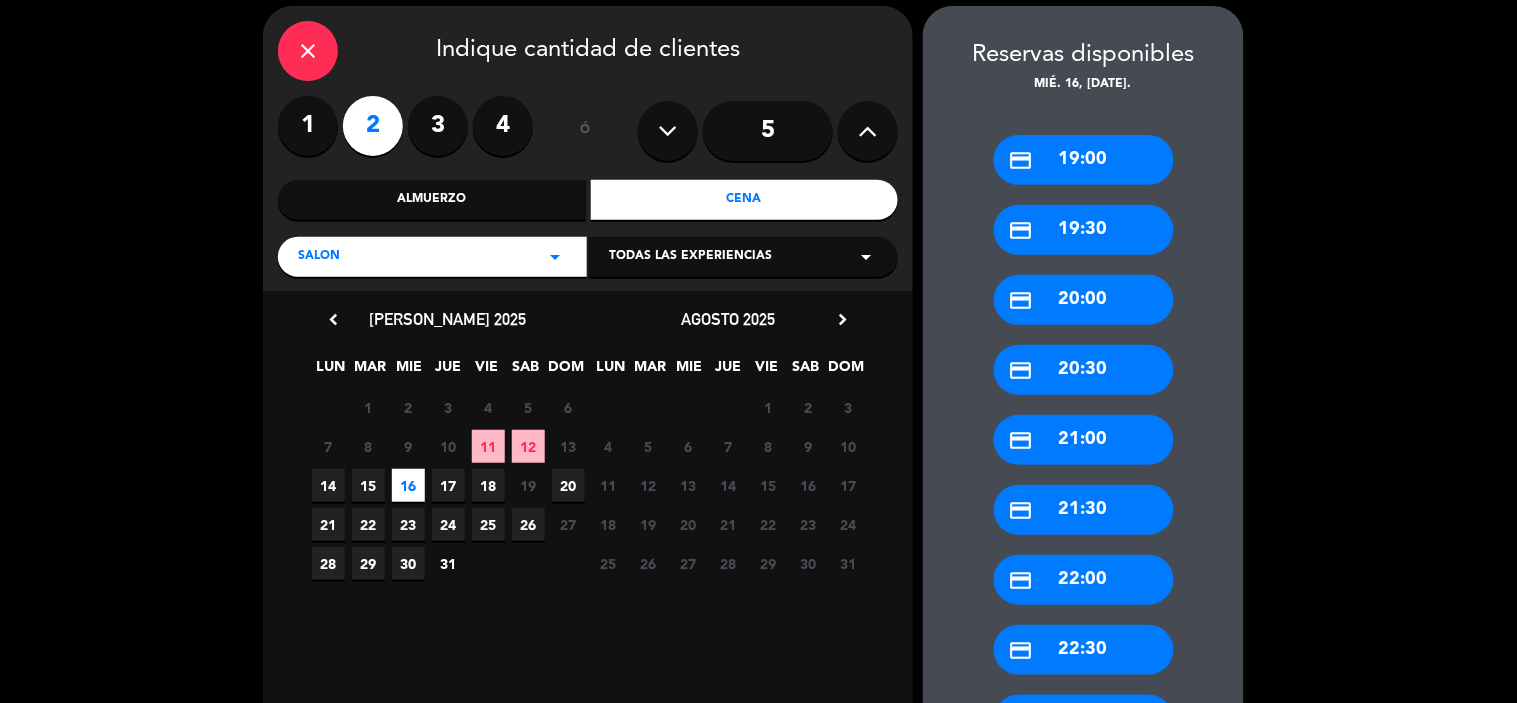 click on "credit_card  20:00" at bounding box center (1084, 300) 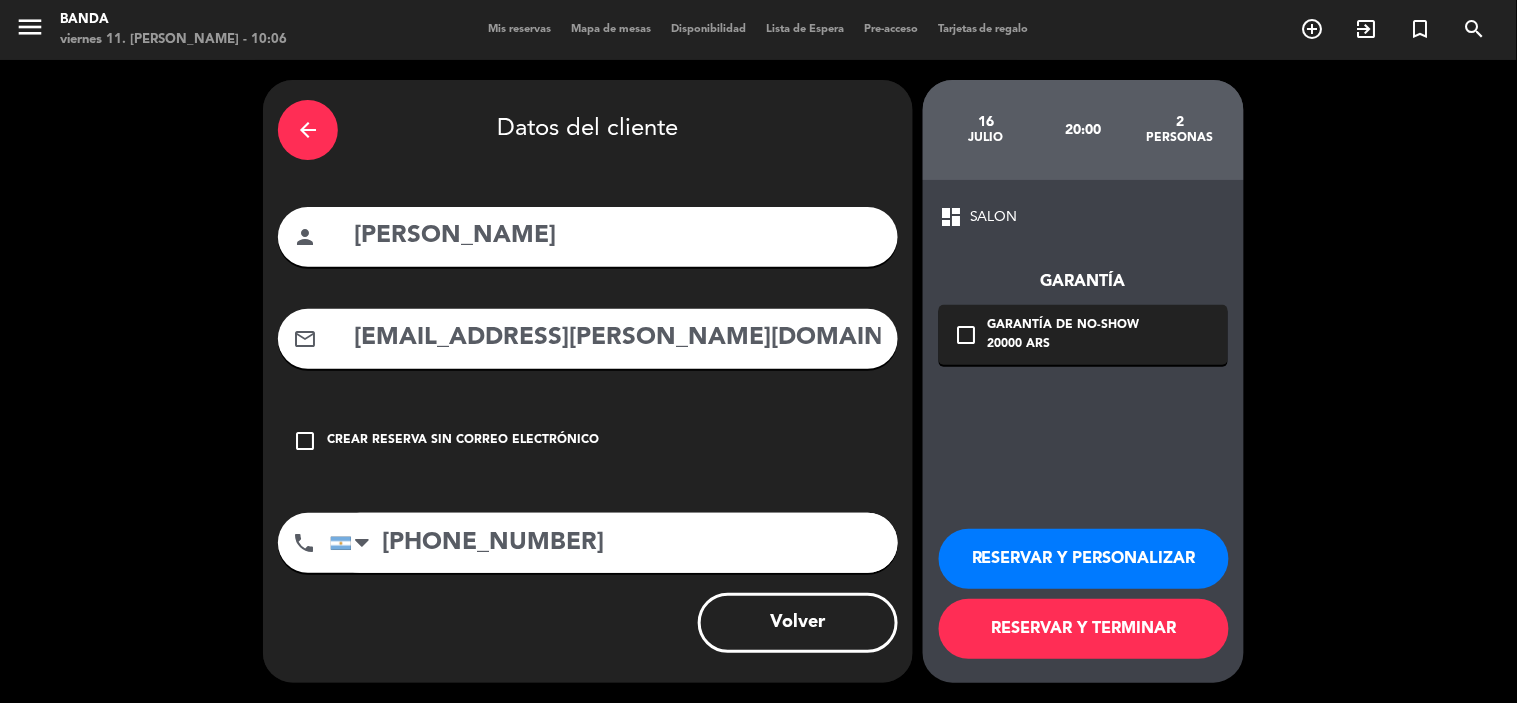scroll, scrollTop: 0, scrollLeft: 0, axis: both 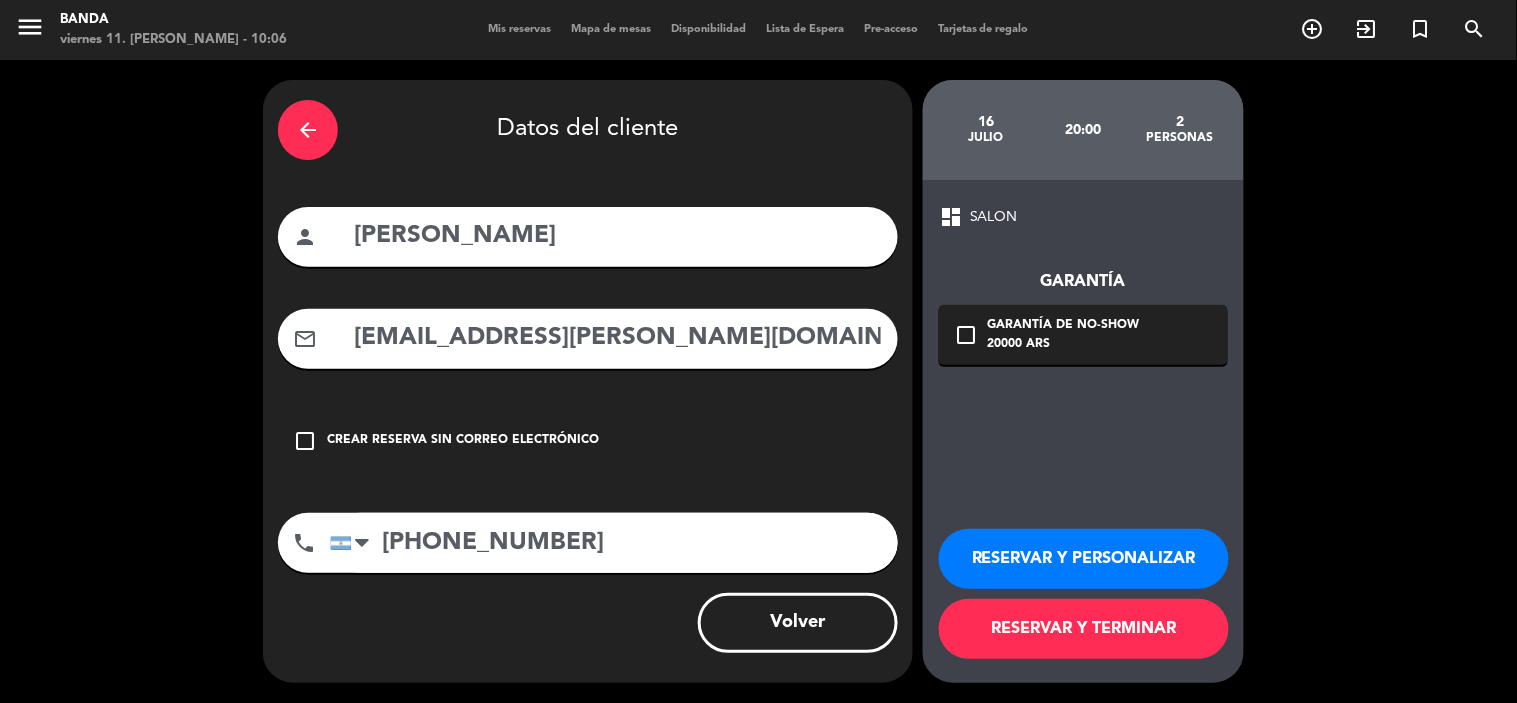 click on "RESERVAR Y PERSONALIZAR" at bounding box center [1084, 559] 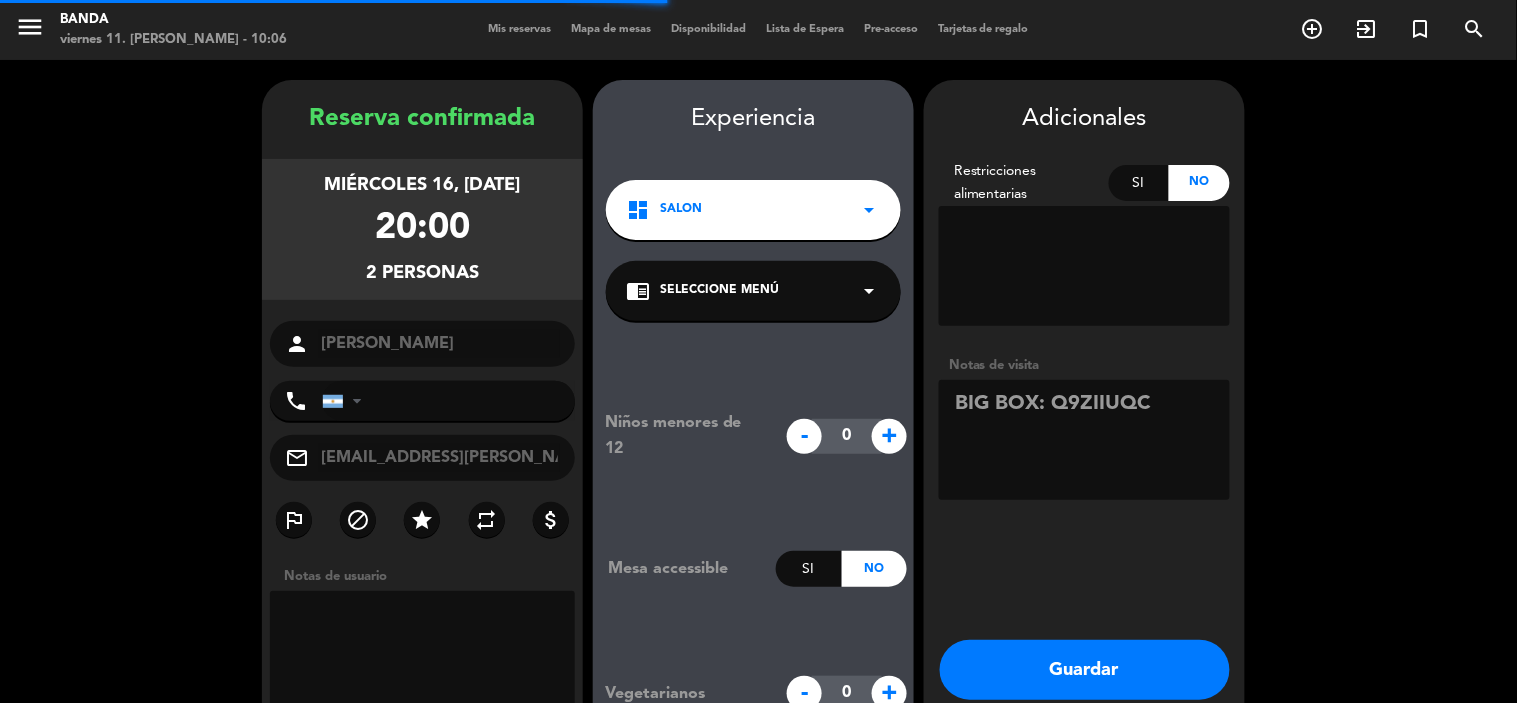 type on "+541159458059" 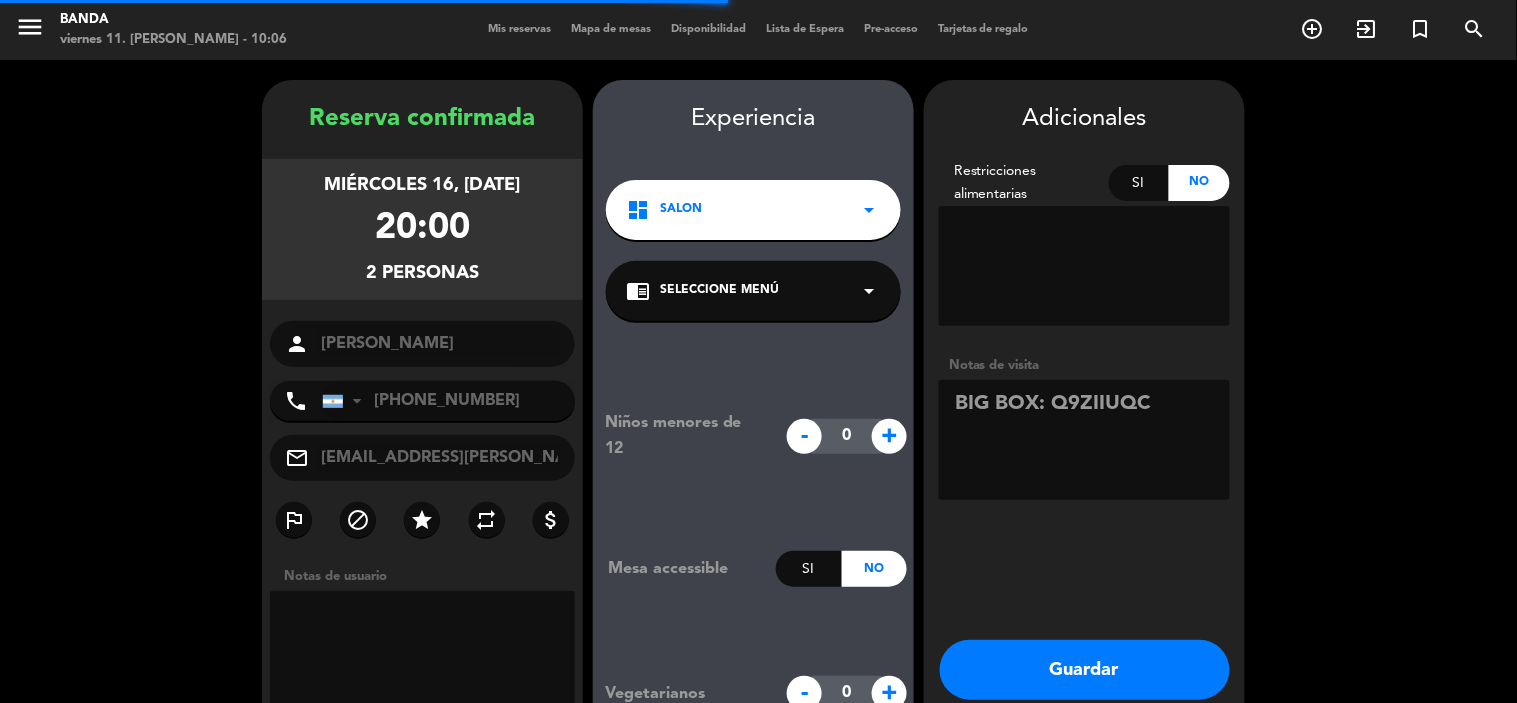 scroll, scrollTop: 80, scrollLeft: 0, axis: vertical 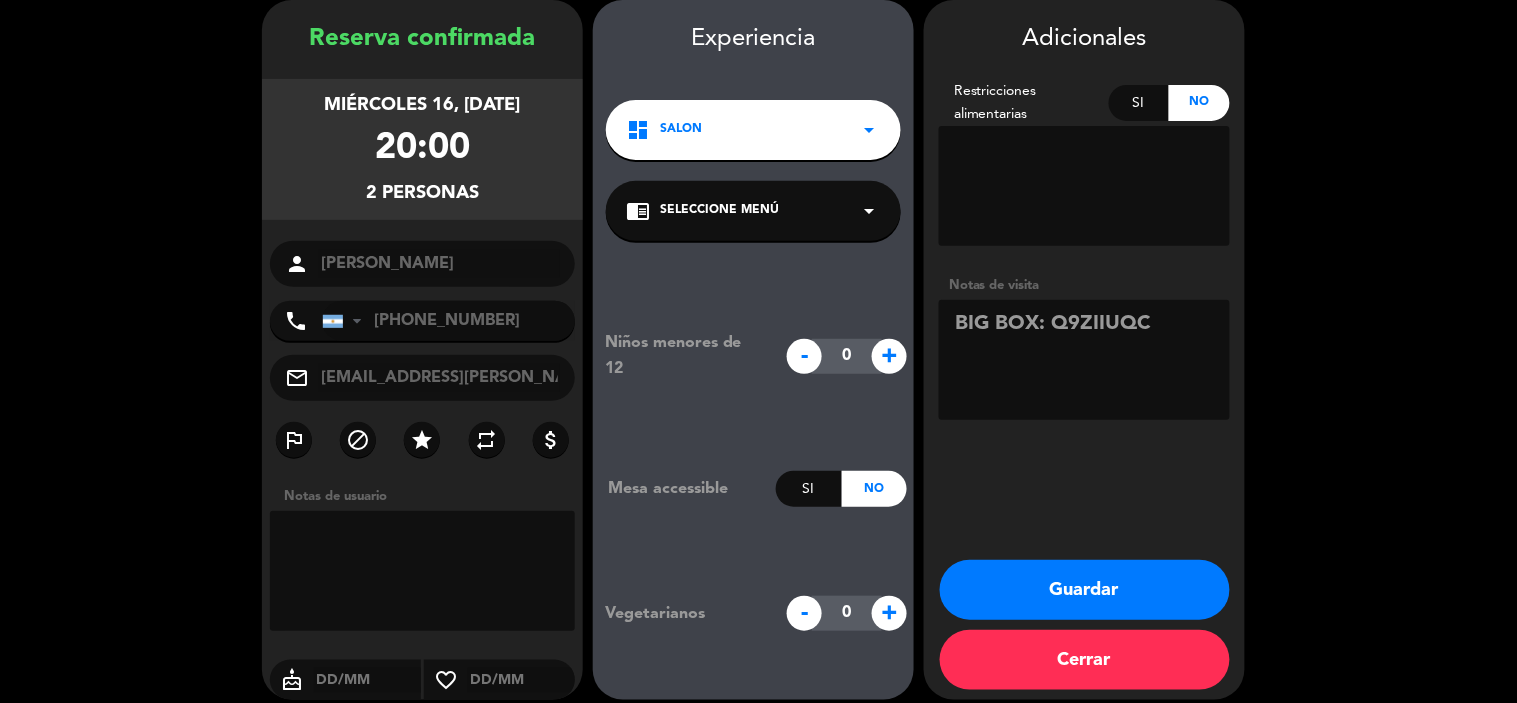click at bounding box center (1084, 360) 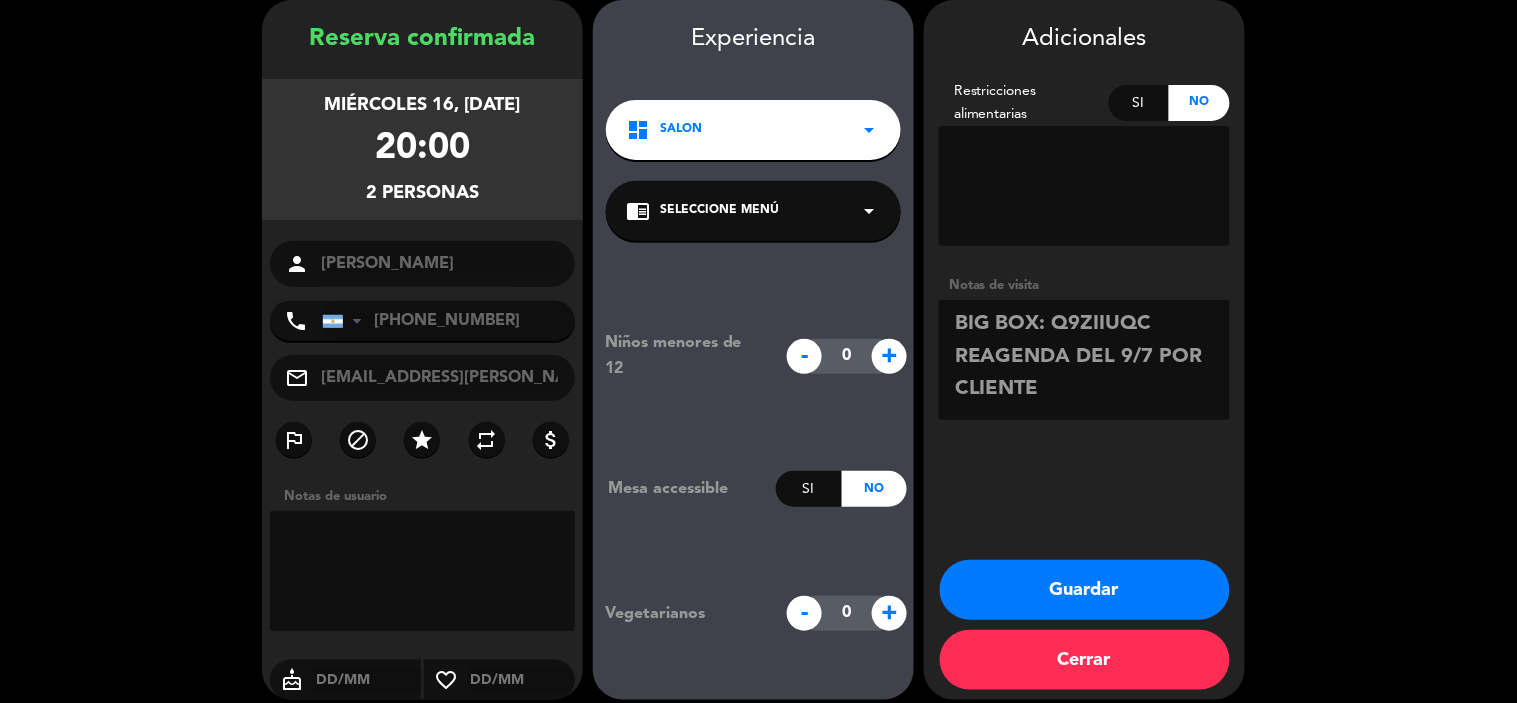type on "BIG BOX: Q9ZIIUQC REAGENDA DEL 9/7 POR CLIENTE" 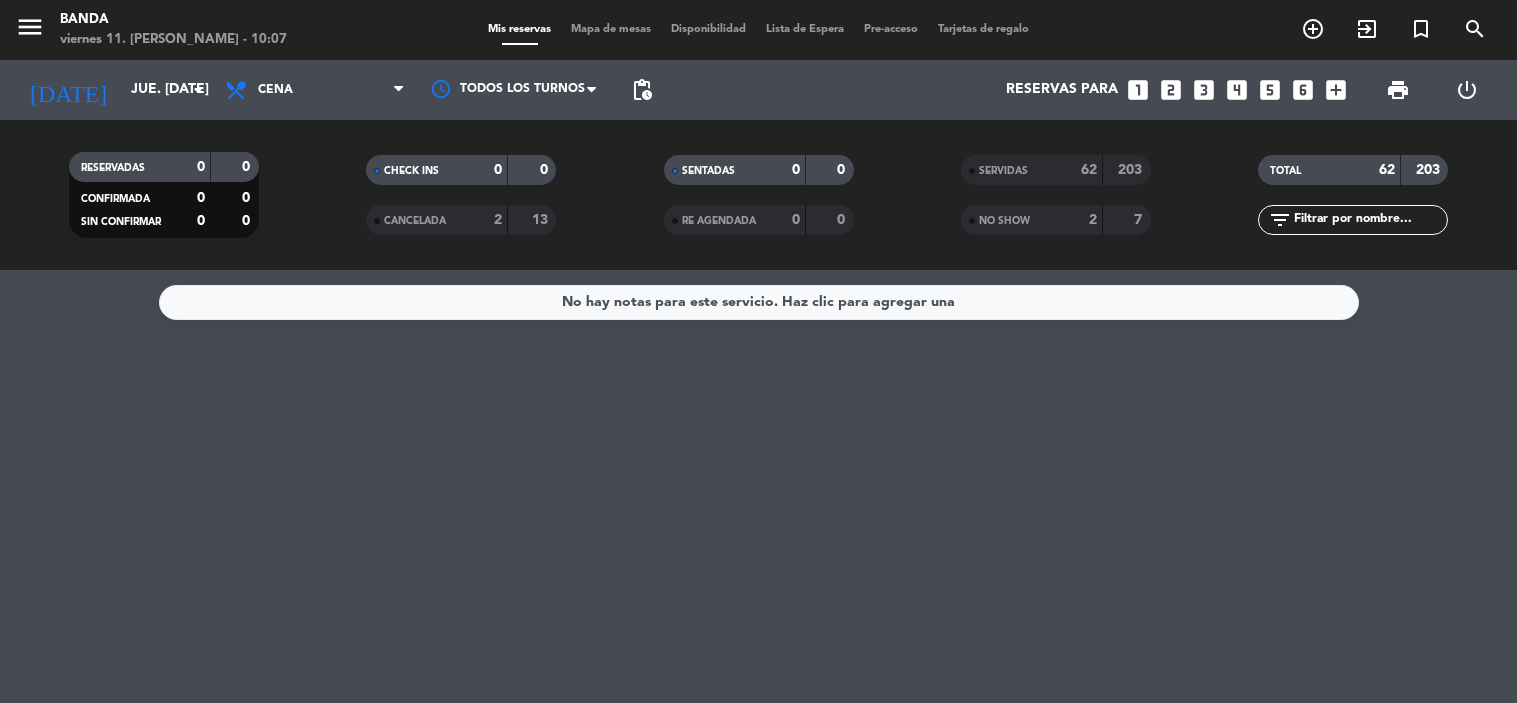 scroll, scrollTop: 0, scrollLeft: 0, axis: both 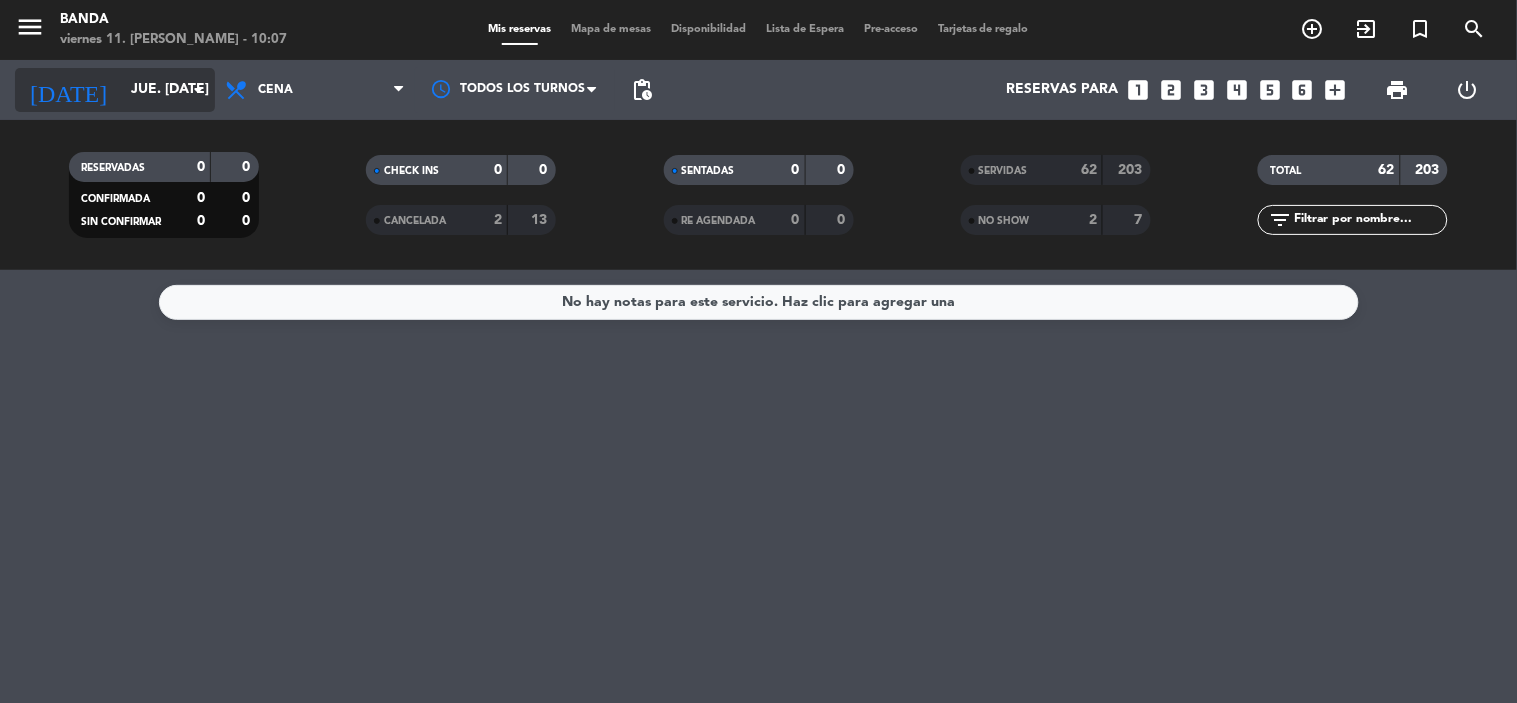 click on "arrow_drop_down" 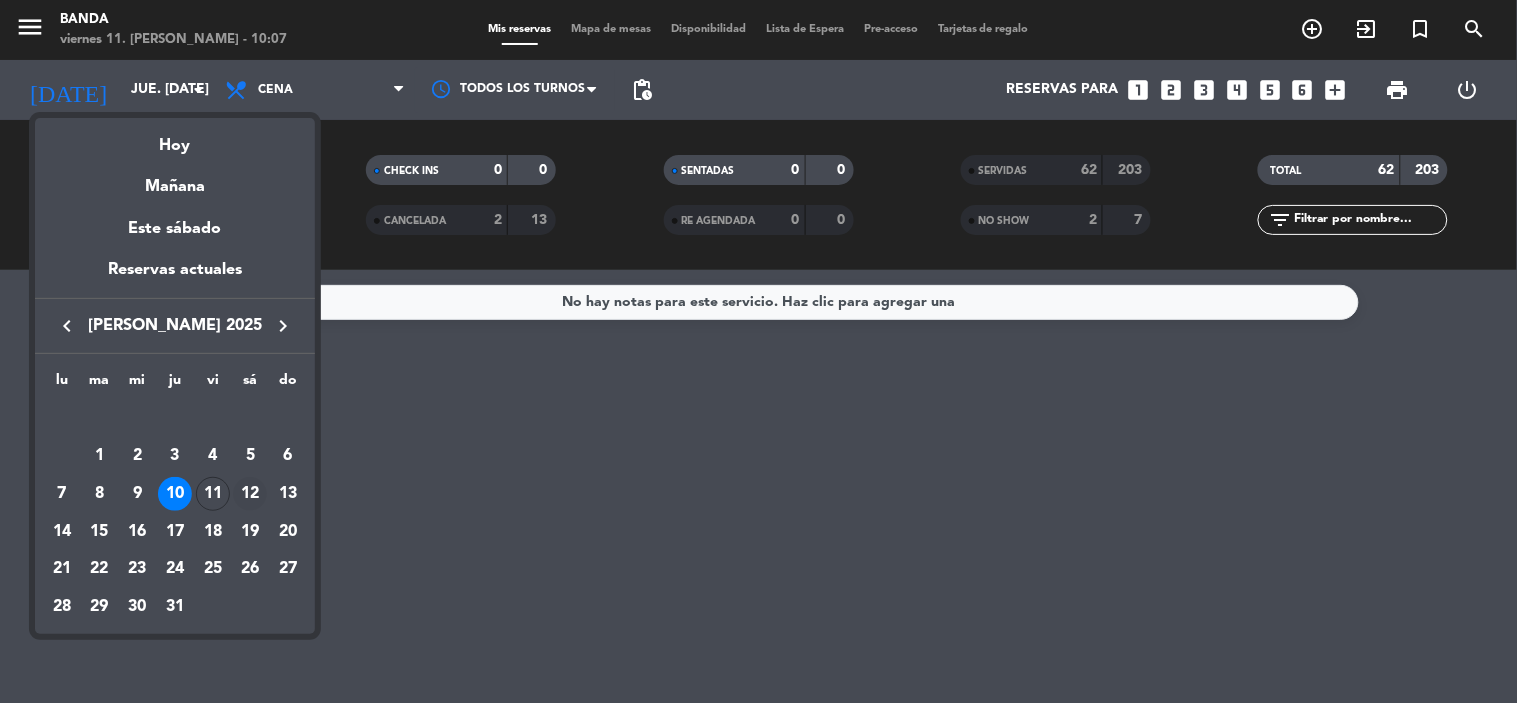 click on "12" at bounding box center (250, 494) 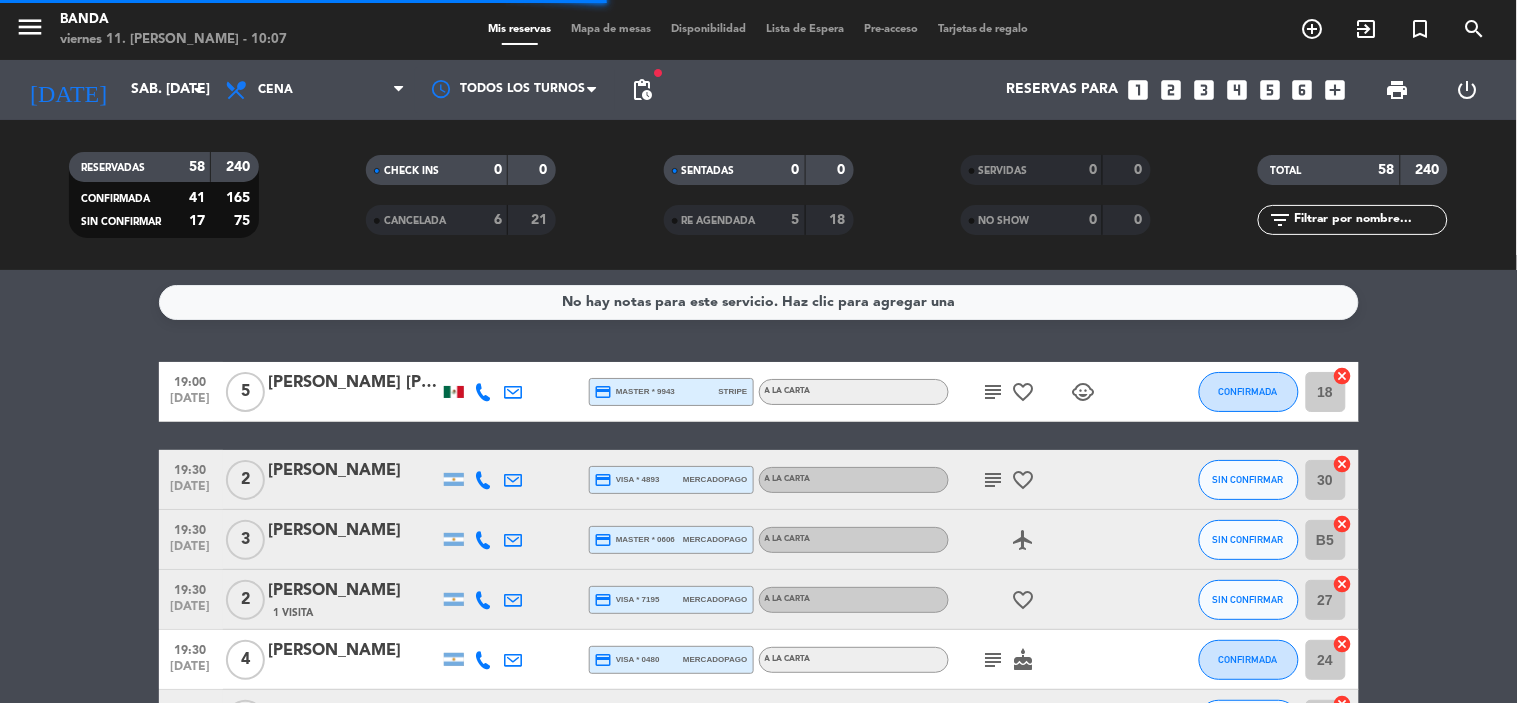 click on "pending_actions" 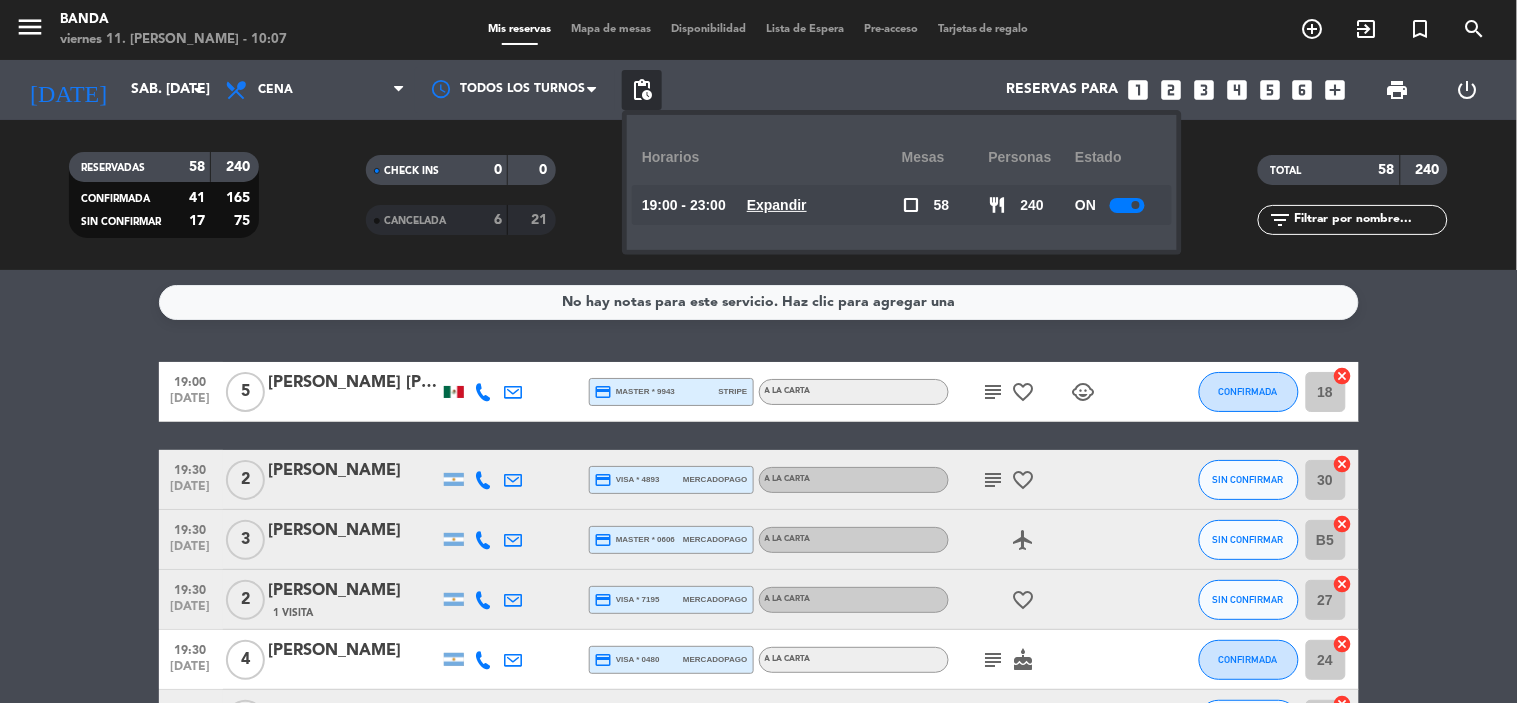 click on "Expandir" 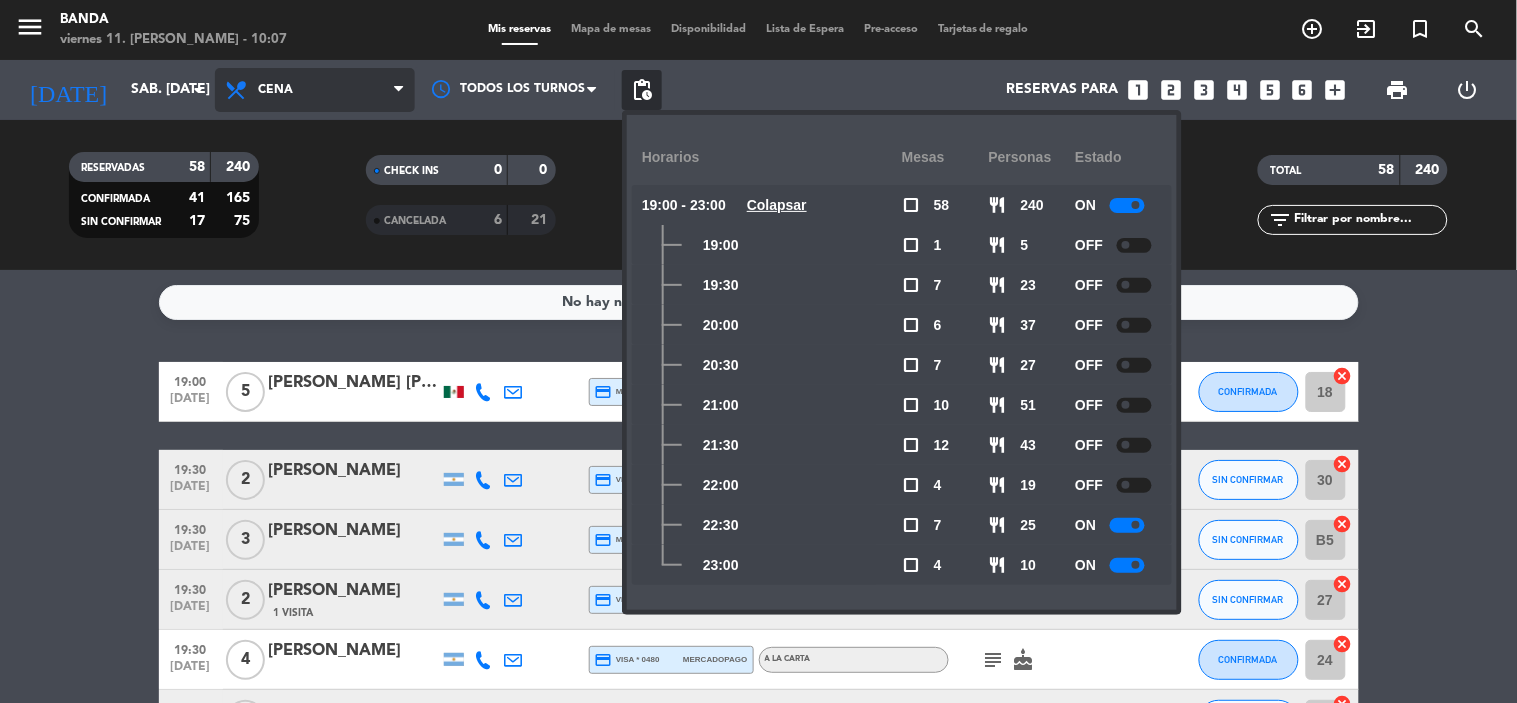 click on "Cena" at bounding box center (315, 90) 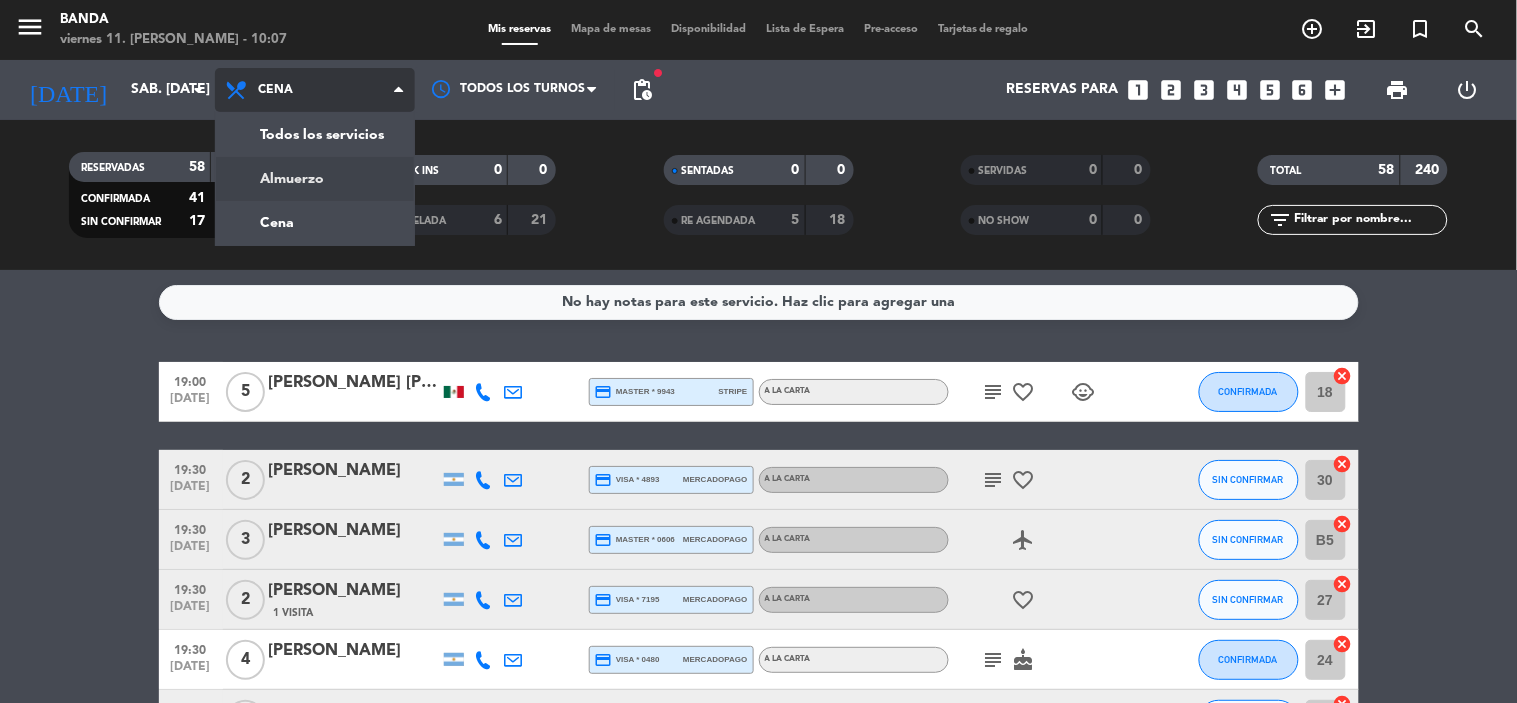 click on "menu  Banda   viernes 11. [PERSON_NAME] - 10:07   Mis reservas   Mapa de mesas   Disponibilidad   Lista de Espera   Pre-acceso   Tarjetas de regalo  add_circle_outline exit_to_app turned_in_not search [DATE]    sáb. [DATE] arrow_drop_down  Todos los servicios  Almuerzo  Cena  Cena  Todos los servicios  Almuerzo  Cena Todos los turnos fiber_manual_record pending_actions  Reservas para   looks_one   looks_two   looks_3   looks_4   looks_5   looks_6   add_box  print  power_settings_new   RESERVADAS   58   240   CONFIRMADA   41   165   SIN CONFIRMAR   17   75   CHECK INS   0   0   CANCELADA   6   21   SENTADAS   0   0   RE AGENDADA   5   18   SERVIDAS   0   0   NO SHOW   0   0   TOTAL   58   240  filter_list" 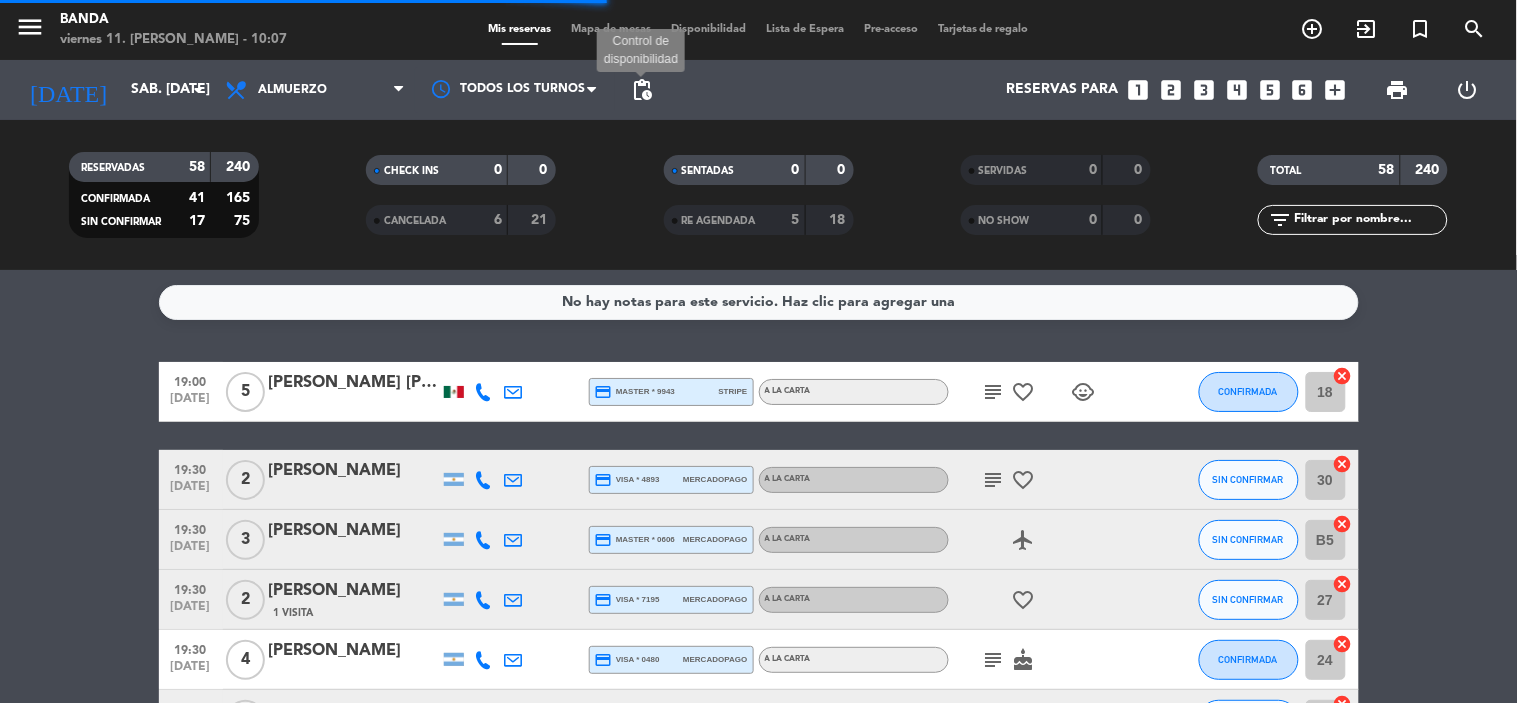 click on "pending_actions" 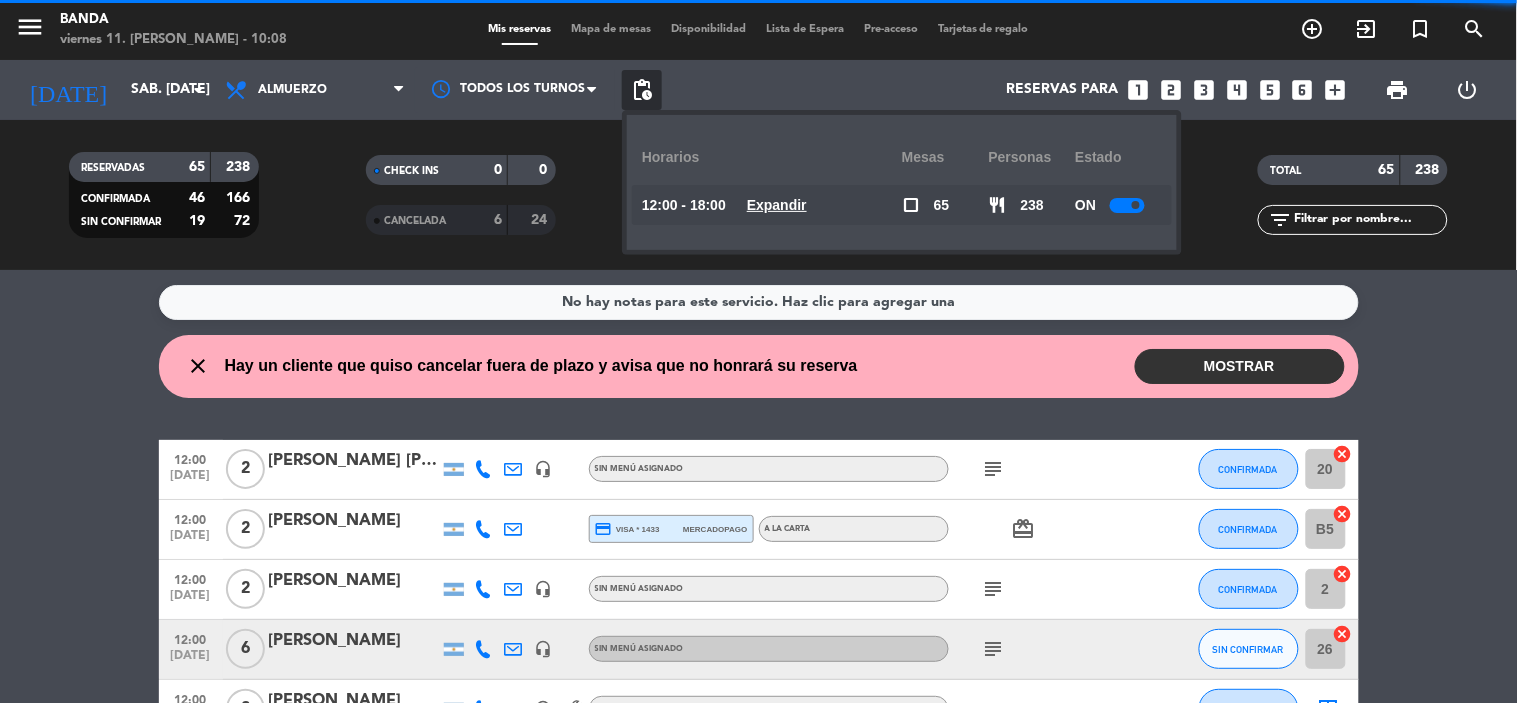 click on "Expandir" 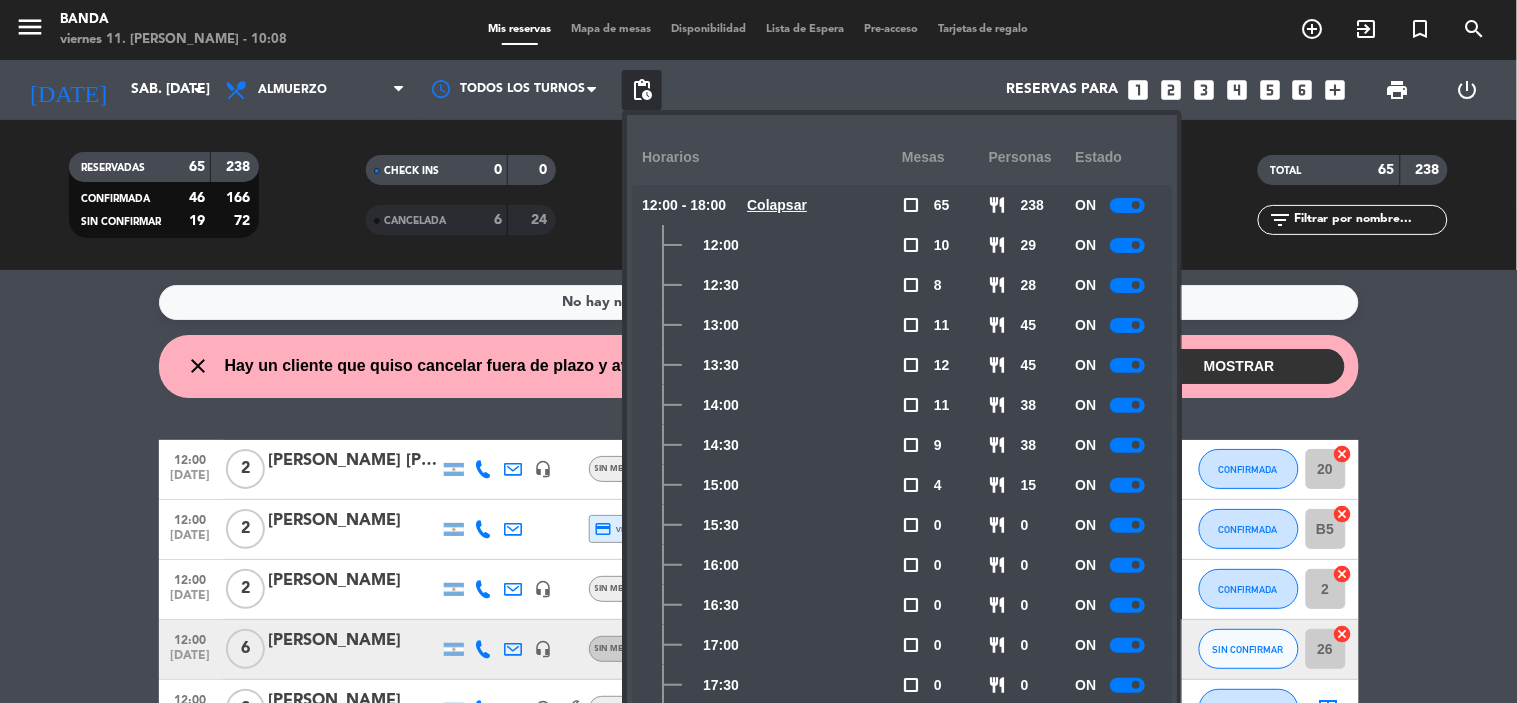 click 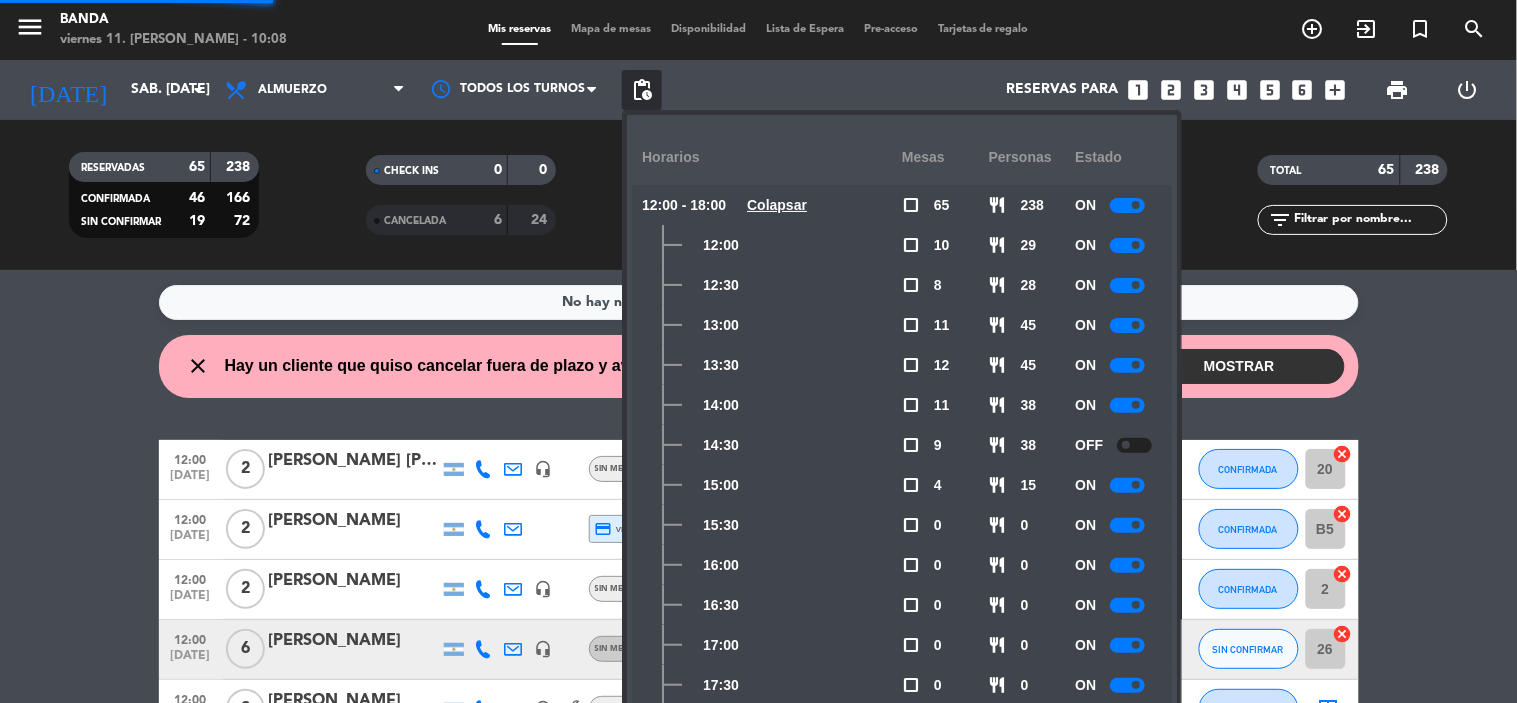 click 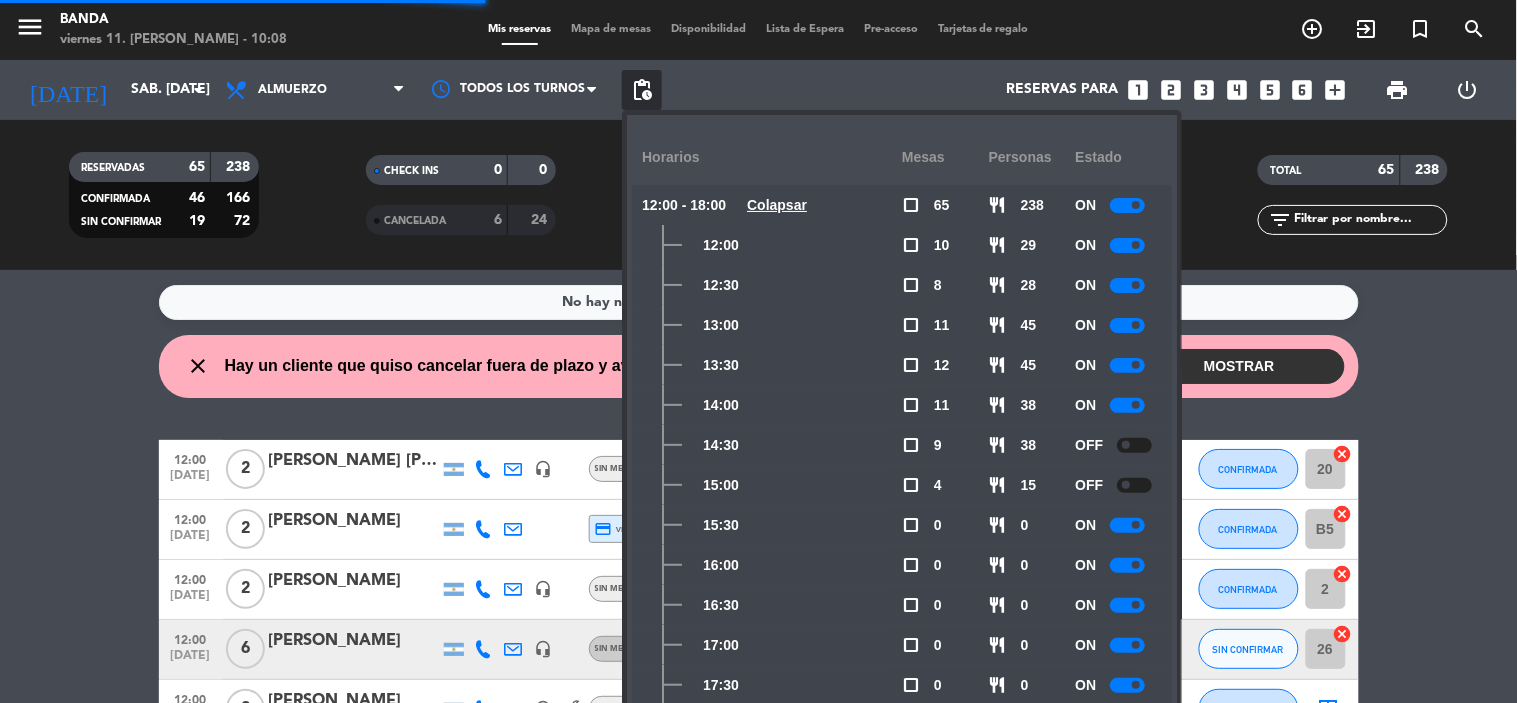 click 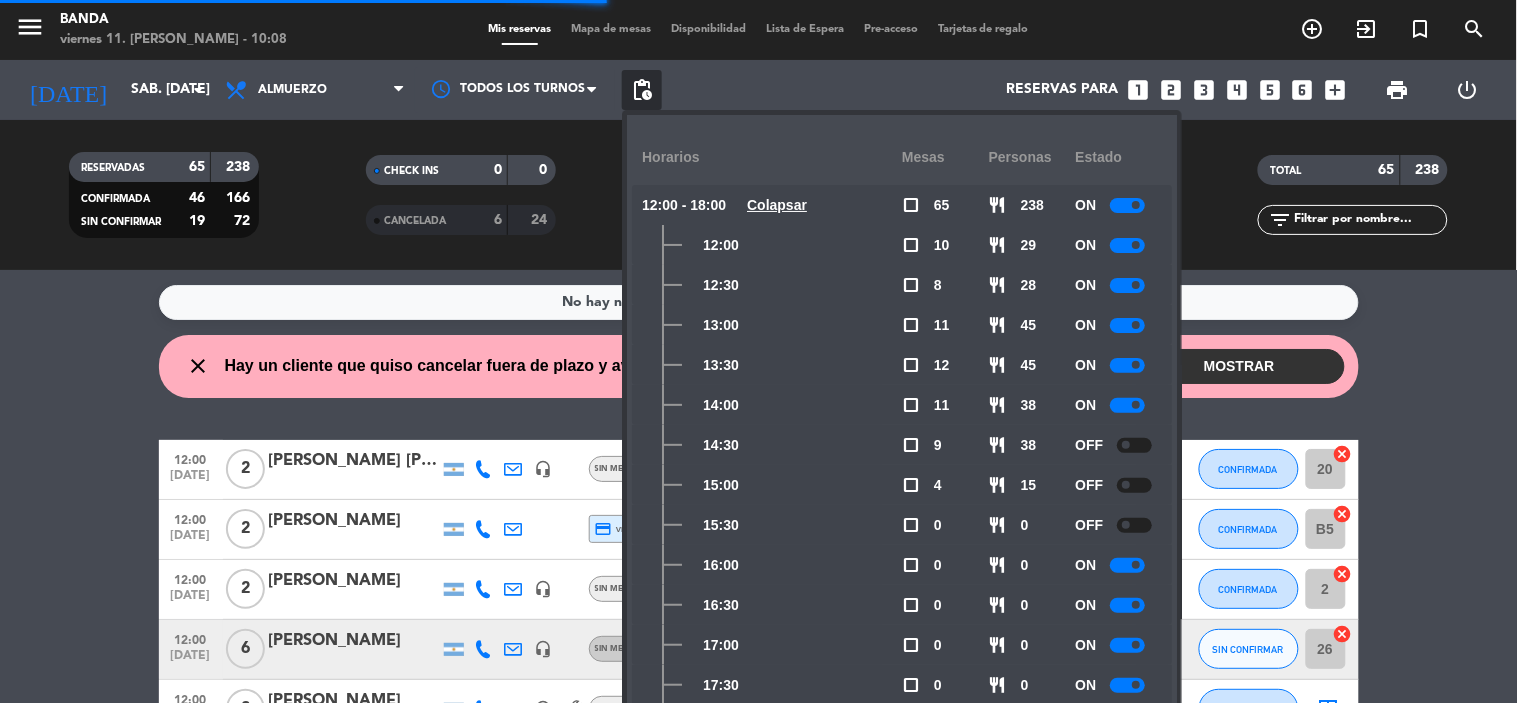 click 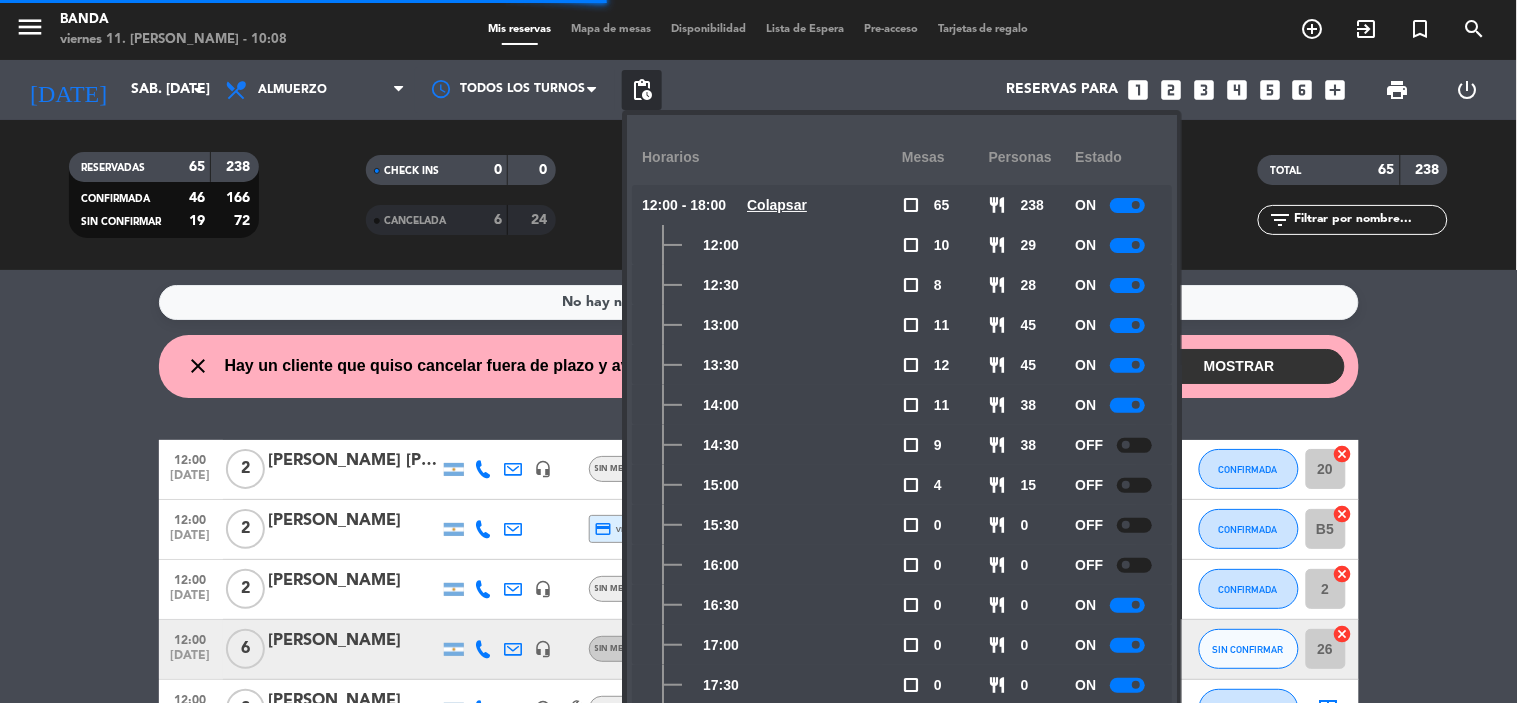 click 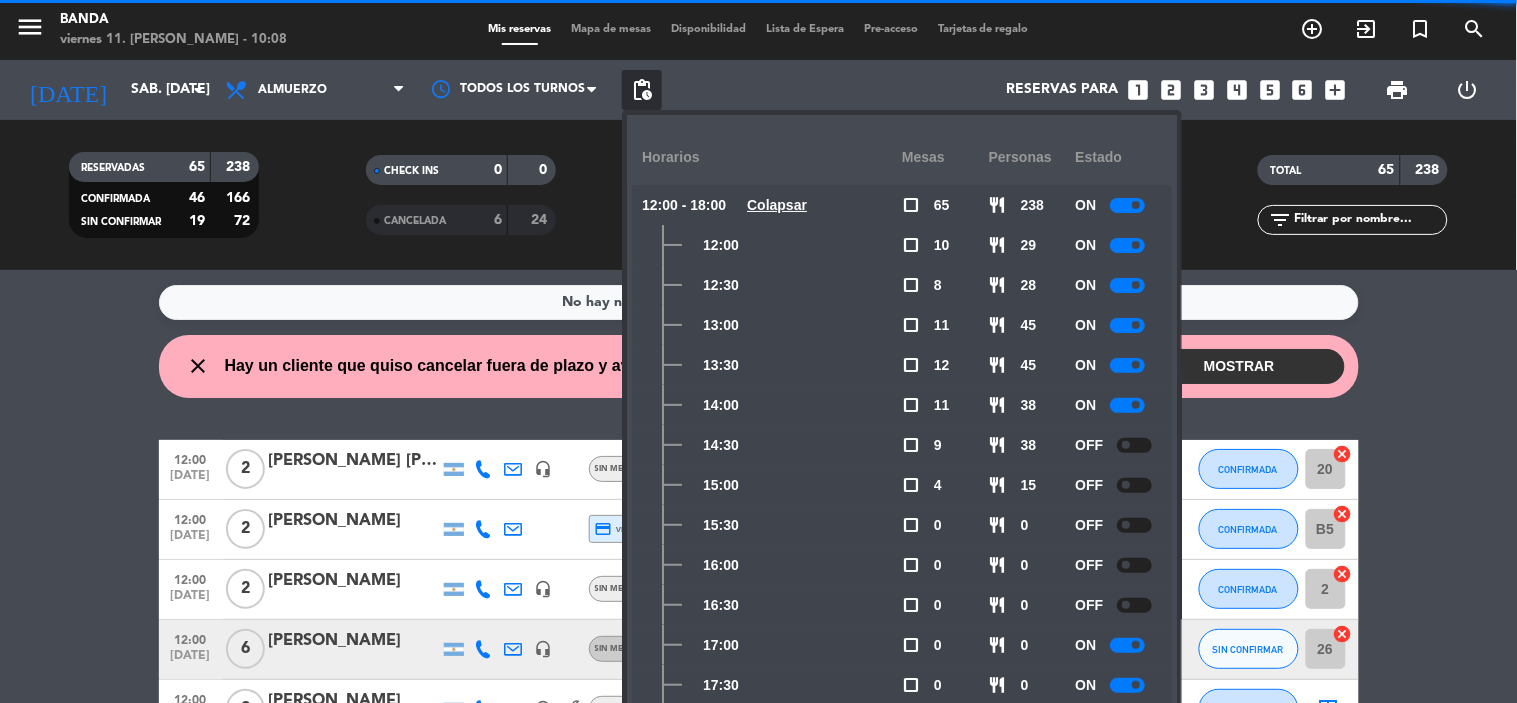 click 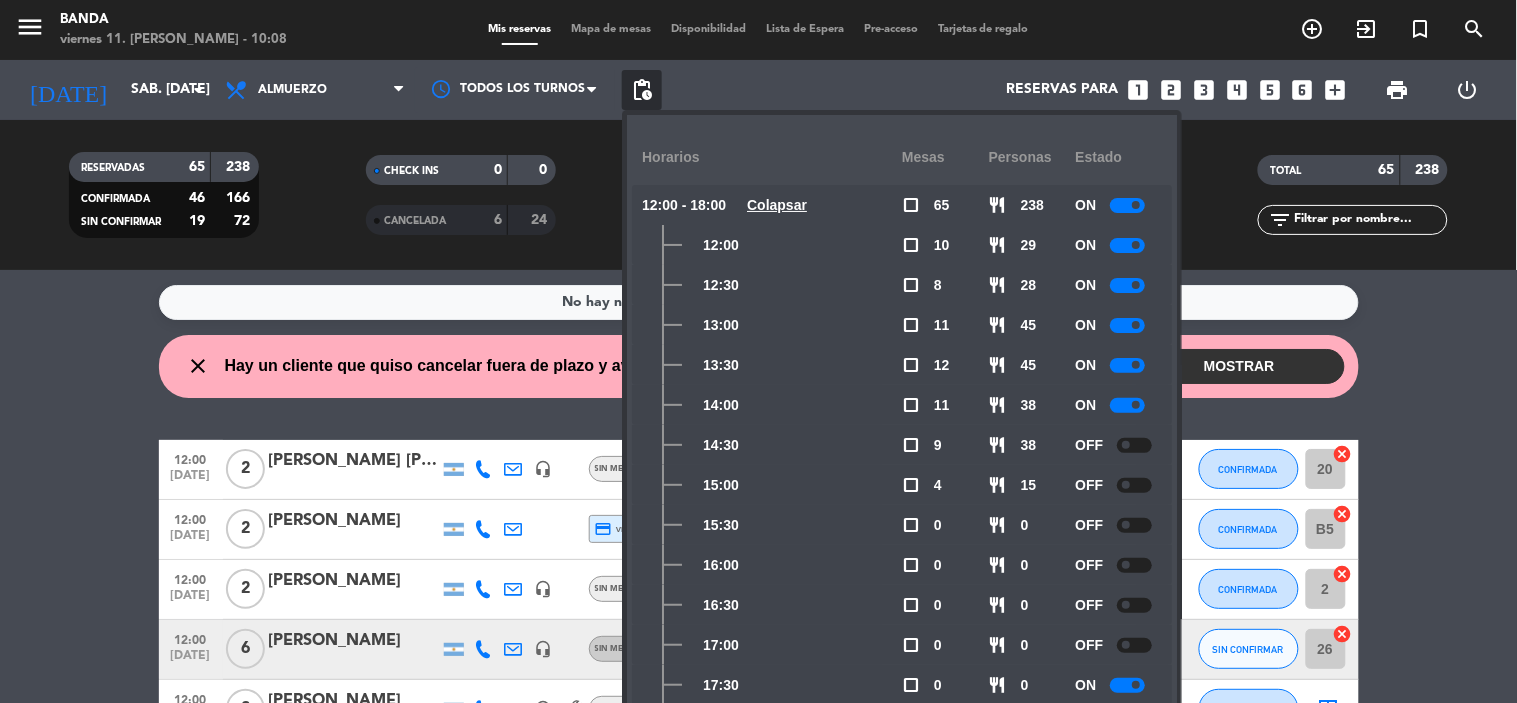 click 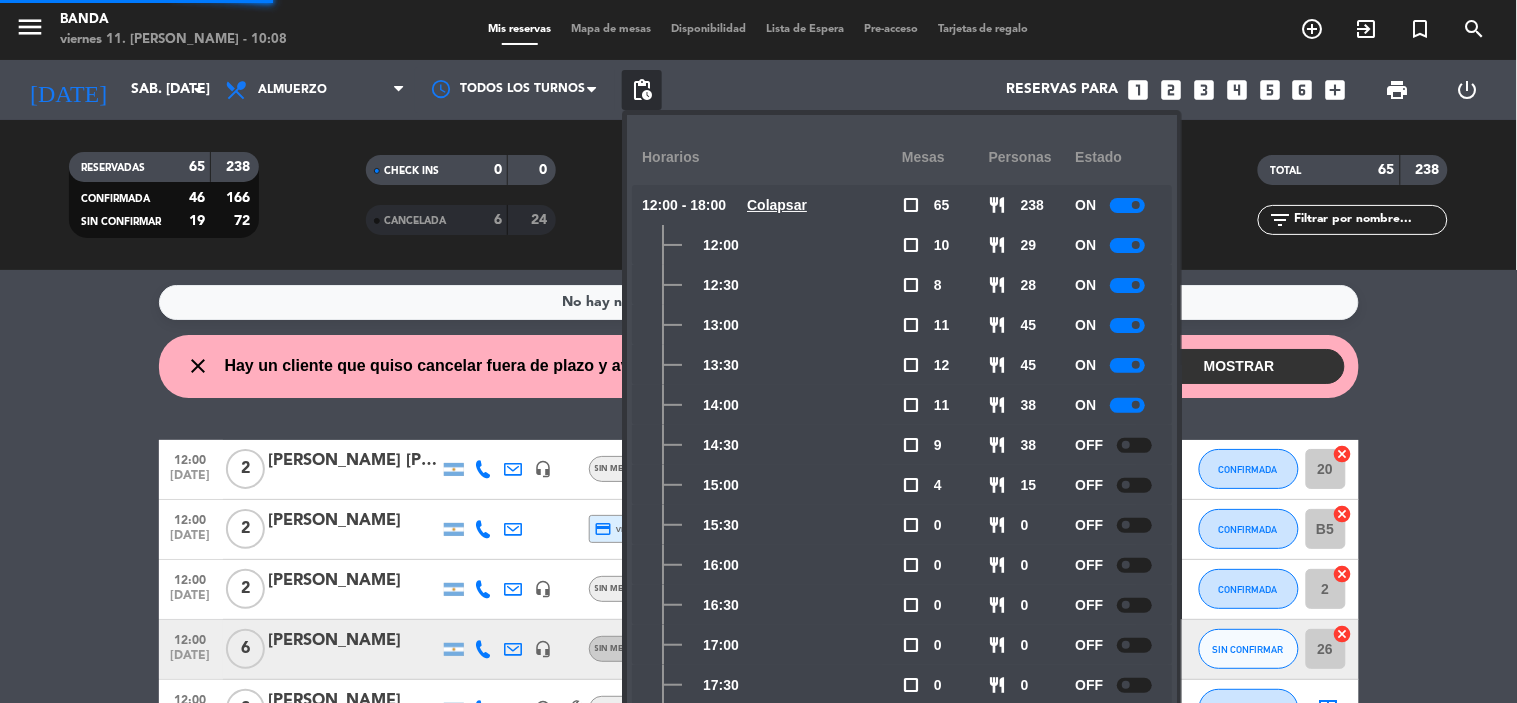 scroll, scrollTop: 54, scrollLeft: 0, axis: vertical 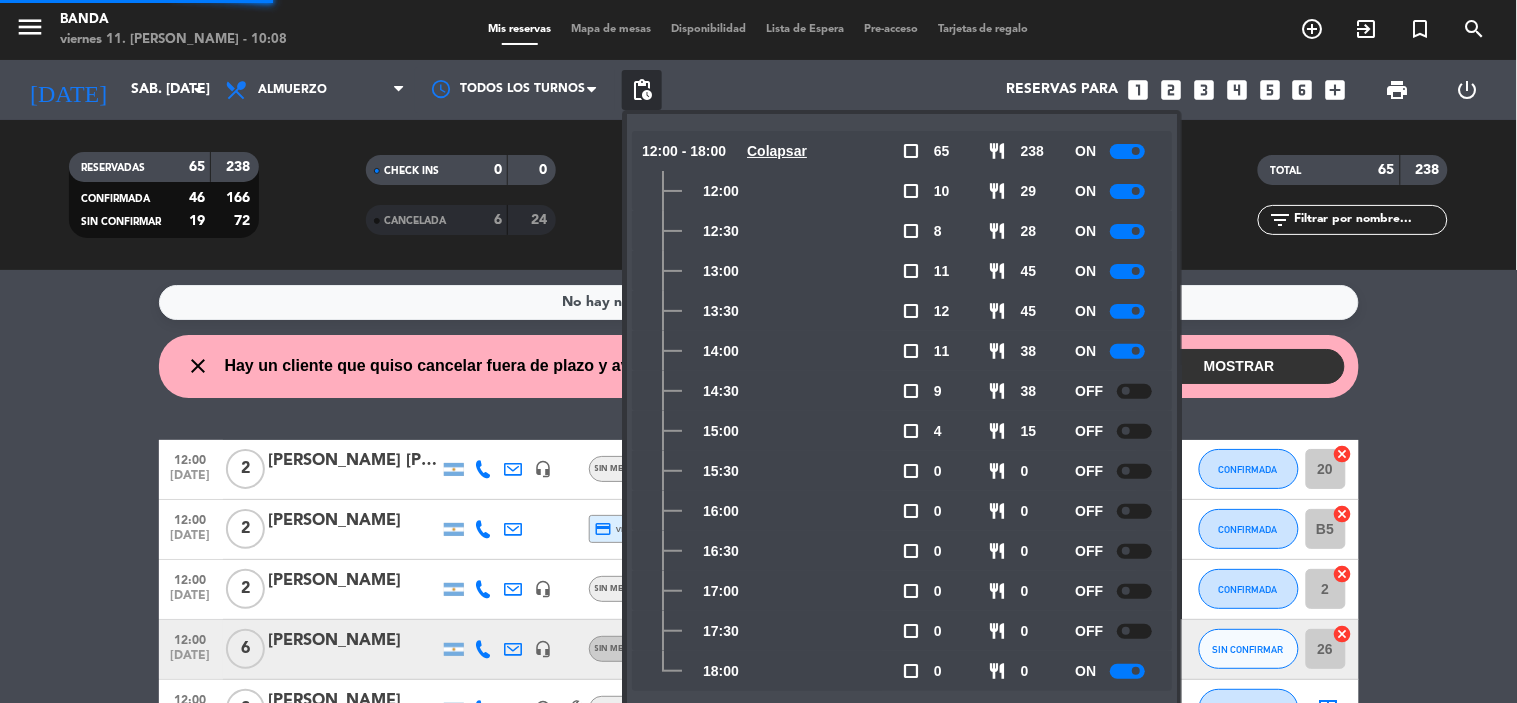click 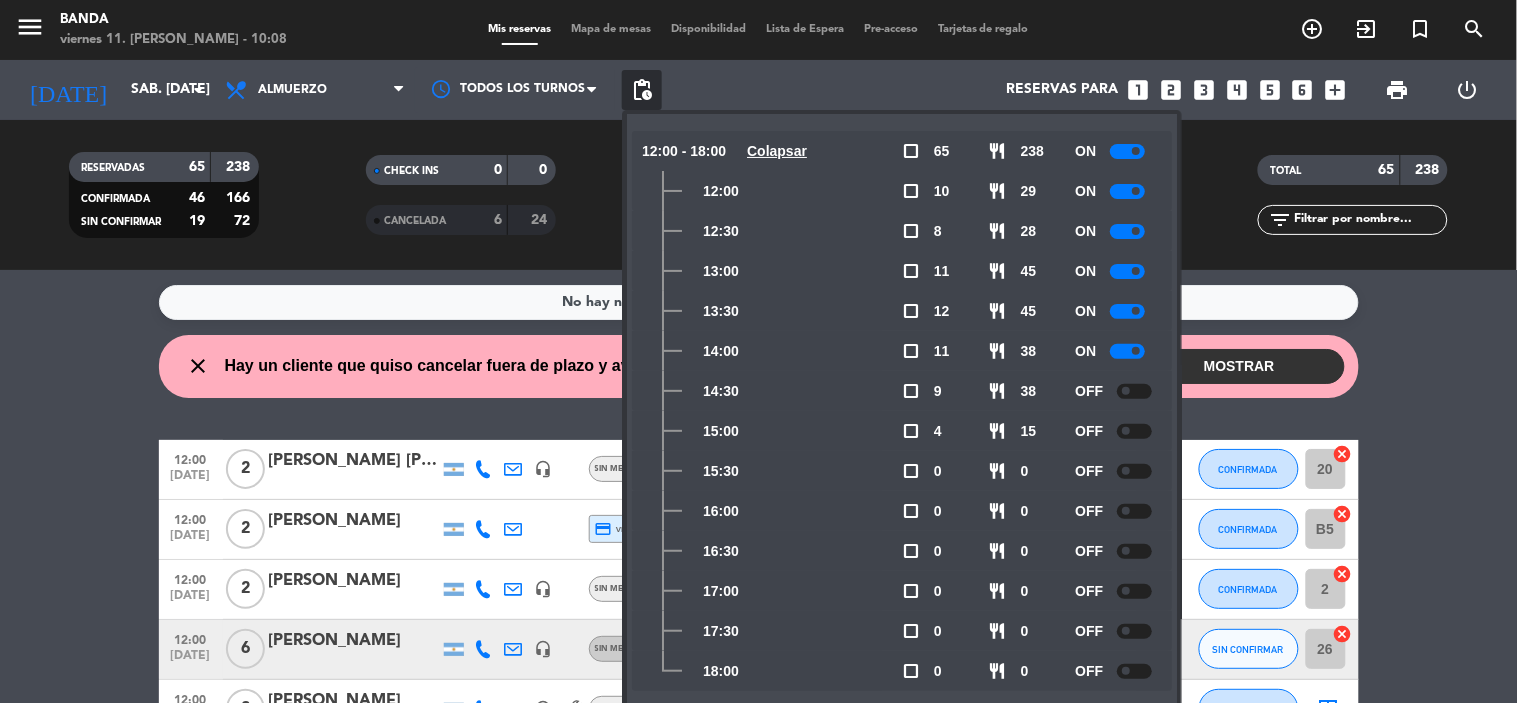 click on "menu  Banda   viernes 11. [PERSON_NAME] - 10:08" 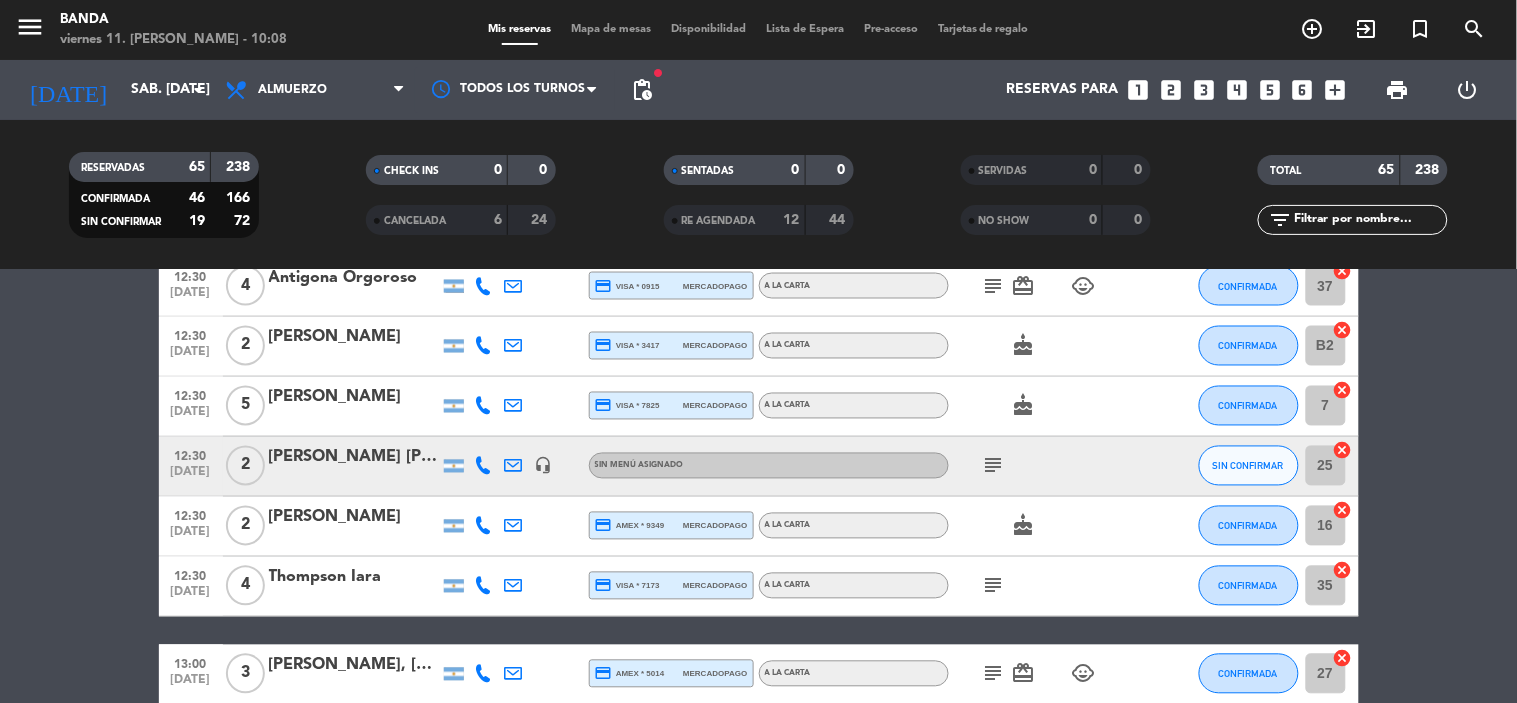 scroll, scrollTop: 0, scrollLeft: 0, axis: both 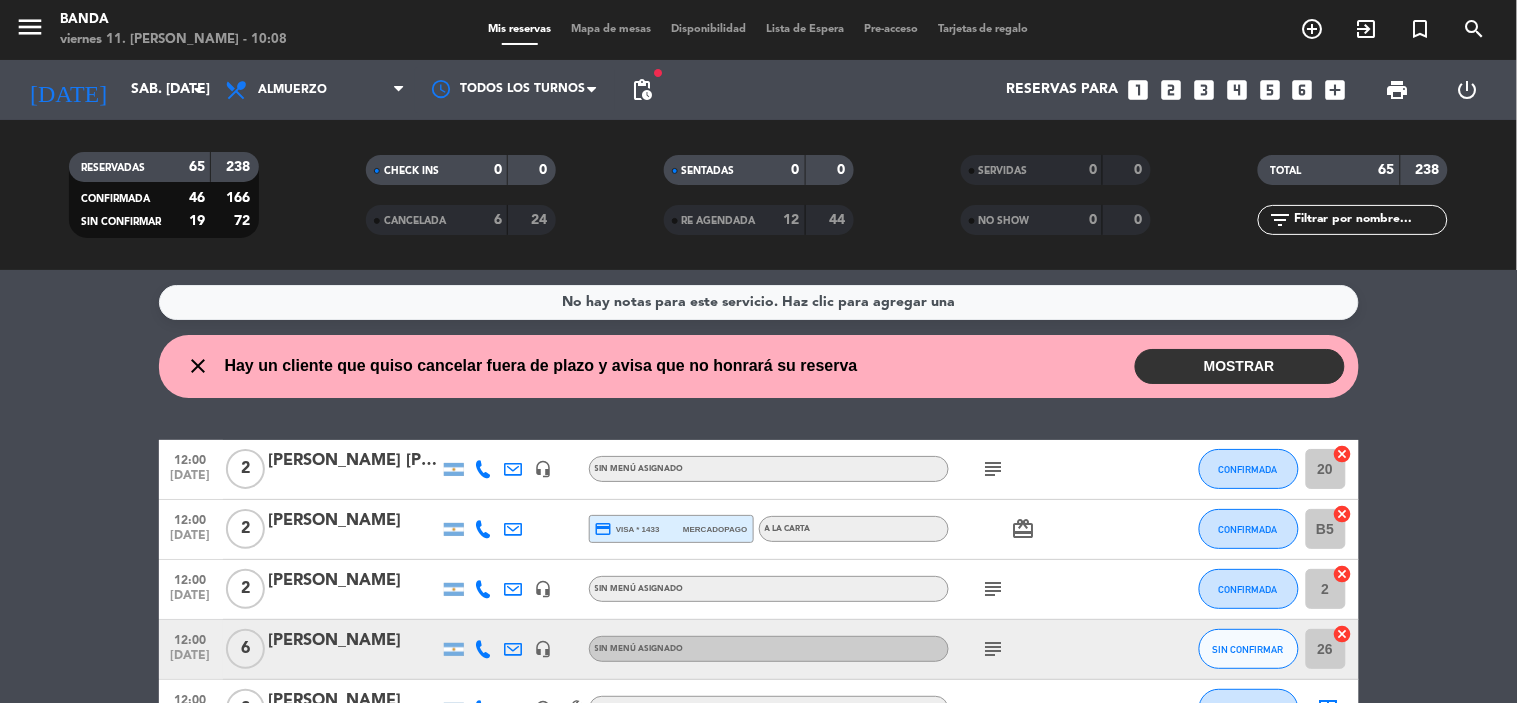 click on "MOSTRAR" at bounding box center [1240, 366] 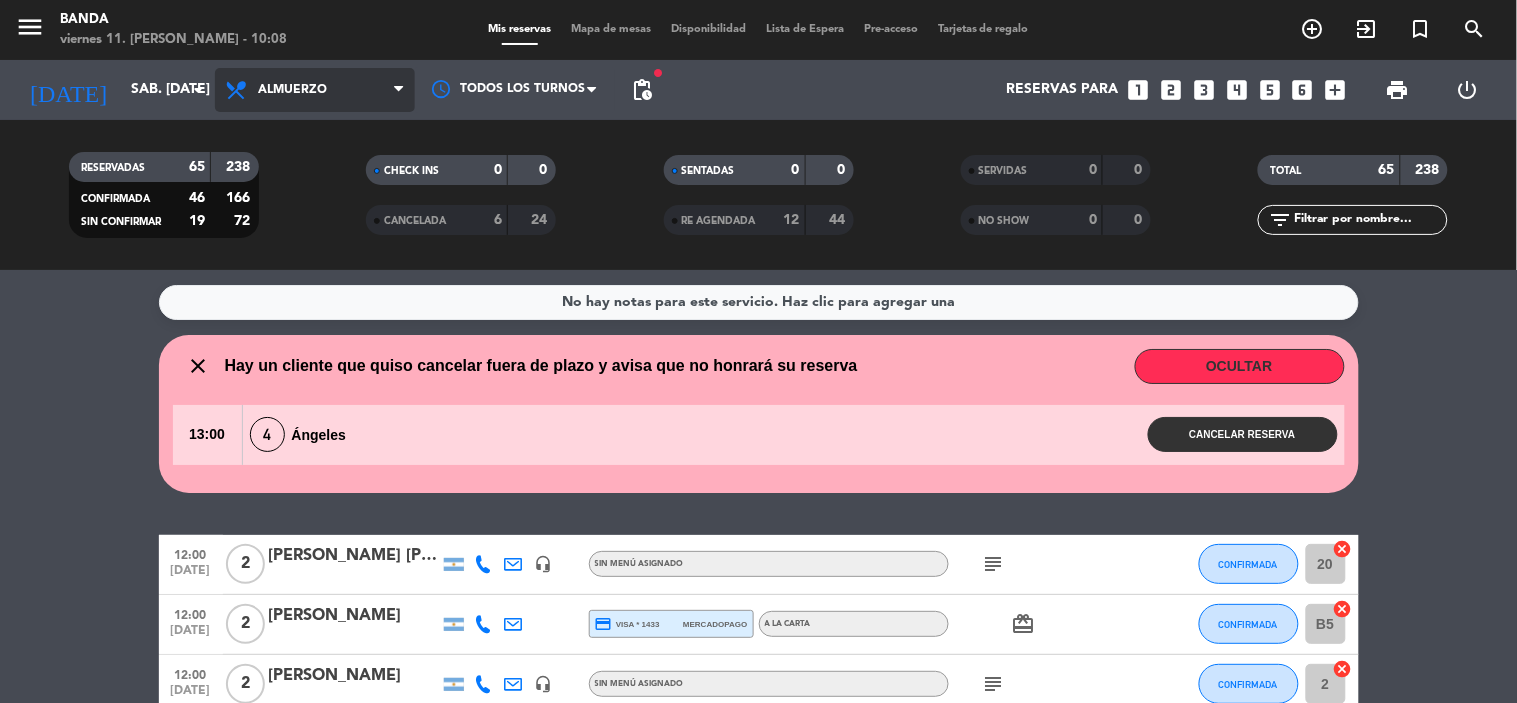 click on "Almuerzo" at bounding box center [315, 90] 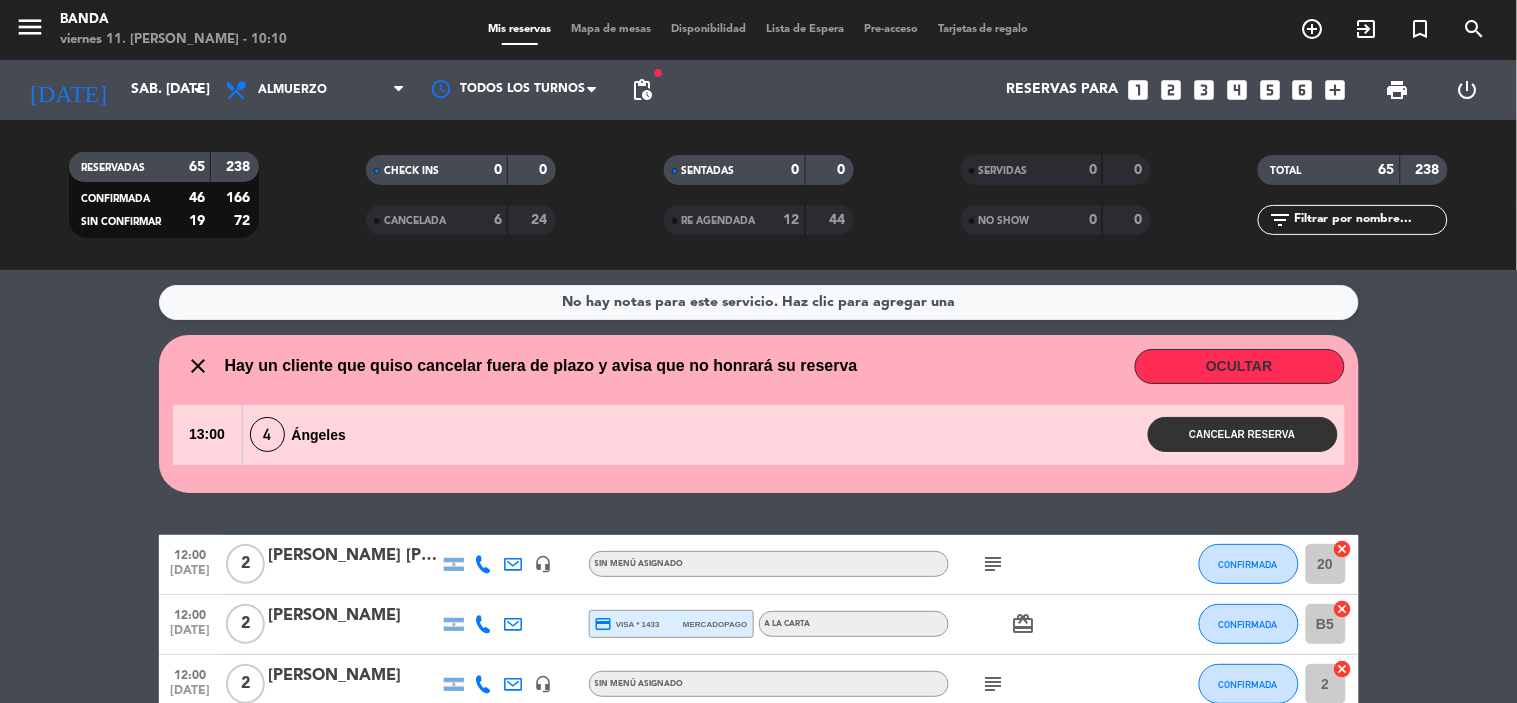 click on "add_box" at bounding box center [1336, 90] 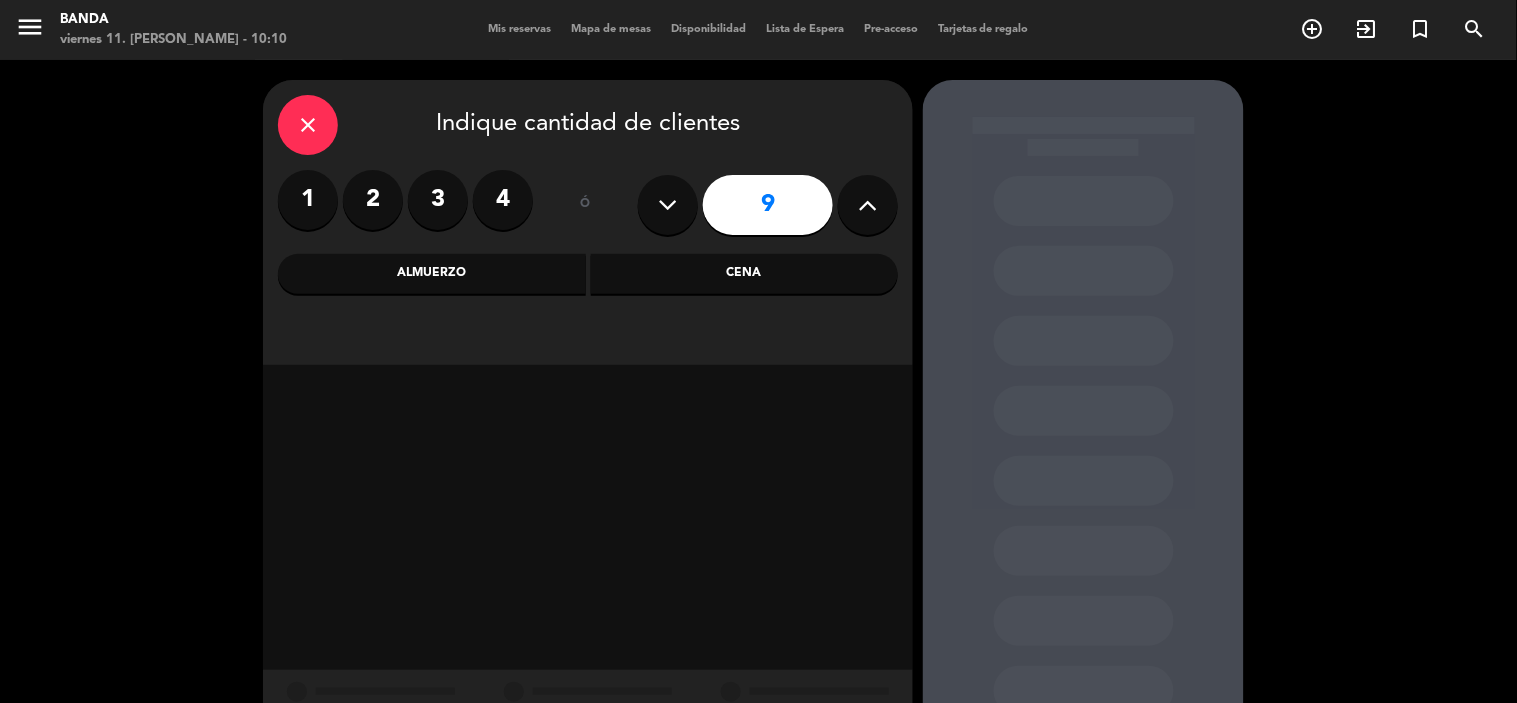 click at bounding box center [668, 205] 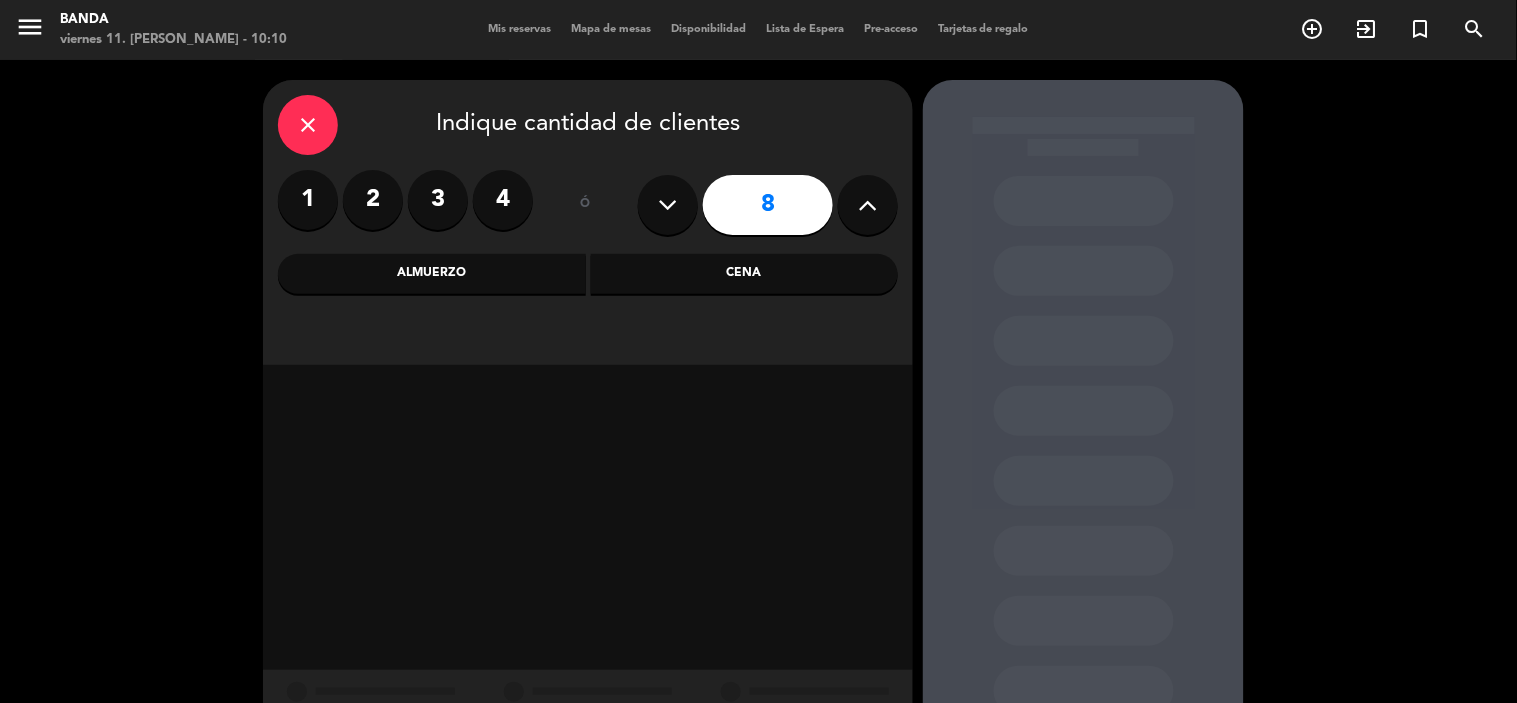 click at bounding box center [668, 205] 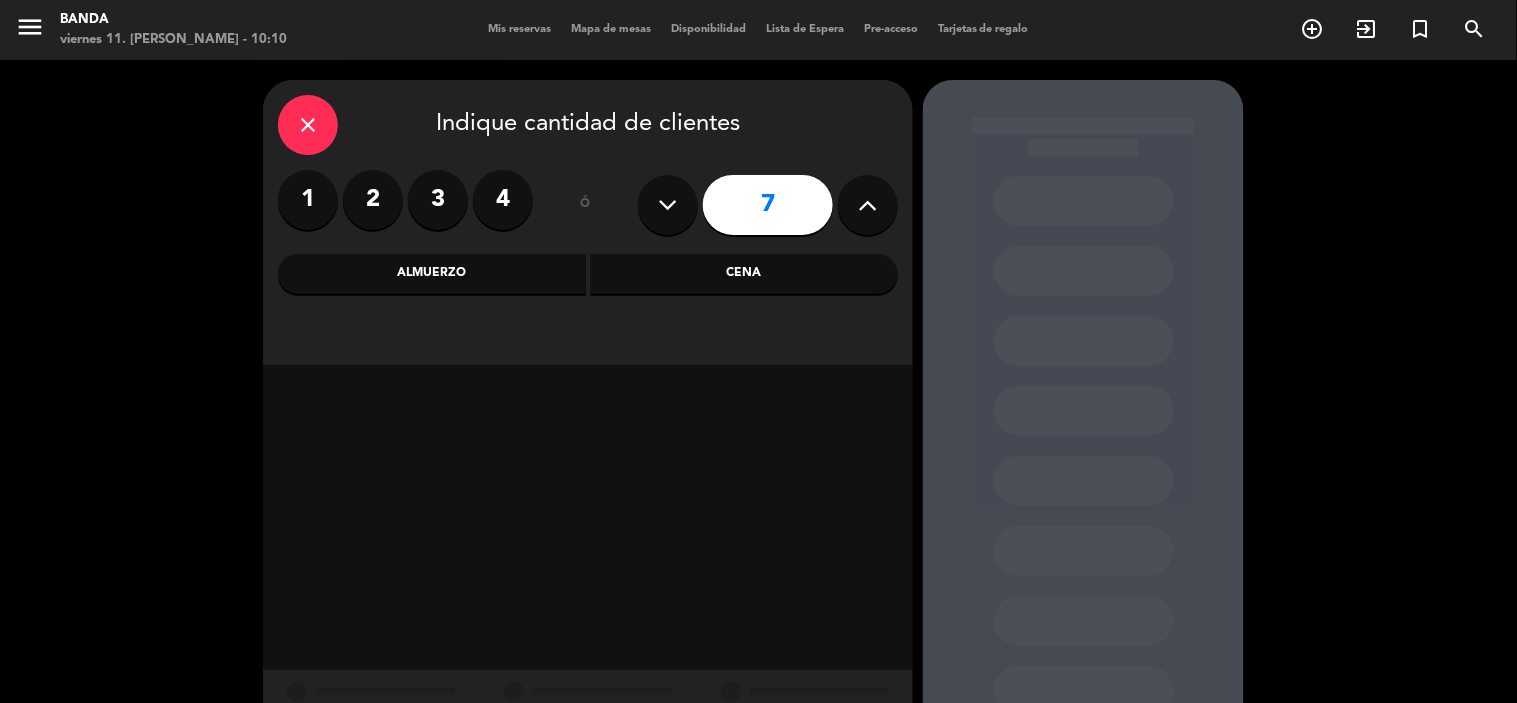 click on "Cena" at bounding box center [745, 274] 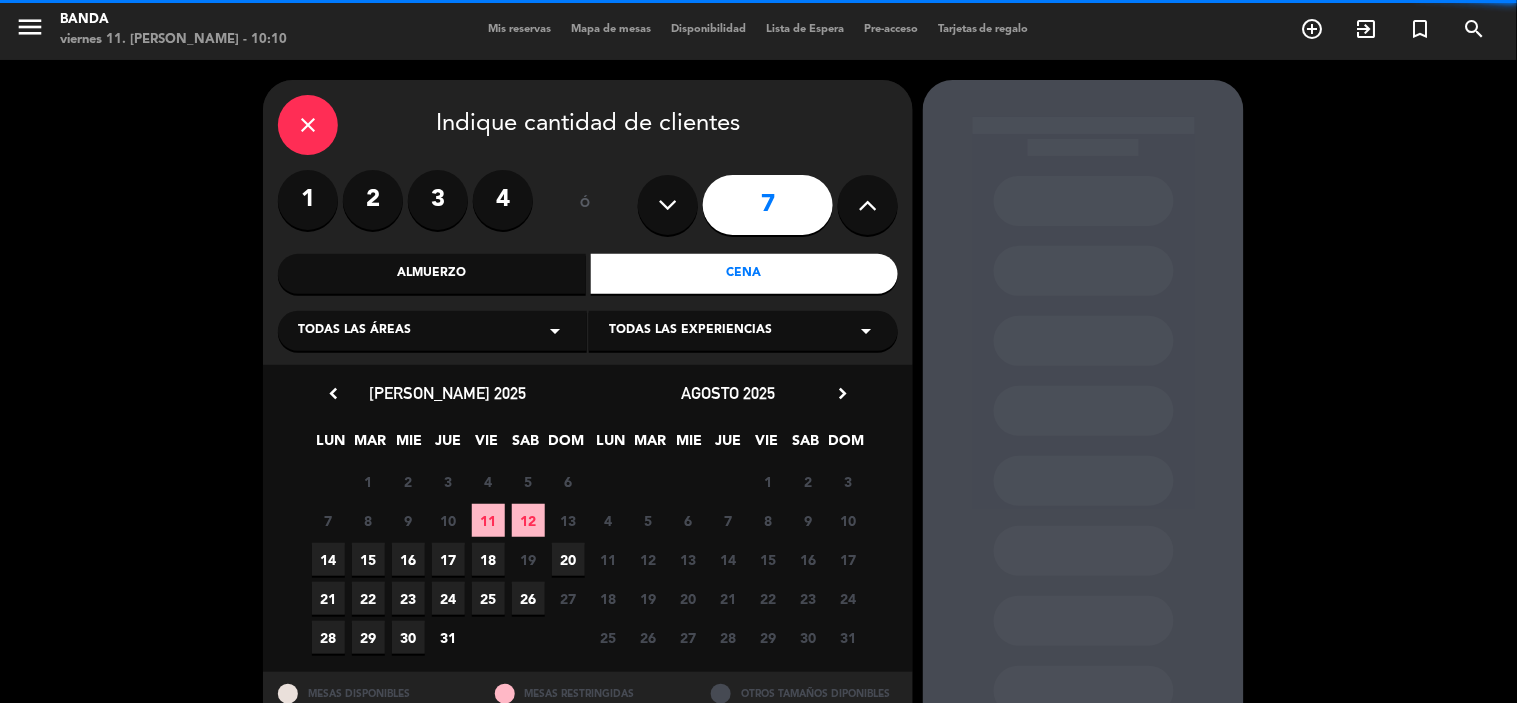 click on "16" at bounding box center [408, 559] 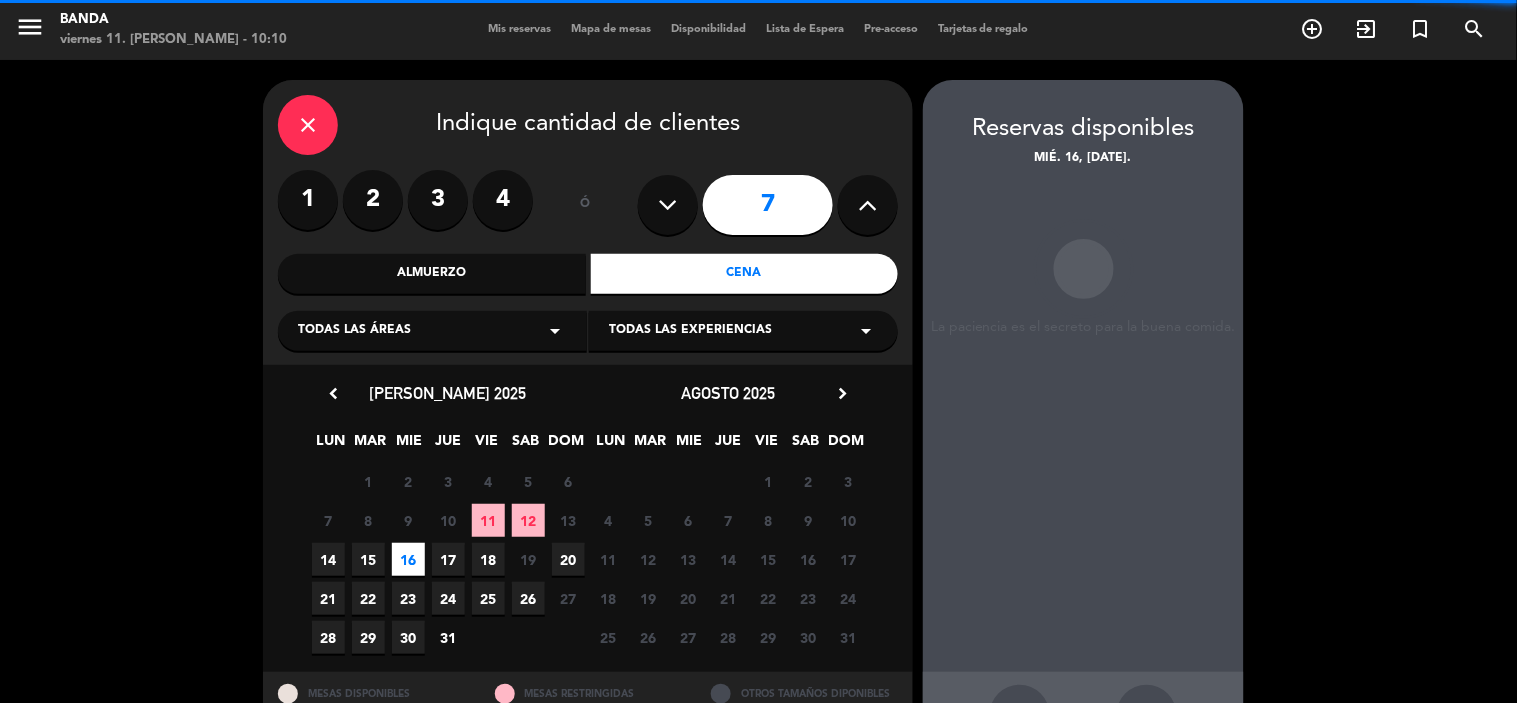 scroll, scrollTop: 74, scrollLeft: 0, axis: vertical 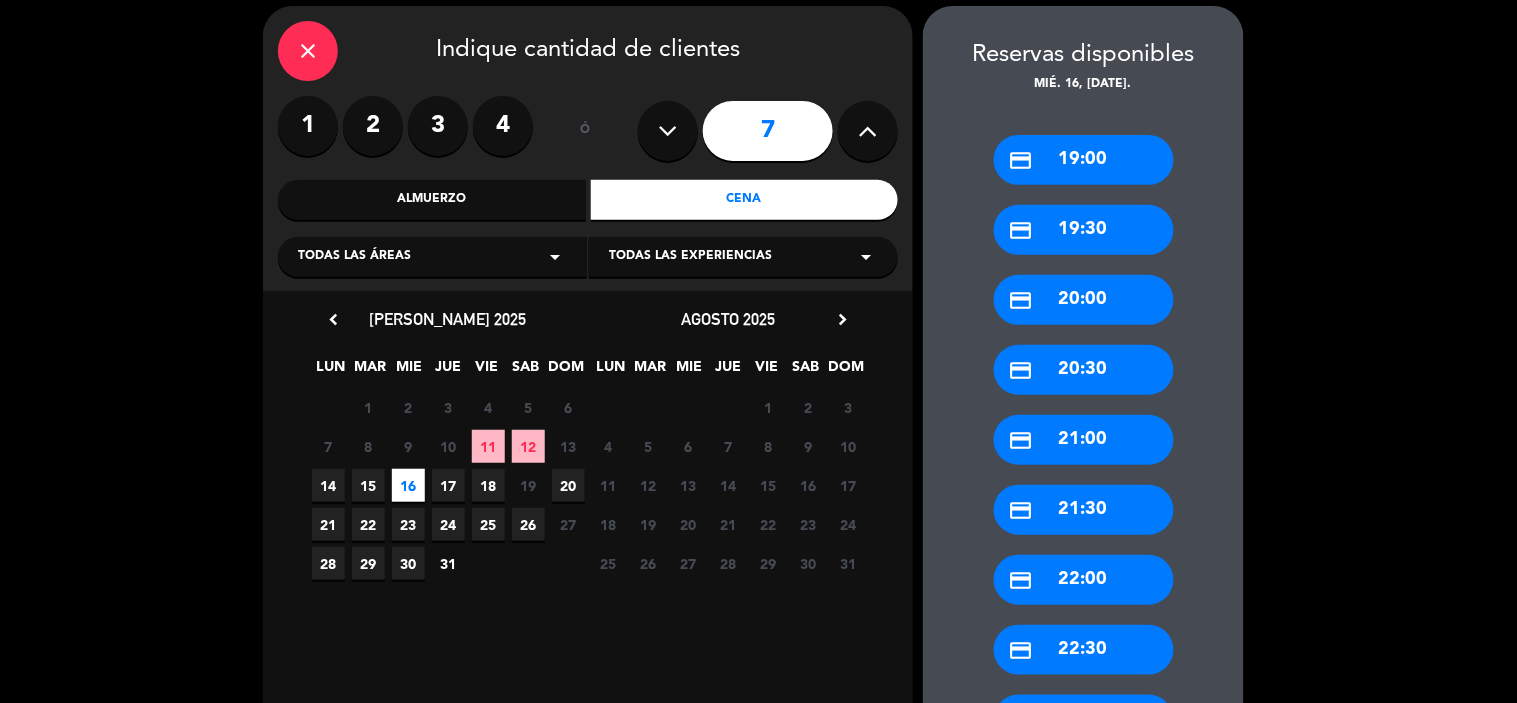 click on "credit_card  19:00" at bounding box center [1084, 160] 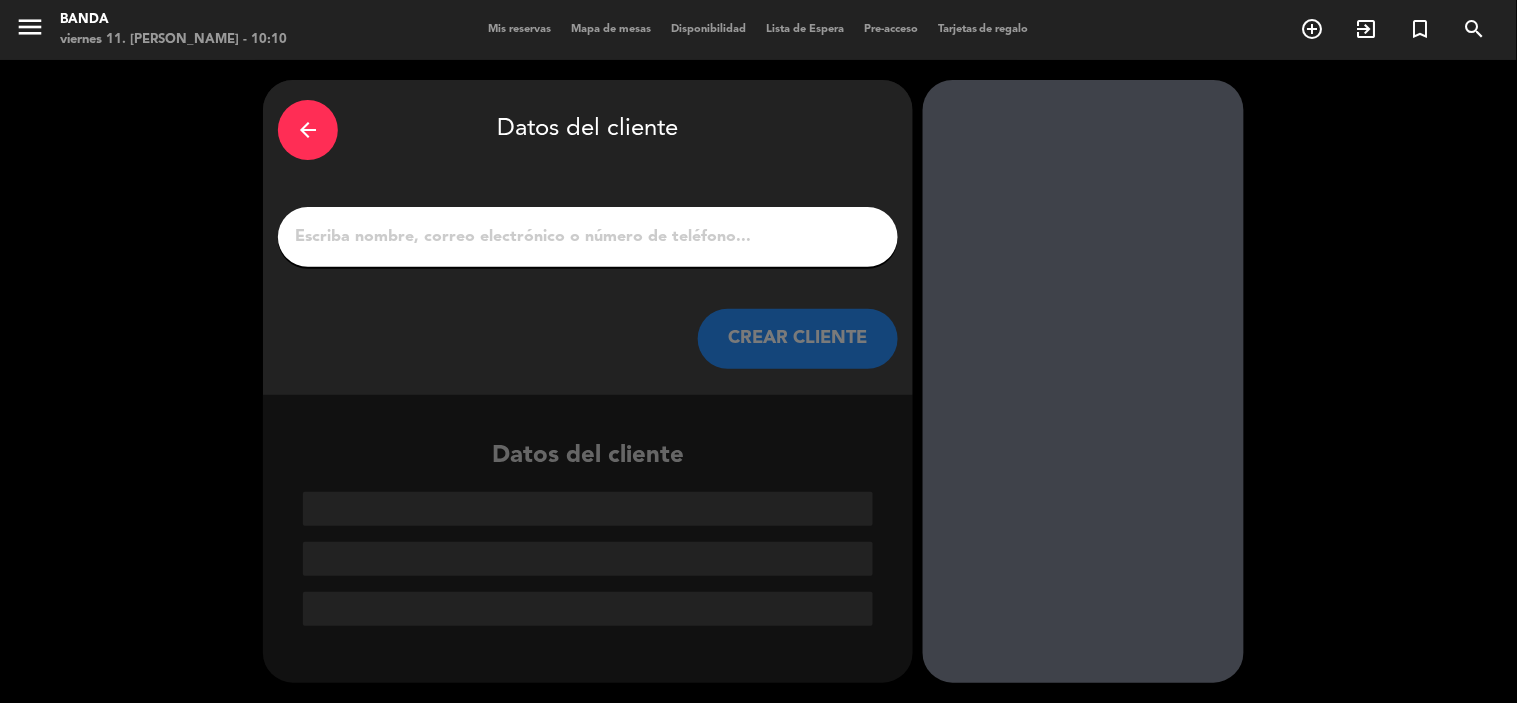 scroll, scrollTop: 0, scrollLeft: 0, axis: both 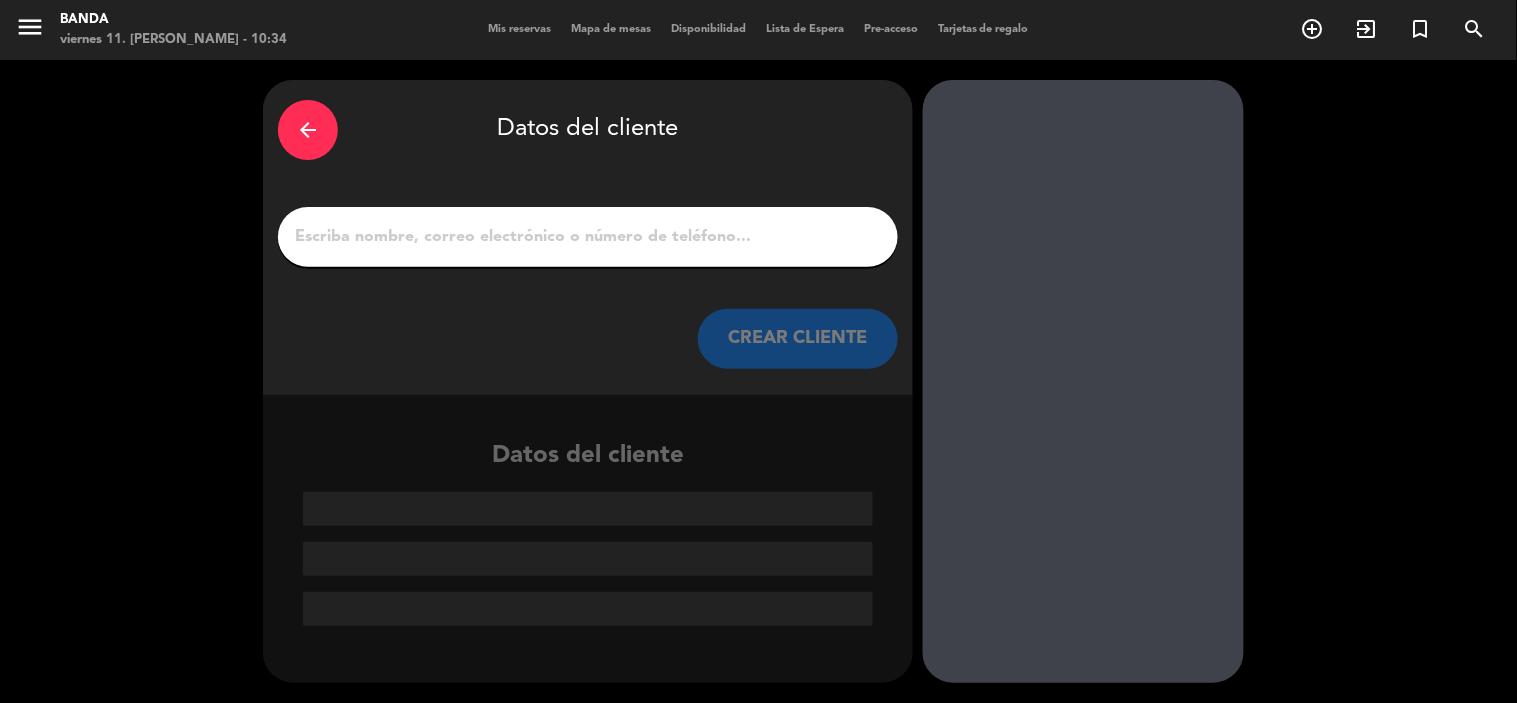 click on "arrow_back" at bounding box center [308, 130] 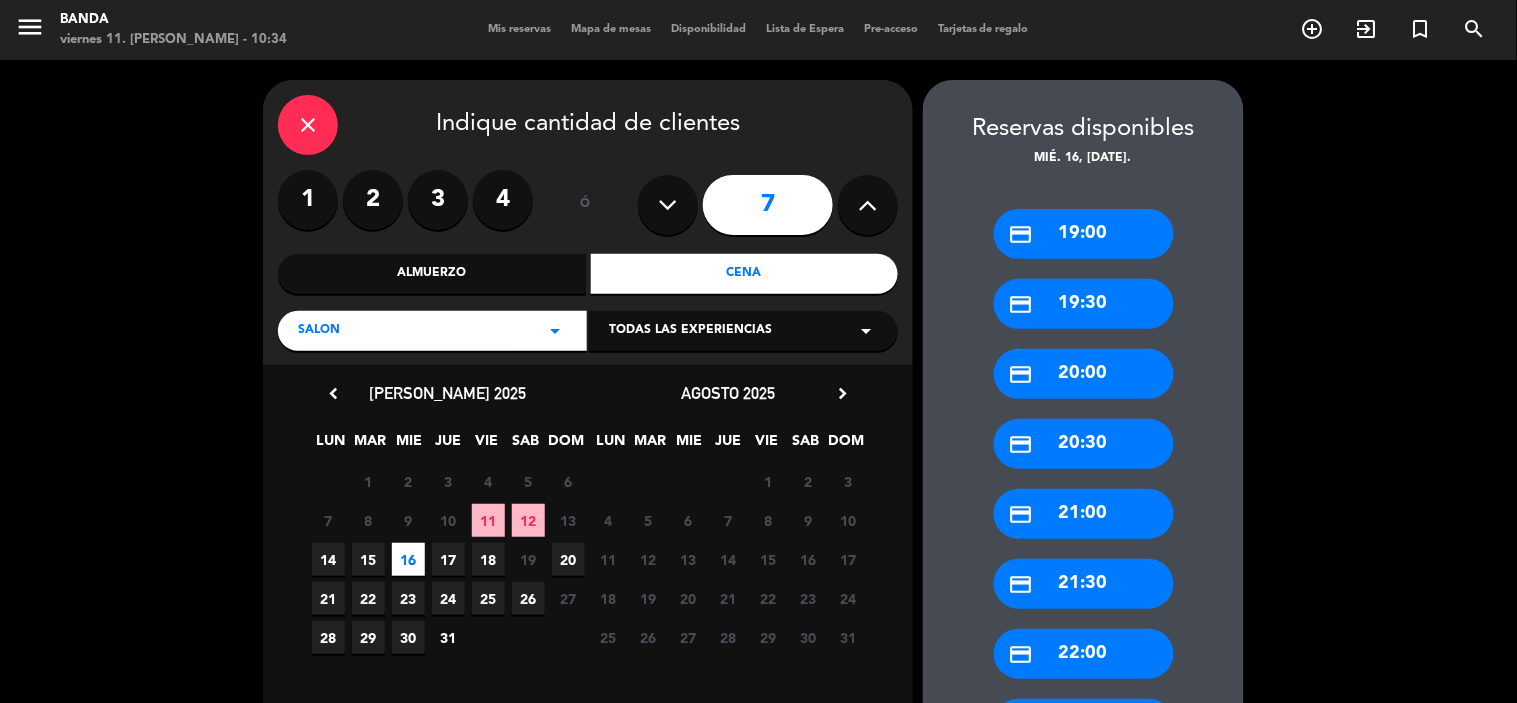 click on "close" at bounding box center (308, 125) 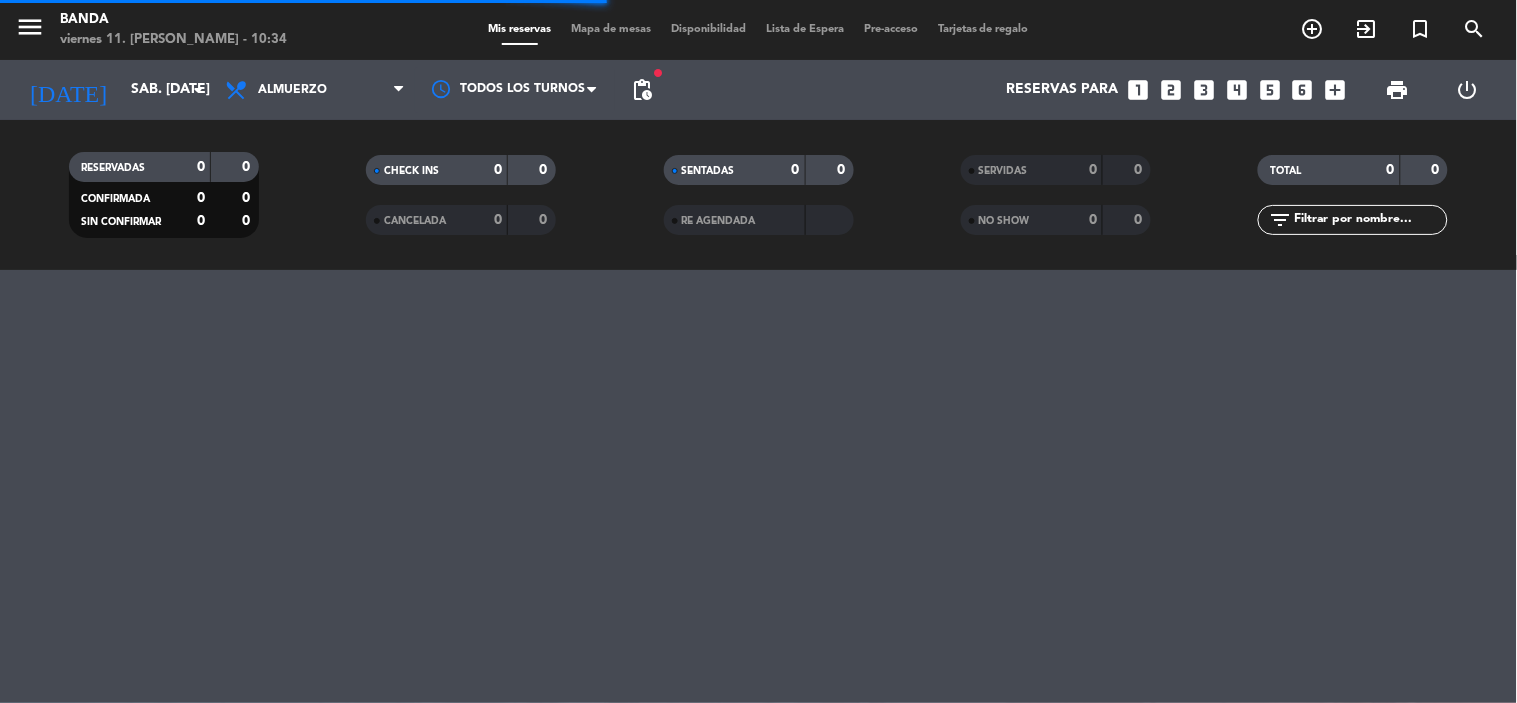 click on "looks_two" at bounding box center [1171, 90] 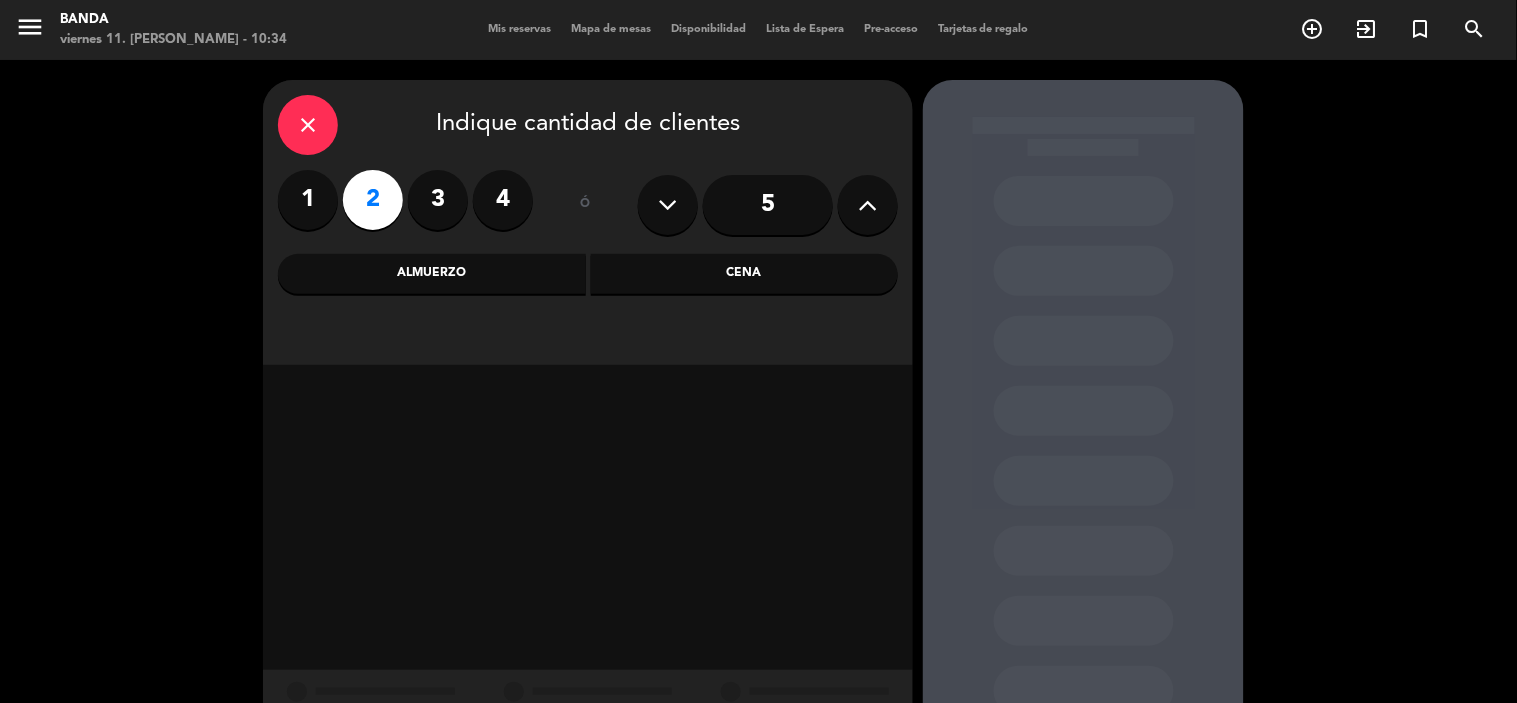 click on "Almuerzo" at bounding box center (432, 274) 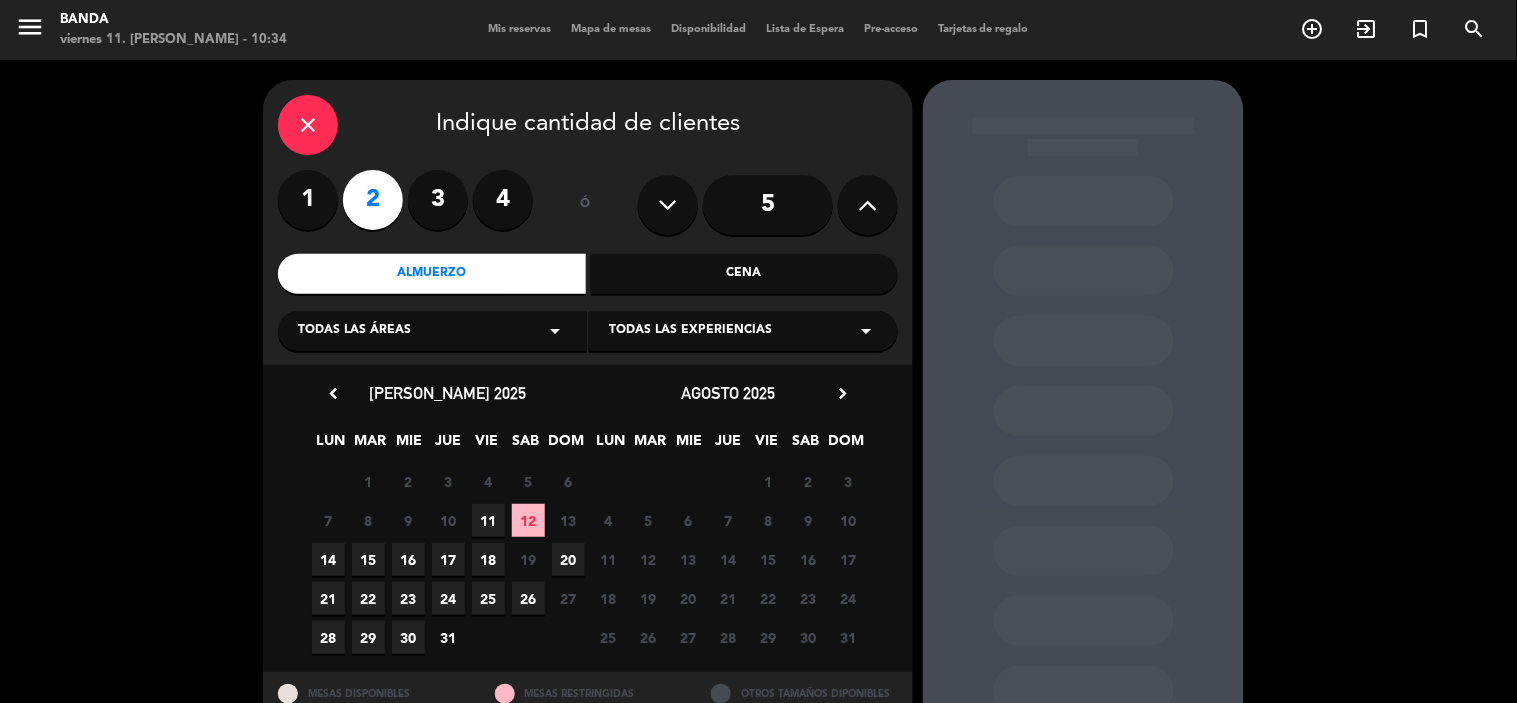 click on "11" at bounding box center [488, 520] 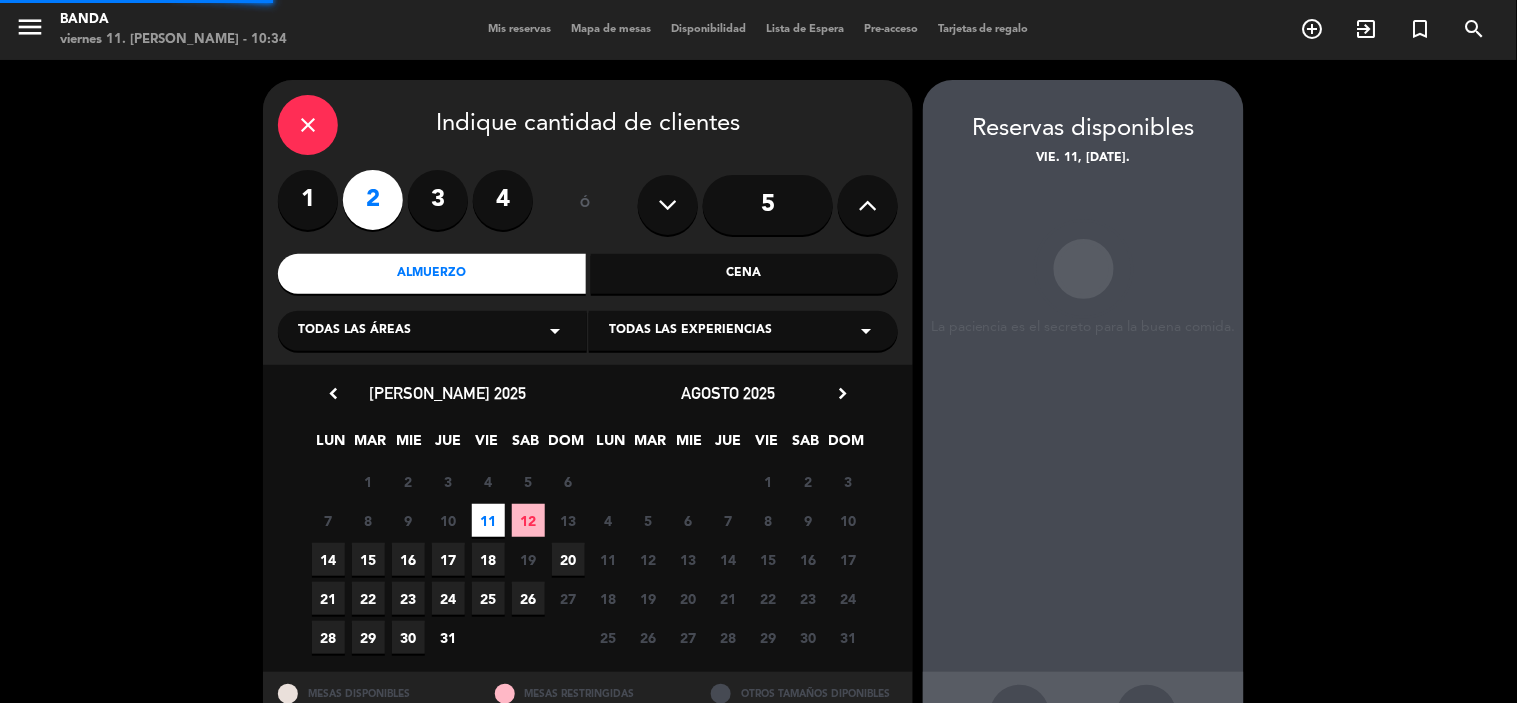 scroll, scrollTop: 74, scrollLeft: 0, axis: vertical 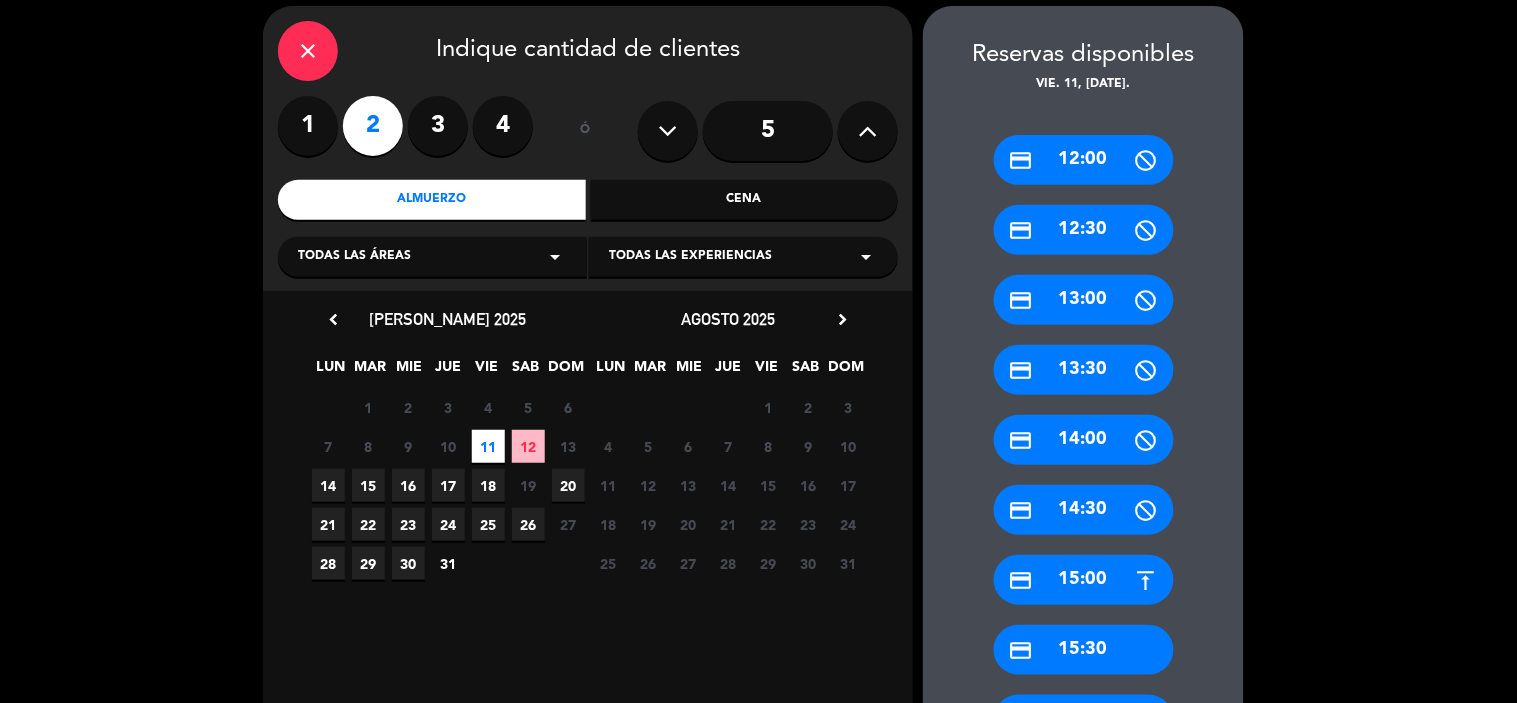 click on "close" at bounding box center [308, 51] 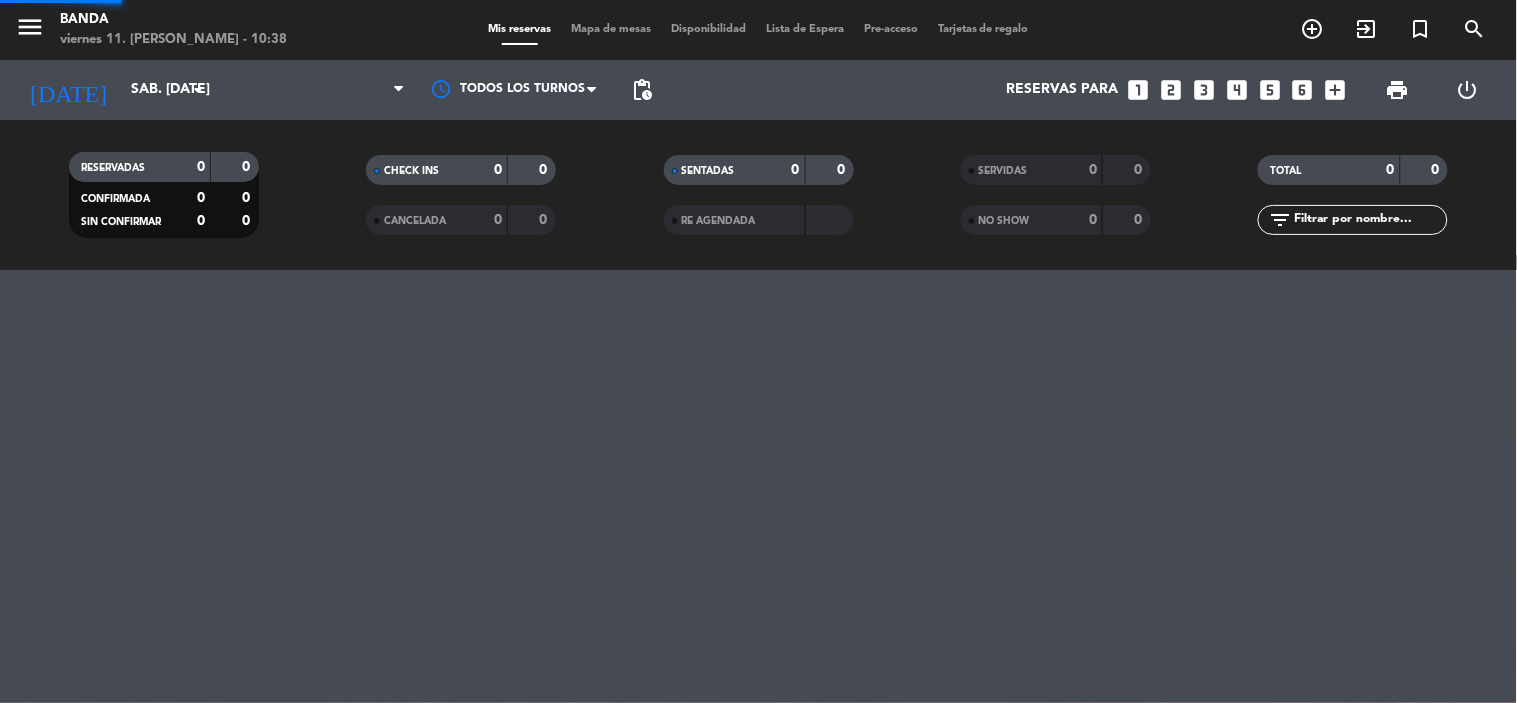 scroll, scrollTop: 0, scrollLeft: 0, axis: both 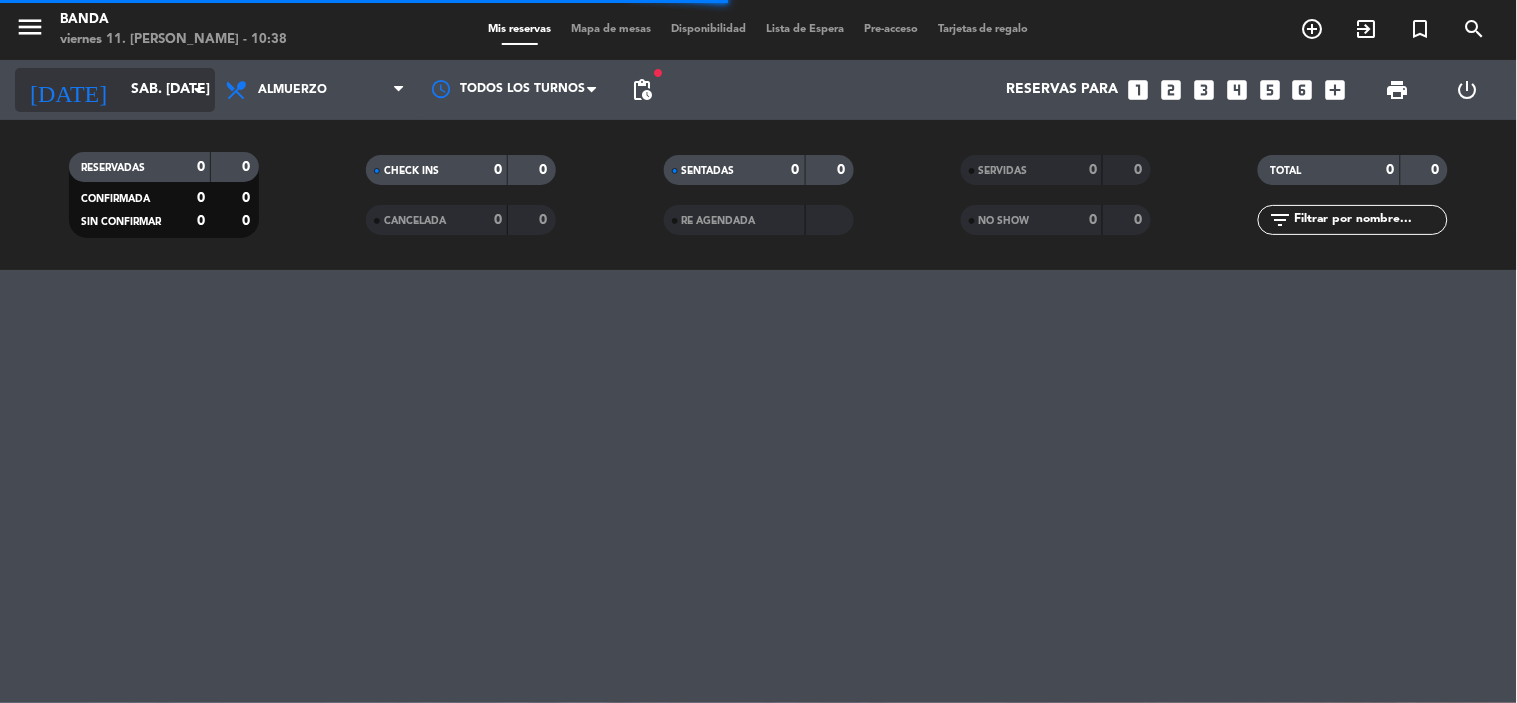 click on "sáb. [DATE]" 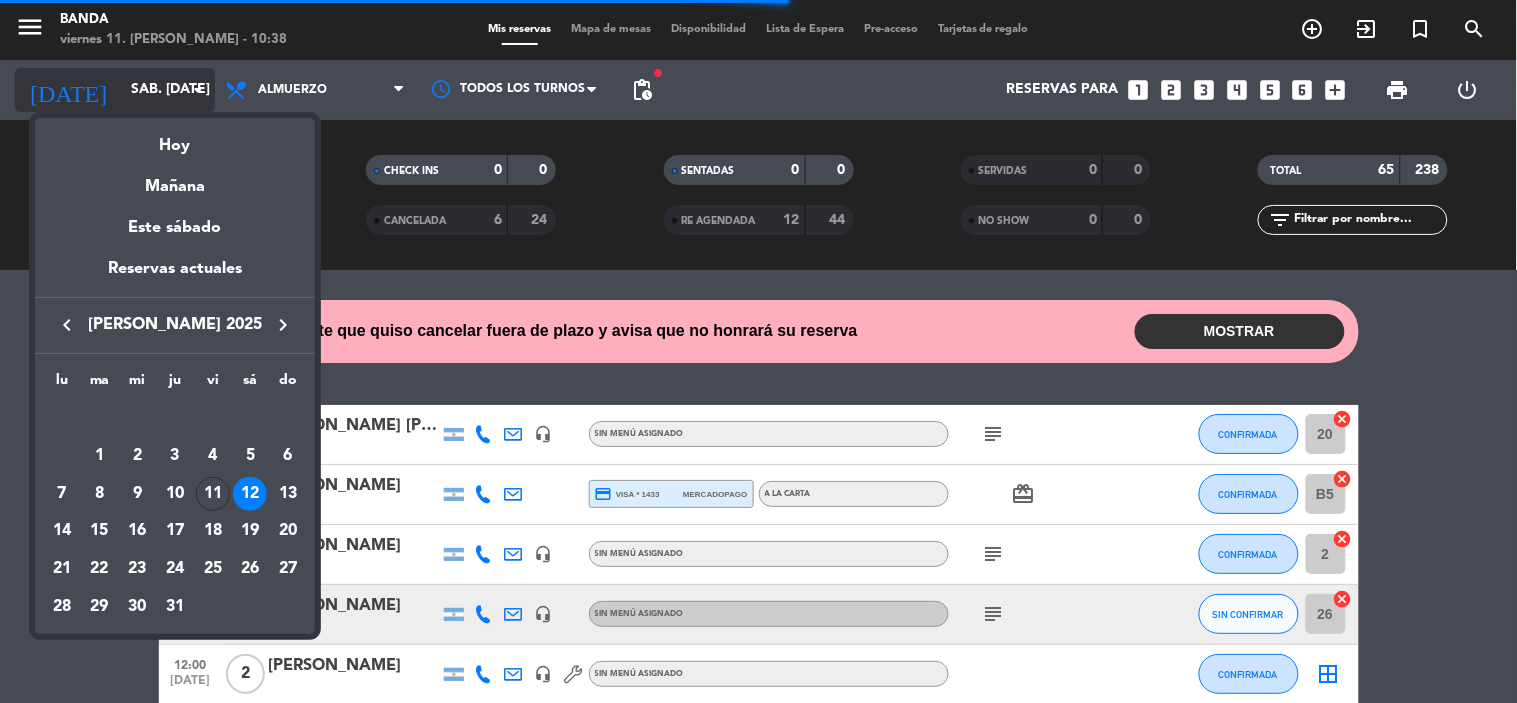 click on "Hoy" at bounding box center (175, 138) 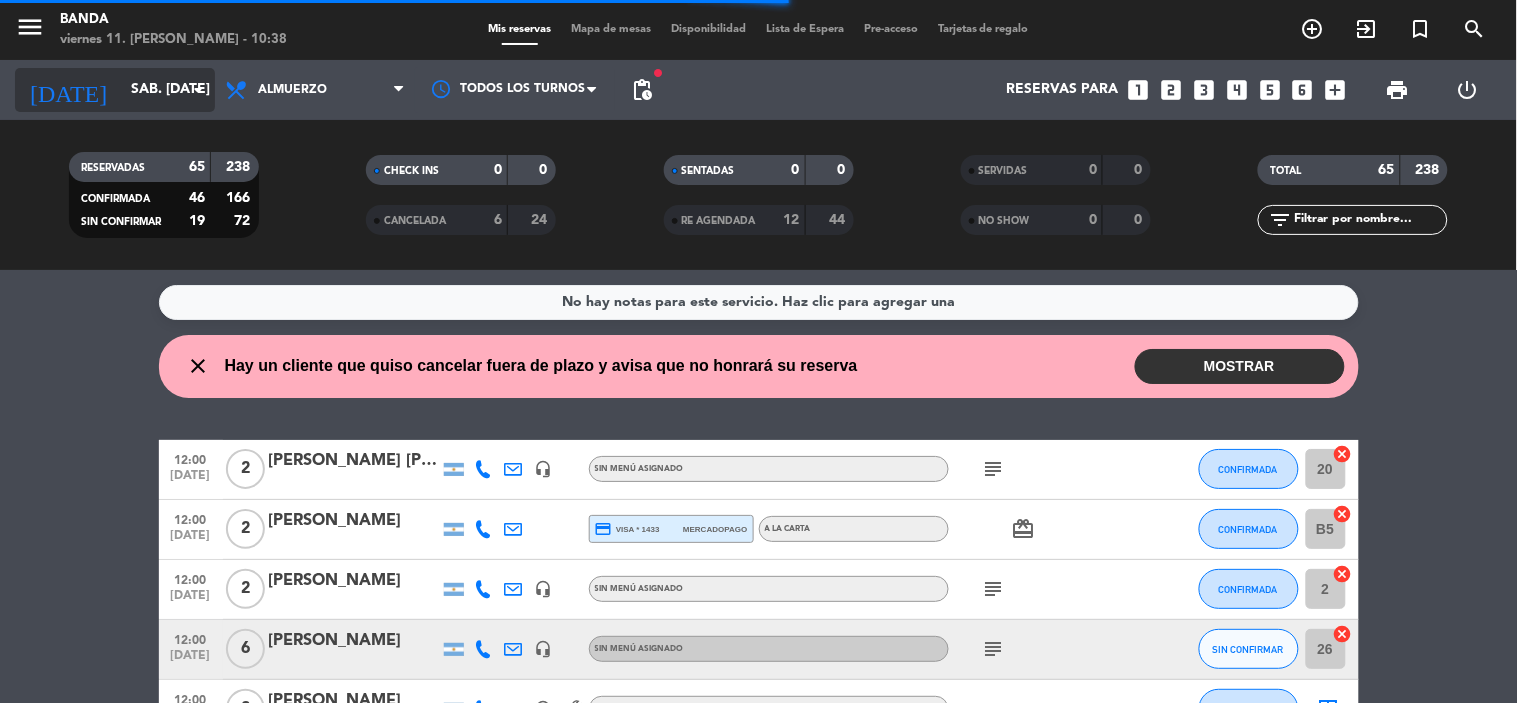 type on "vie. [DATE]" 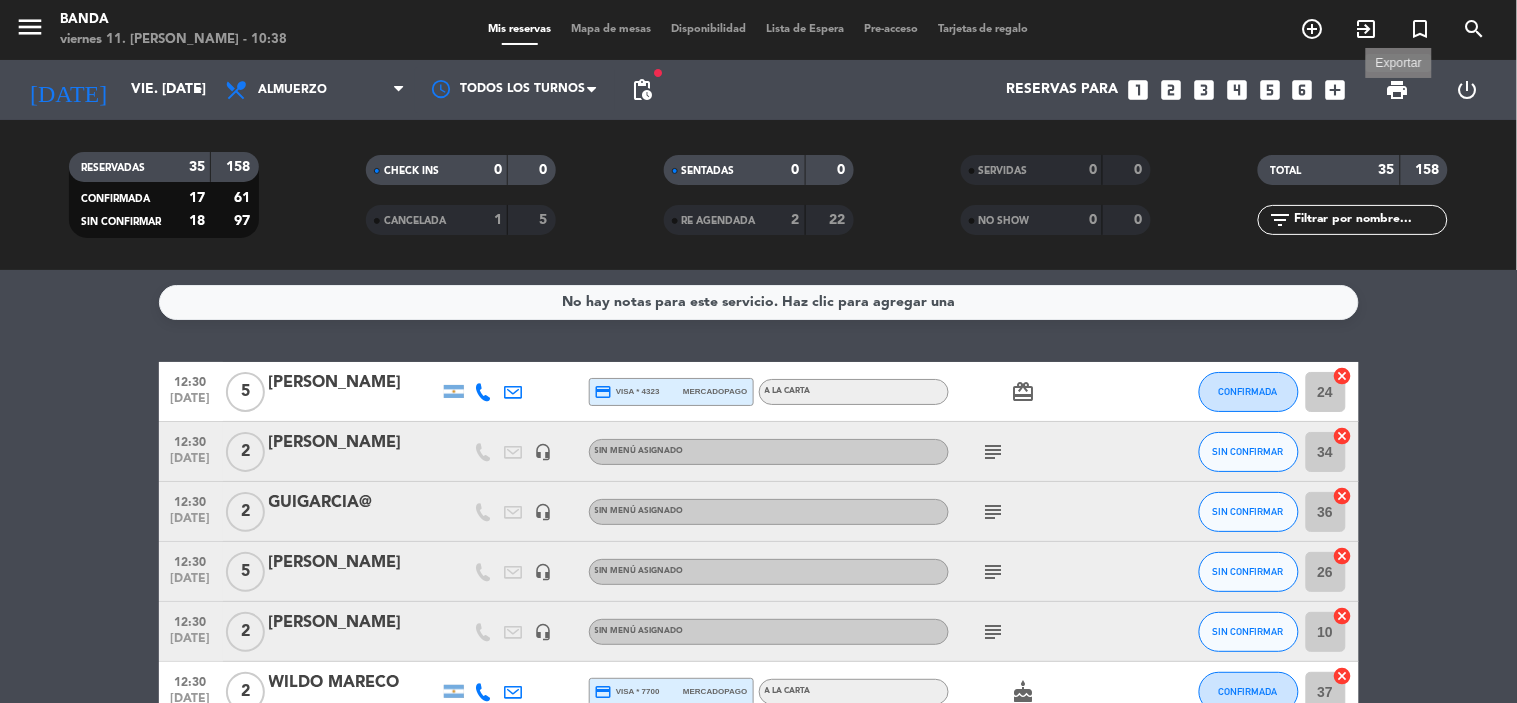 click on "print" at bounding box center [1398, 90] 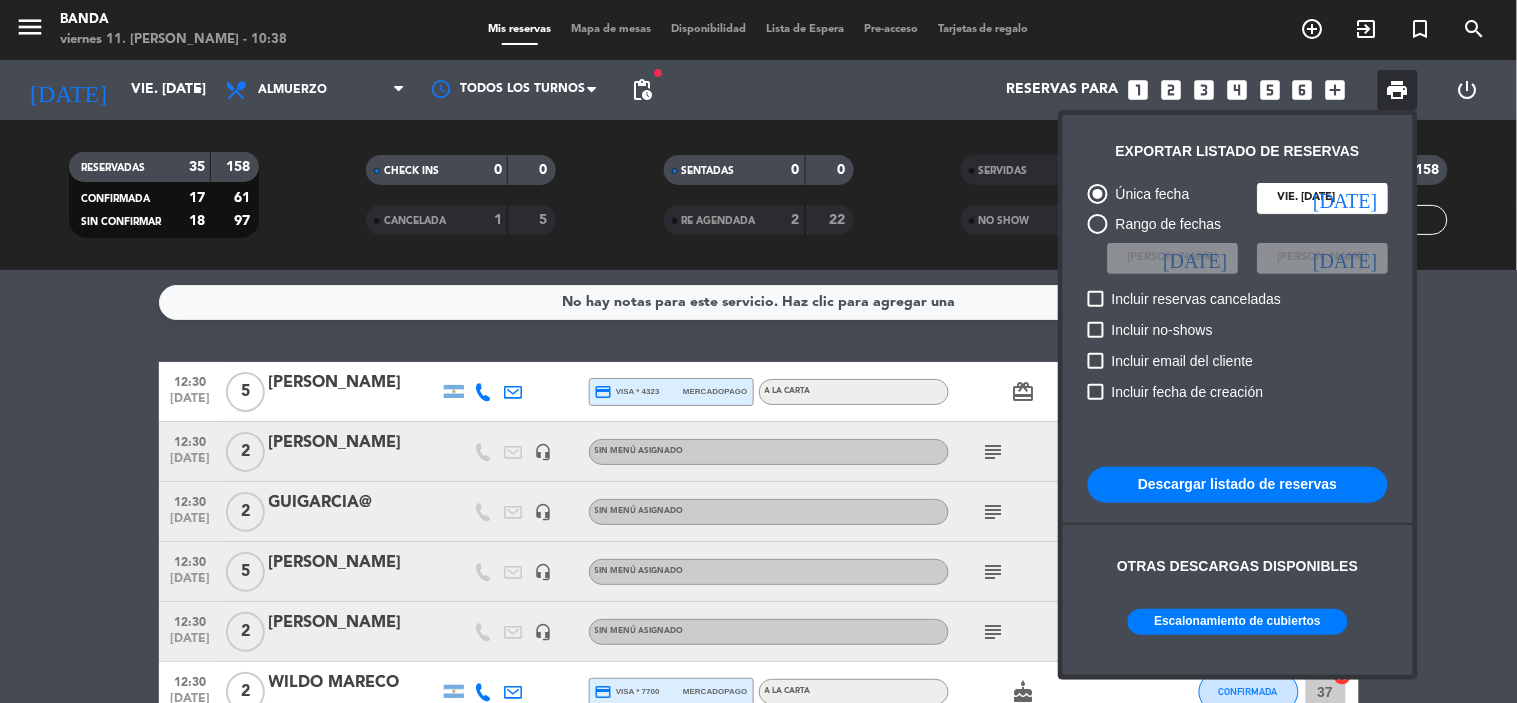 click on "Escalonamiento de cubiertos" at bounding box center [1238, 622] 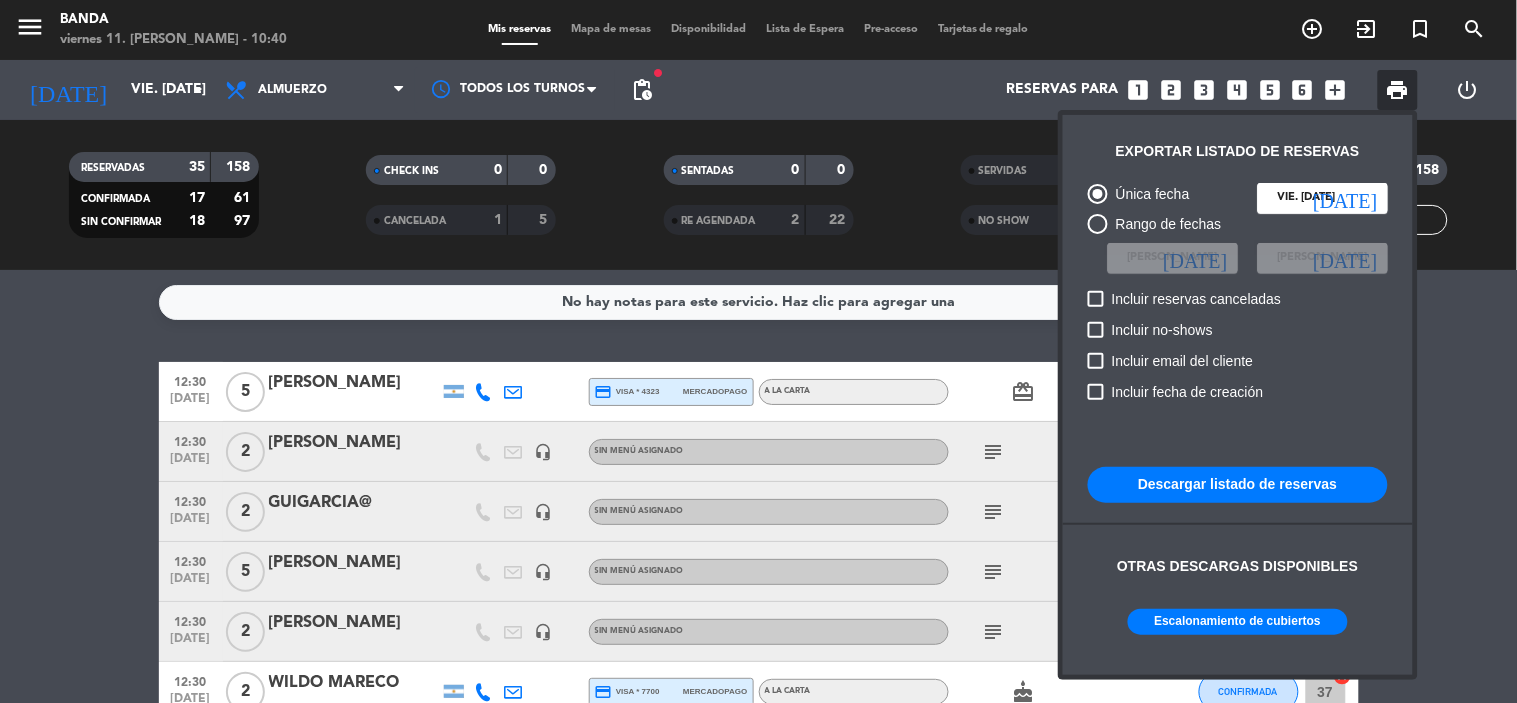 click at bounding box center (758, 351) 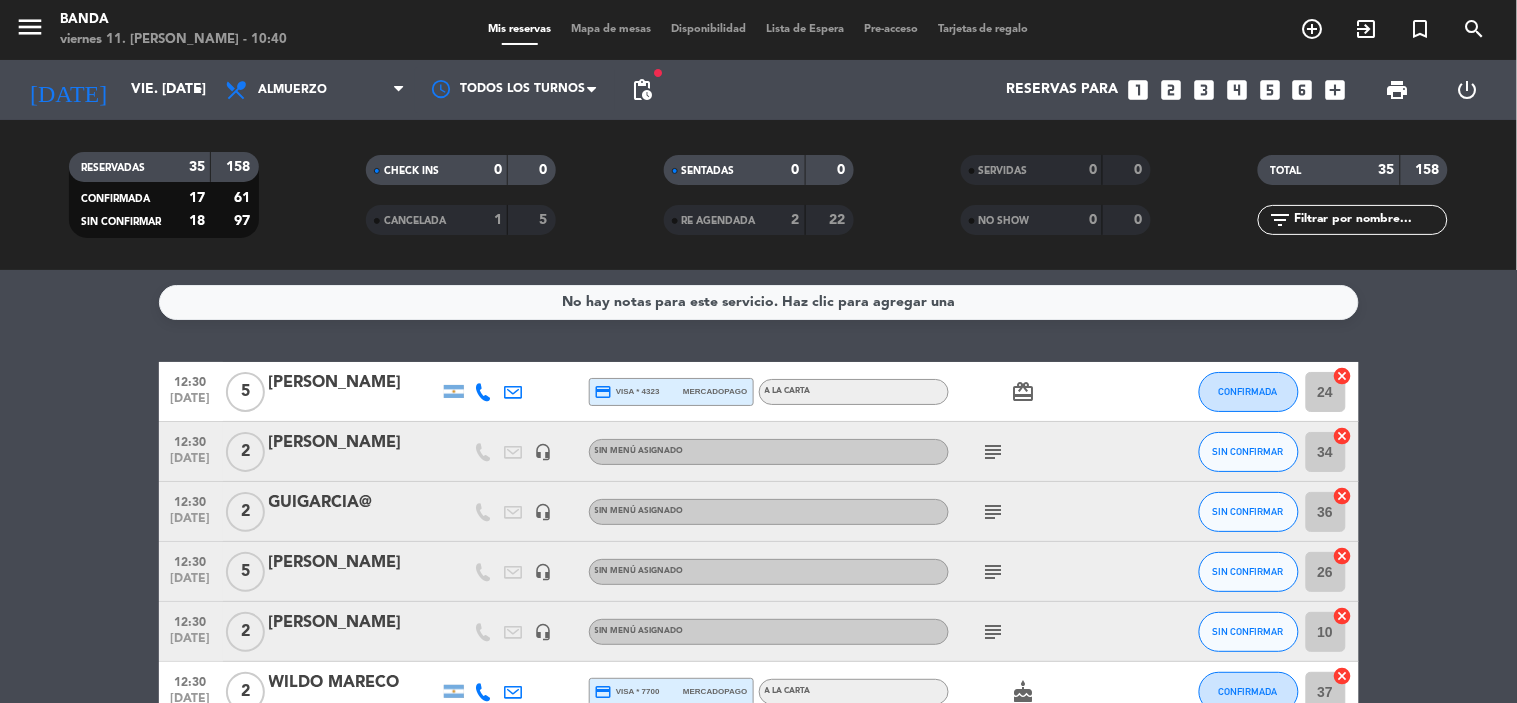 click on "looks_two" at bounding box center (1171, 90) 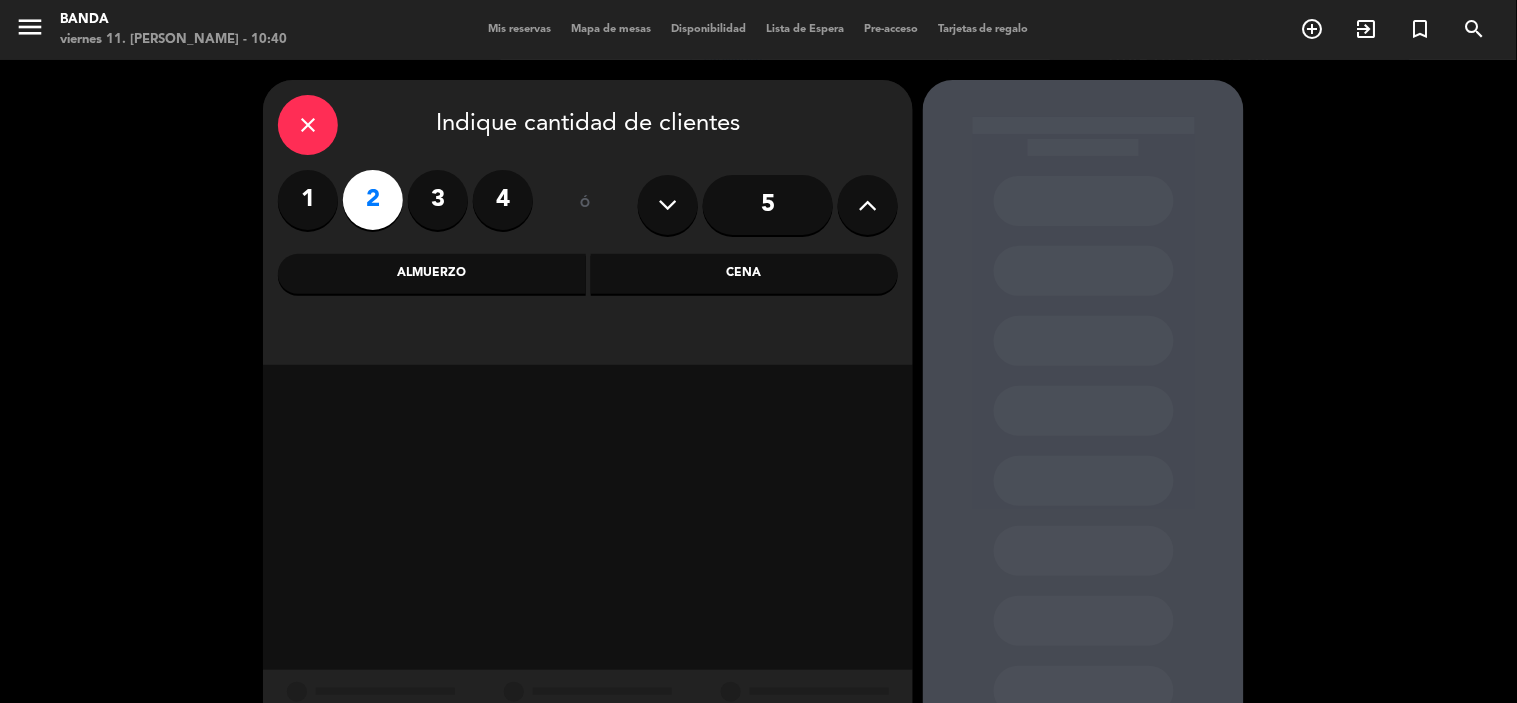 click on "Cena" at bounding box center (745, 274) 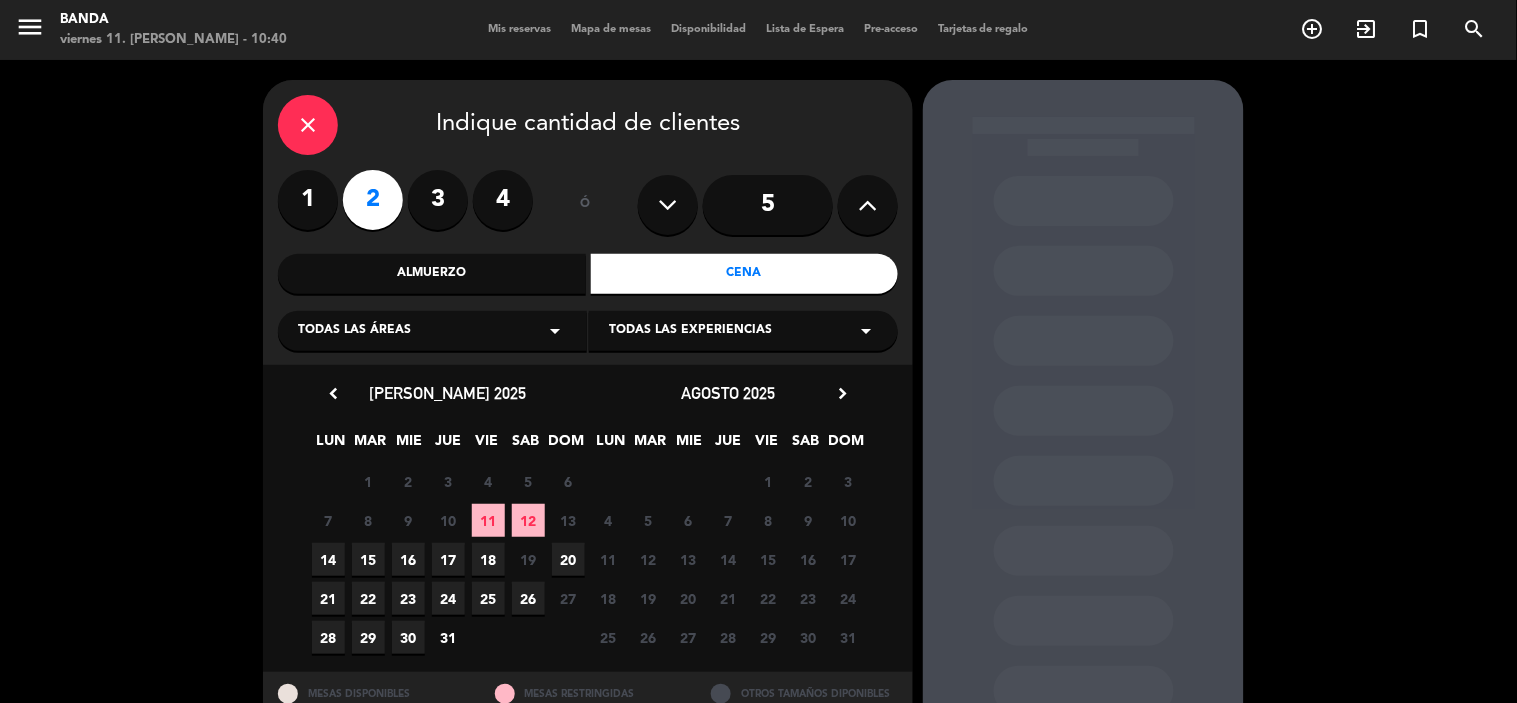 click on "11" at bounding box center (488, 520) 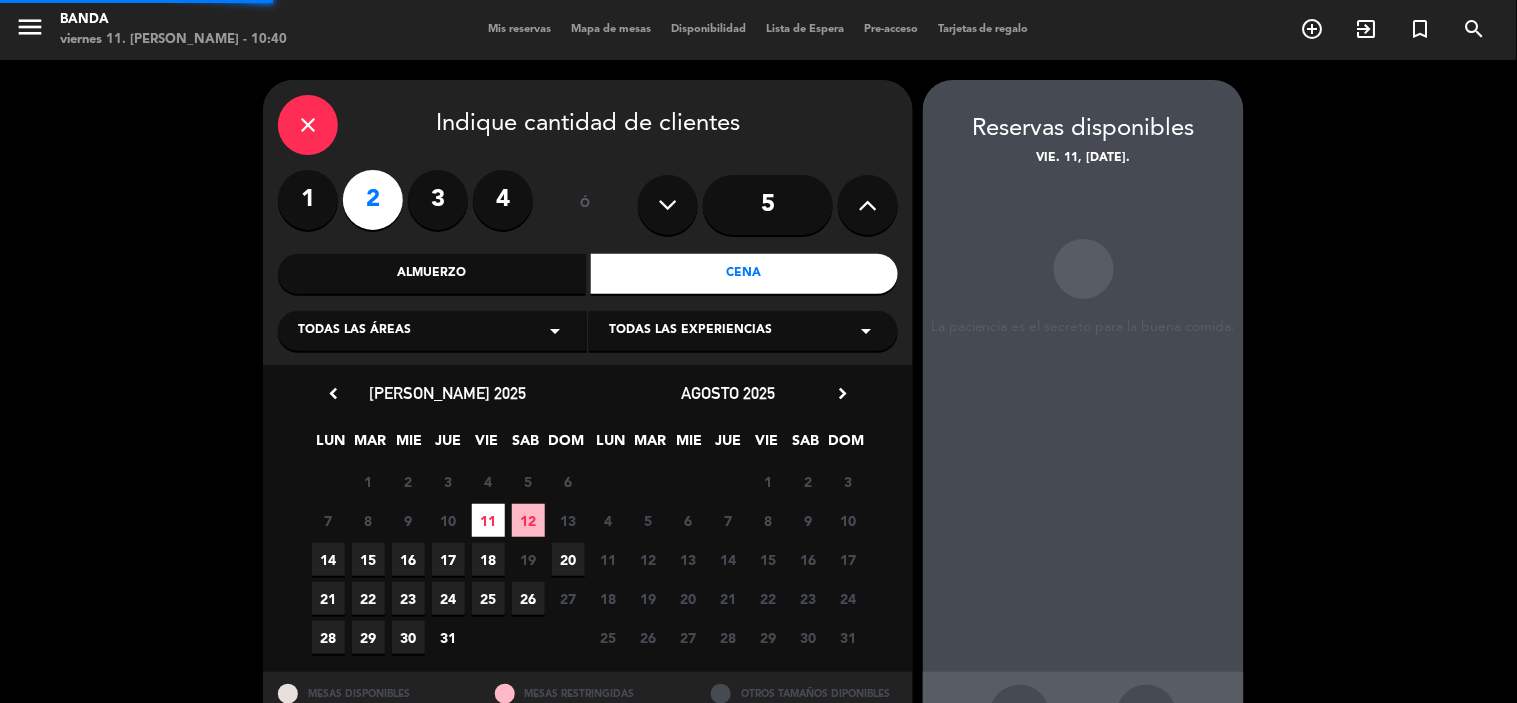scroll, scrollTop: 74, scrollLeft: 0, axis: vertical 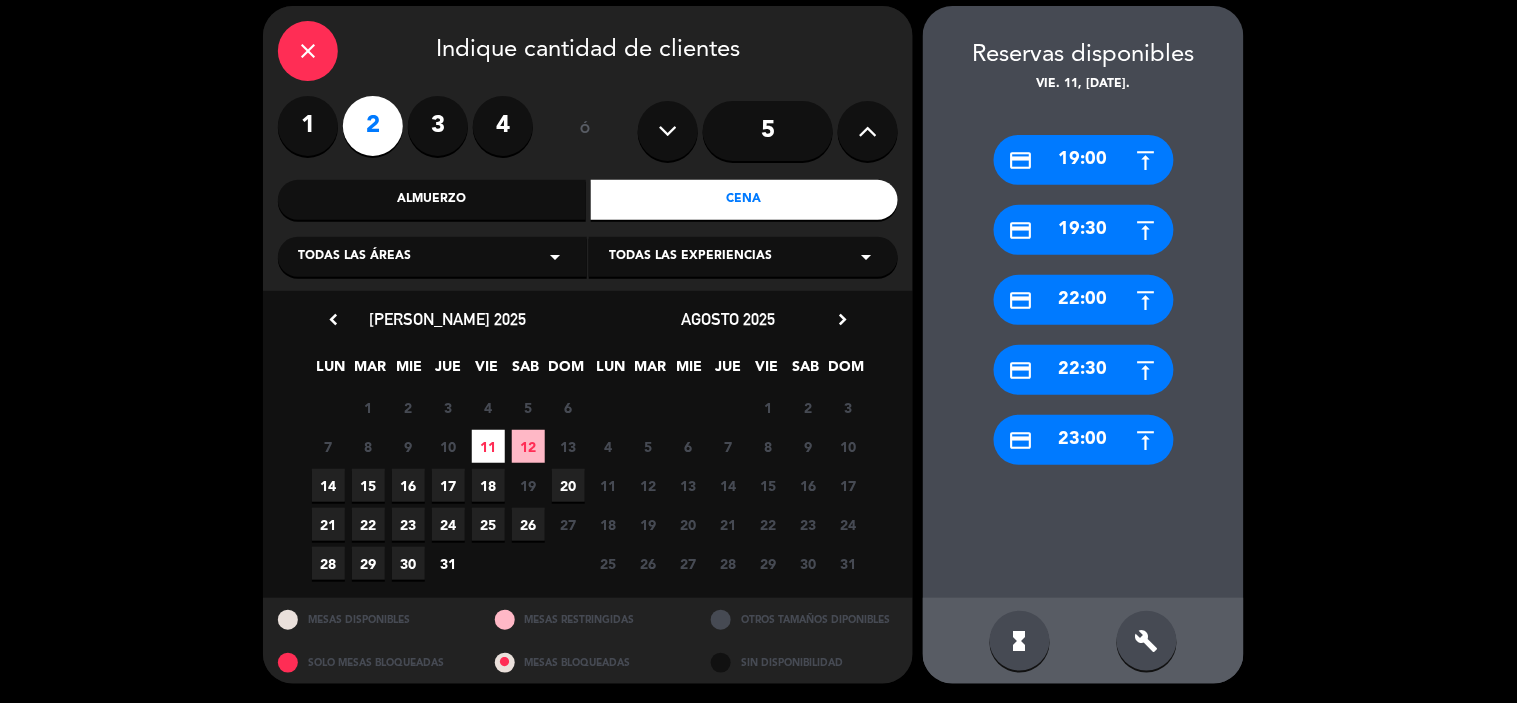 click on "close" at bounding box center (308, 51) 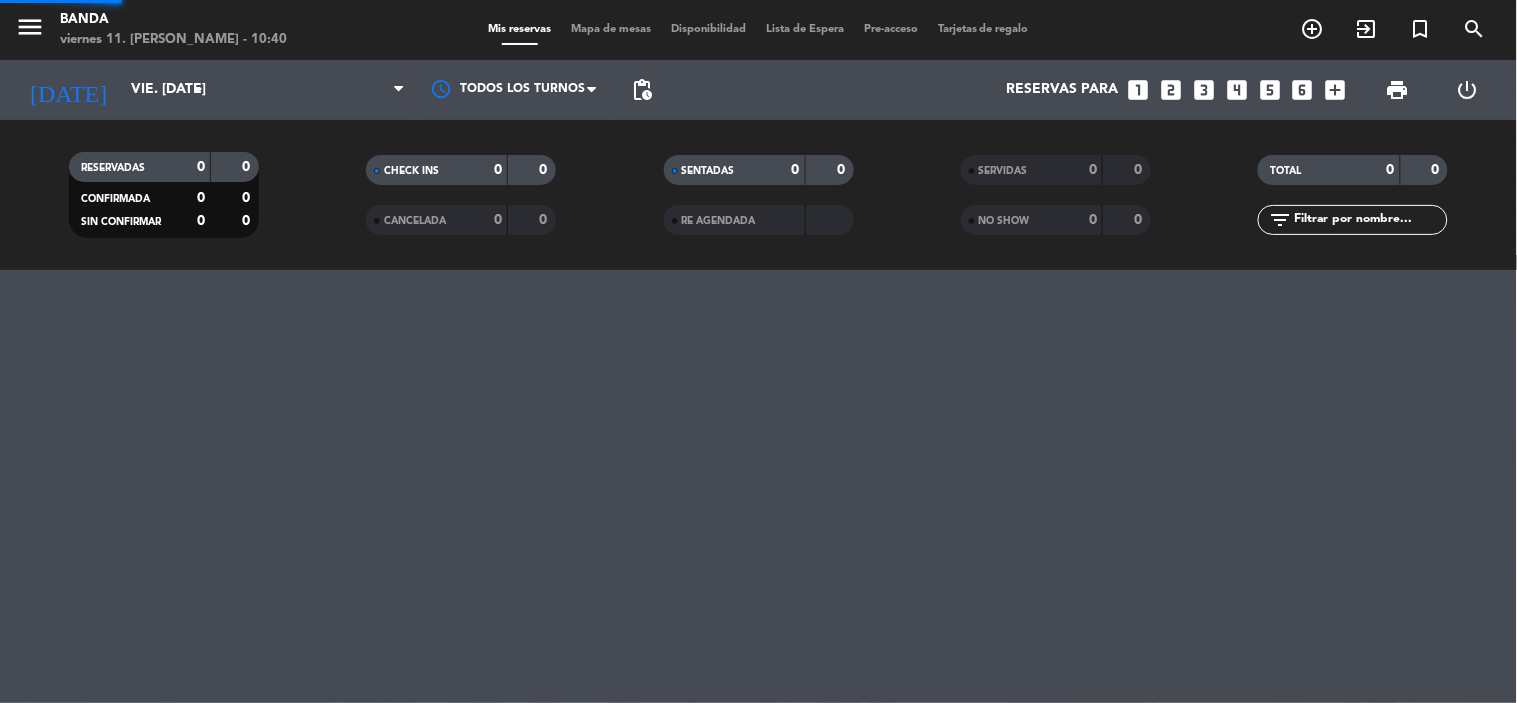 scroll, scrollTop: 0, scrollLeft: 0, axis: both 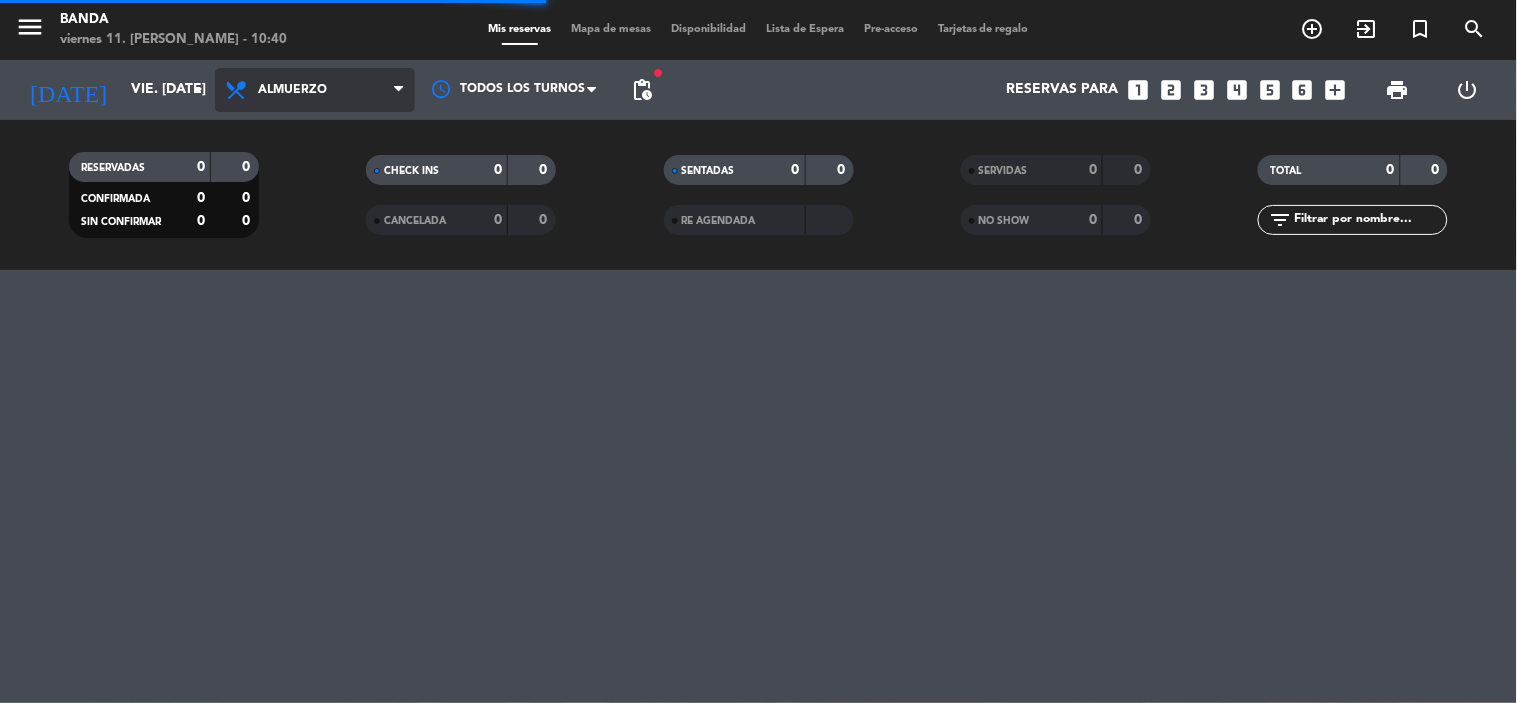 click on "Almuerzo" at bounding box center (292, 90) 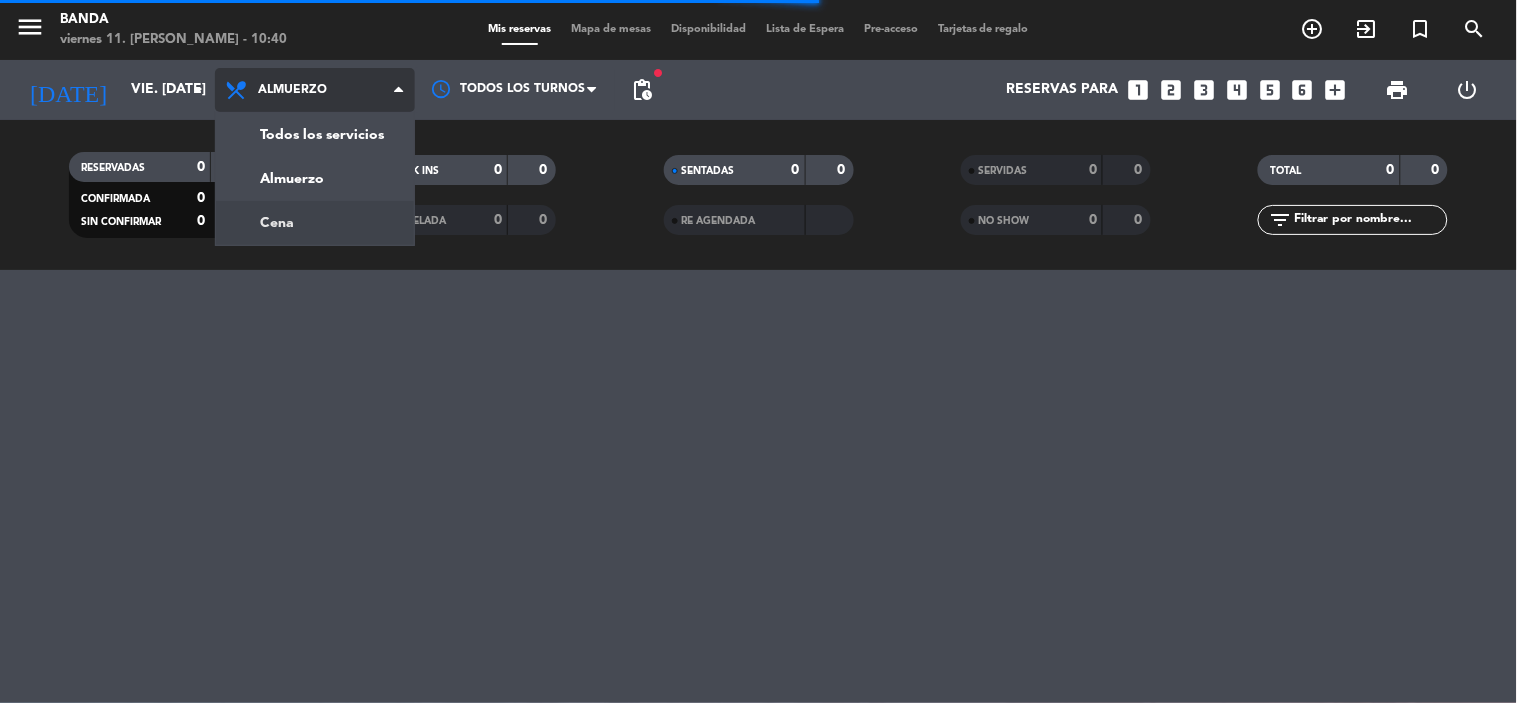 click on "menu  Banda   viernes 11. [PERSON_NAME] - 10:40   Mis reservas   Mapa de mesas   Disponibilidad   Lista de Espera   Pre-acceso   Tarjetas de regalo  add_circle_outline exit_to_app turned_in_not search [DATE]    vie. [DATE] arrow_drop_down  Todos los servicios  Almuerzo  Cena  Almuerzo  Todos los servicios  Almuerzo  Cena Todos los turnos fiber_manual_record pending_actions  Reservas para   looks_one   looks_two   looks_3   looks_4   looks_5   looks_6   add_box  print  power_settings_new   RESERVADAS   0   0   CONFIRMADA   0   0   SIN CONFIRMAR   0   0   CHECK INS   0   0   CANCELADA   0   0   SENTADAS   0   0   RE AGENDADA         SERVIDAS   0   0   NO SHOW   0   0   TOTAL   0   0  filter_list" 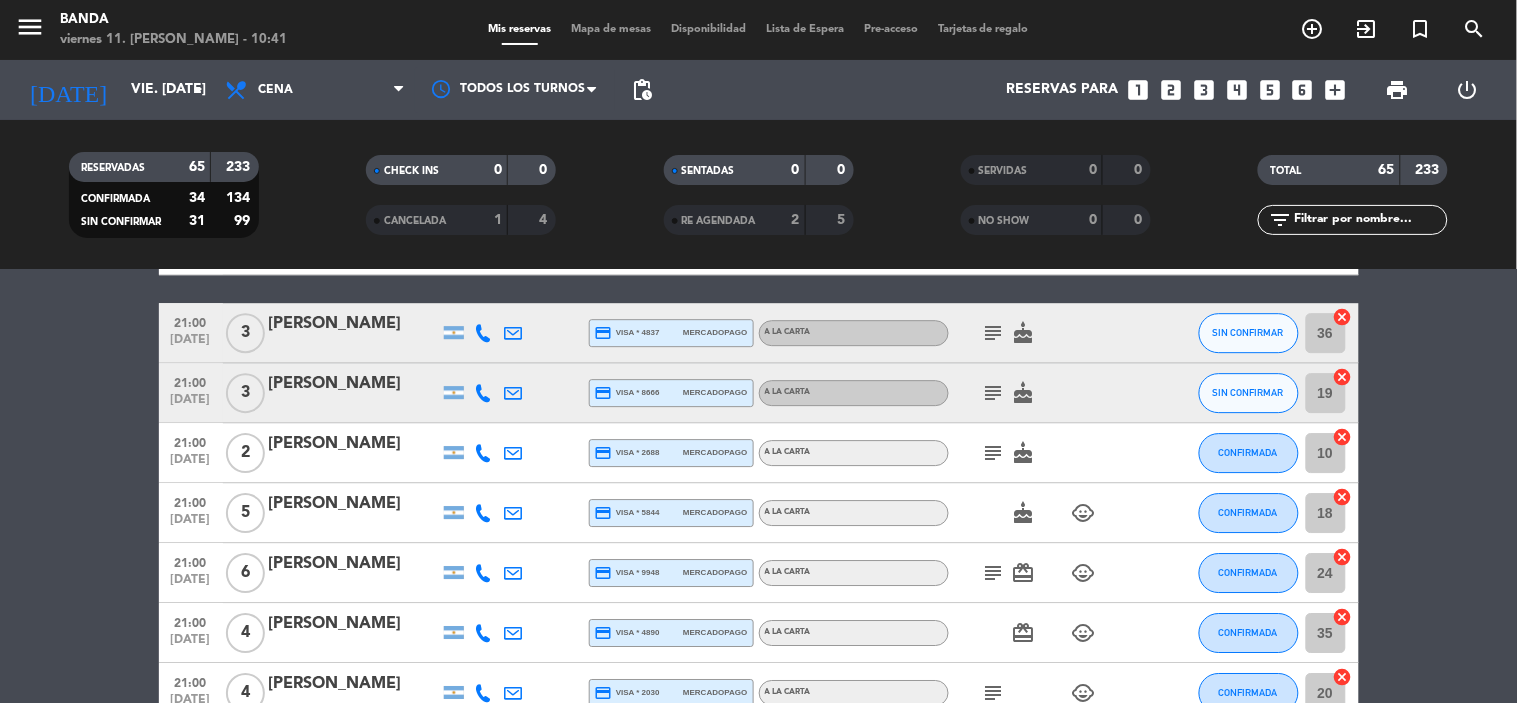 scroll, scrollTop: 2781, scrollLeft: 0, axis: vertical 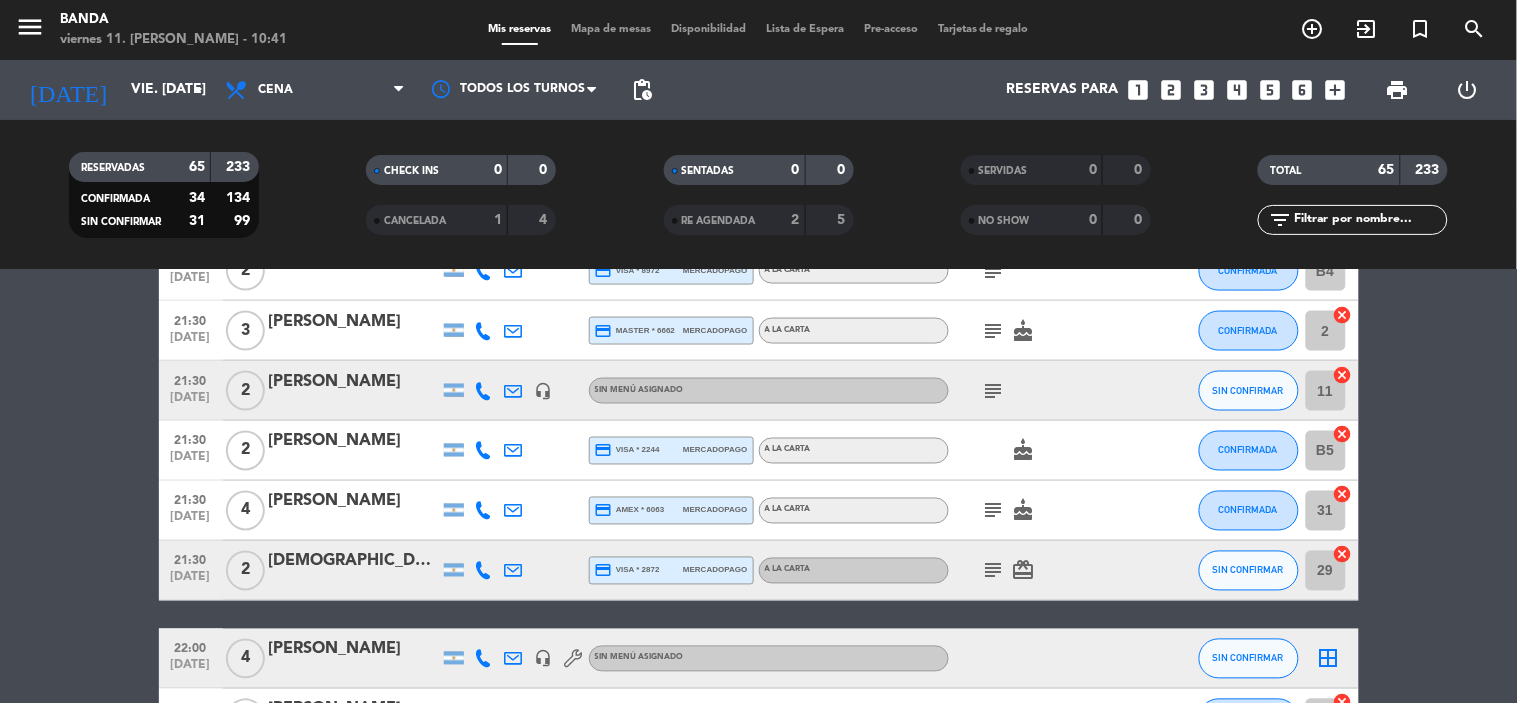 click on "print" at bounding box center [1398, 90] 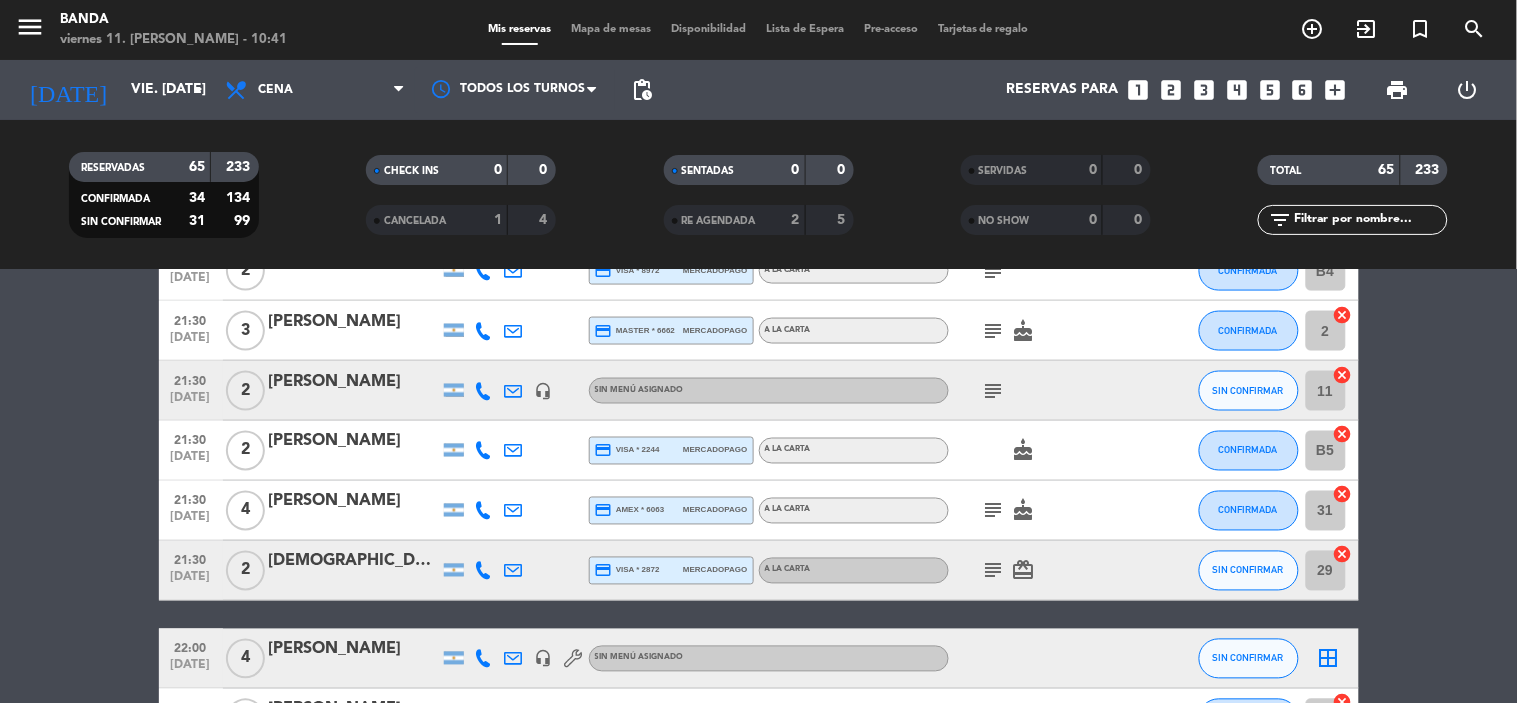 scroll, scrollTop: 3882, scrollLeft: 0, axis: vertical 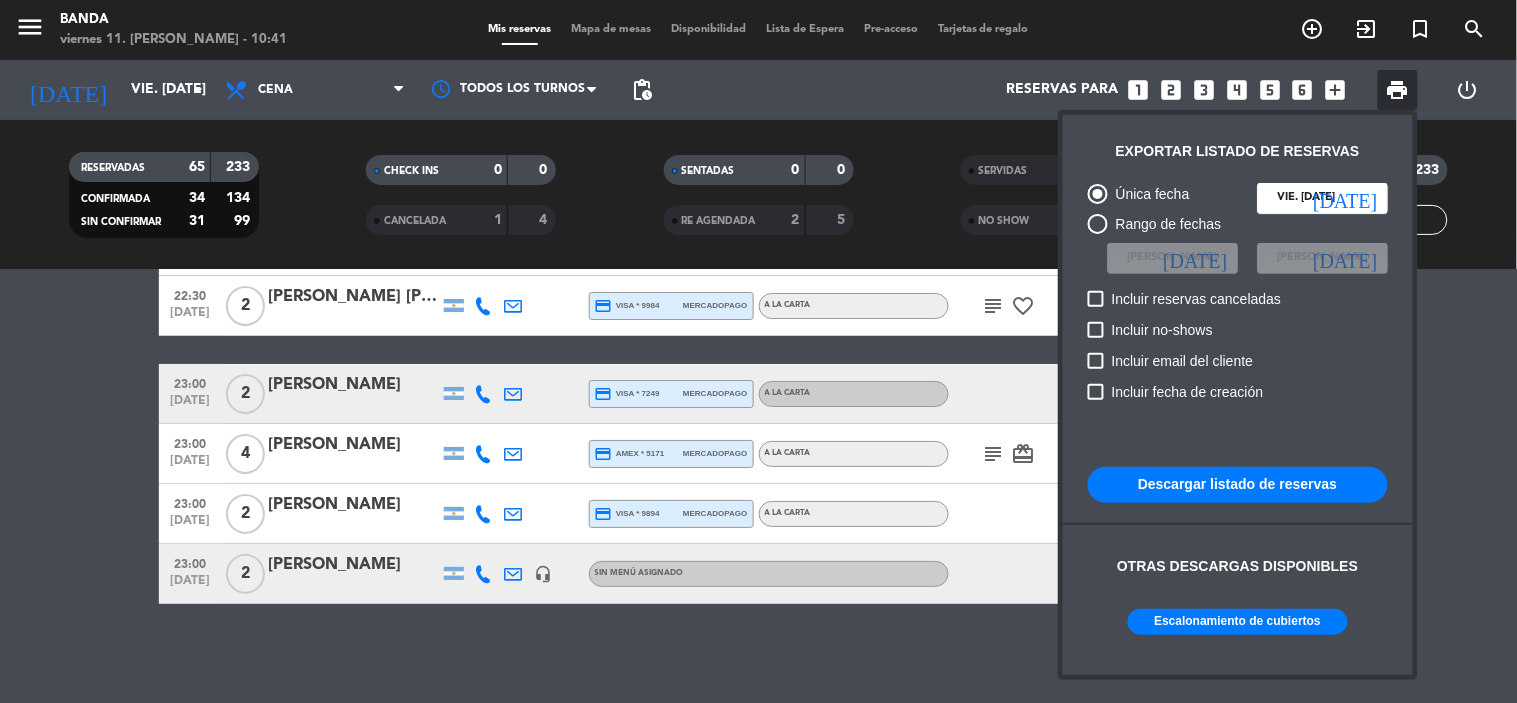 click on "Escalonamiento de cubiertos" at bounding box center (1238, 622) 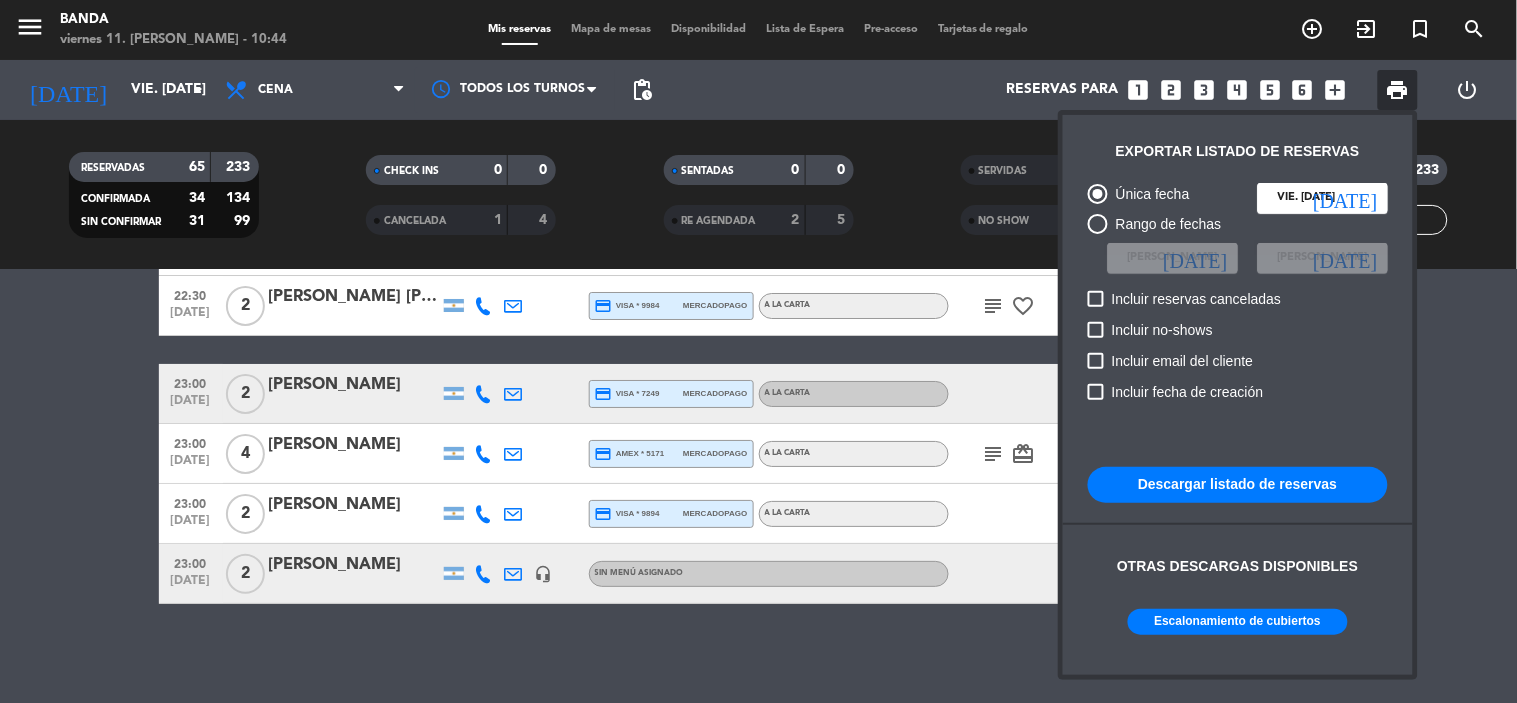 click at bounding box center (758, 351) 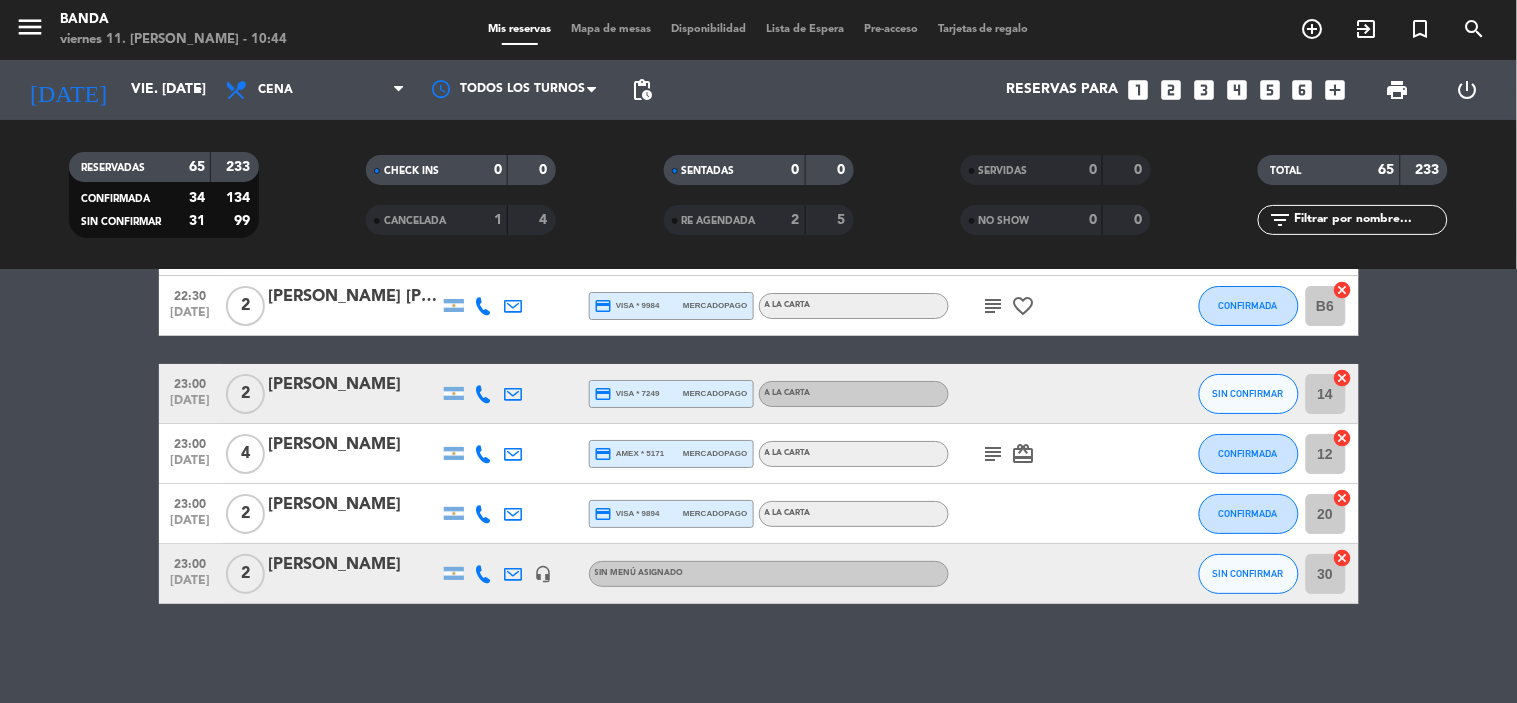 click on "looks_two" at bounding box center (1171, 90) 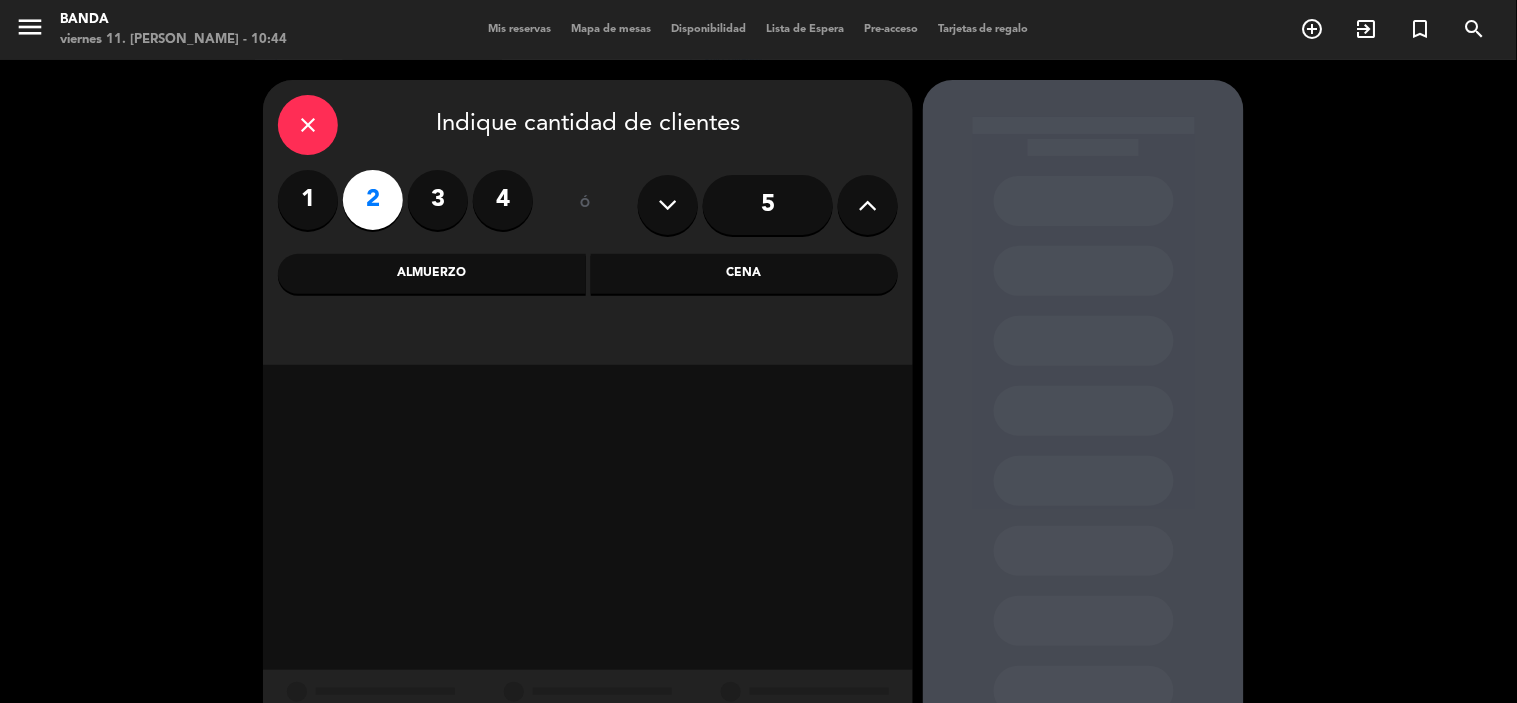 click on "Almuerzo" at bounding box center [432, 274] 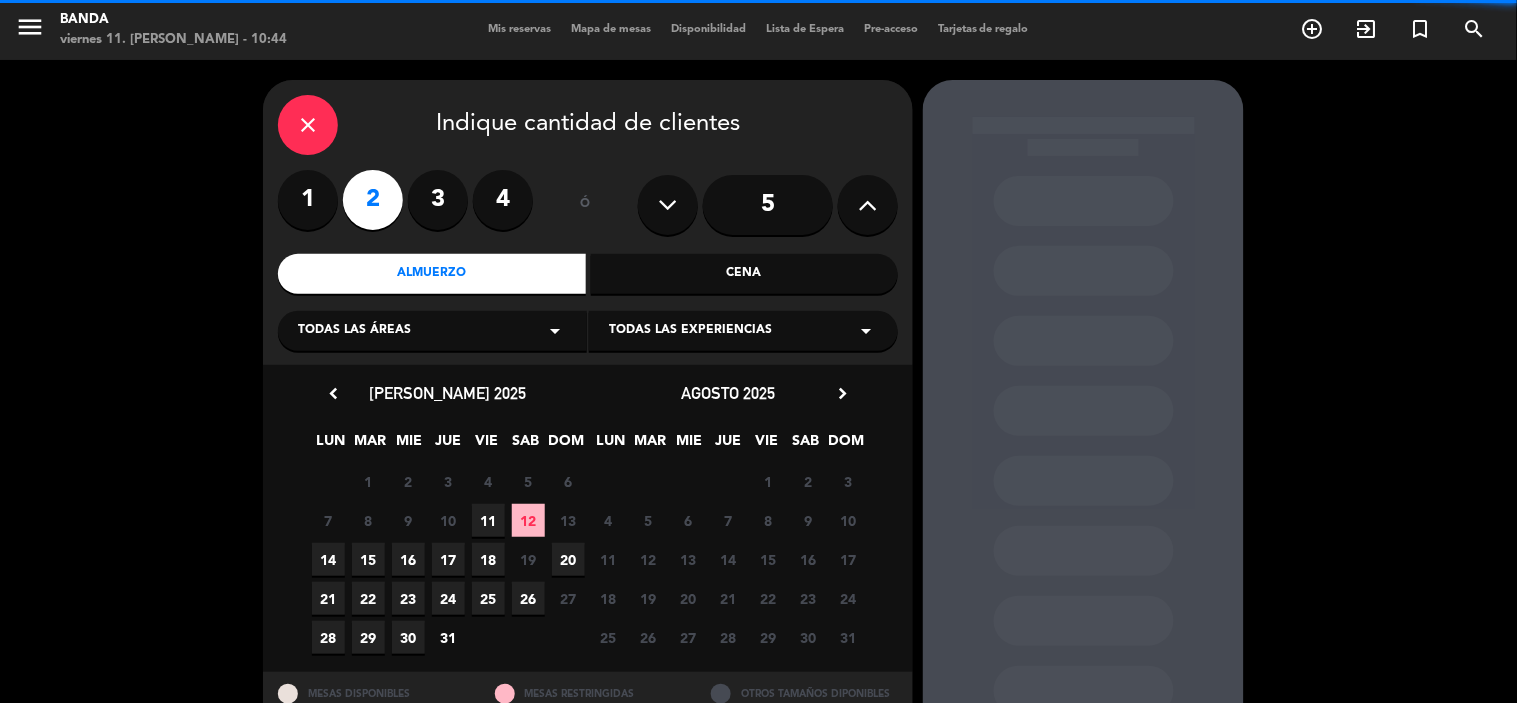 click on "11" at bounding box center [488, 520] 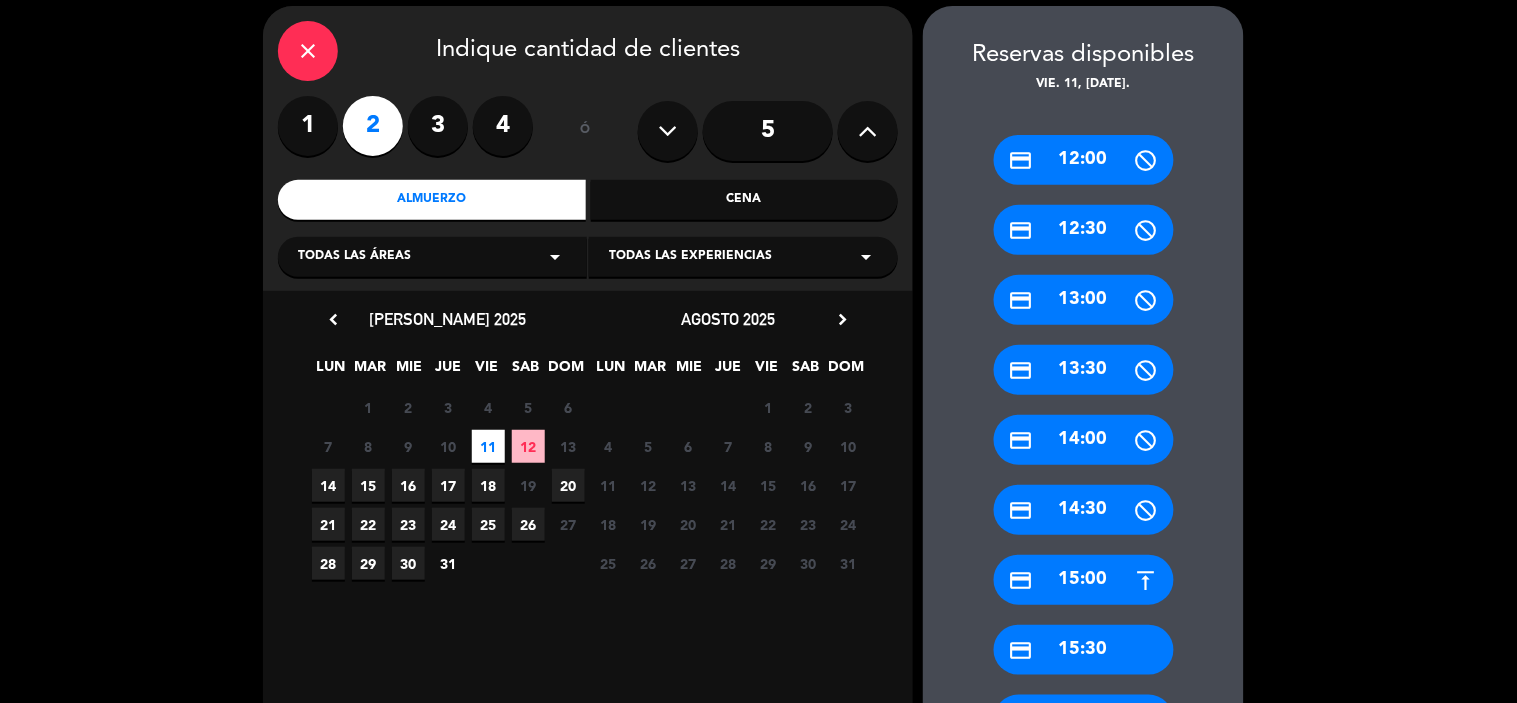 scroll, scrollTop: 521, scrollLeft: 0, axis: vertical 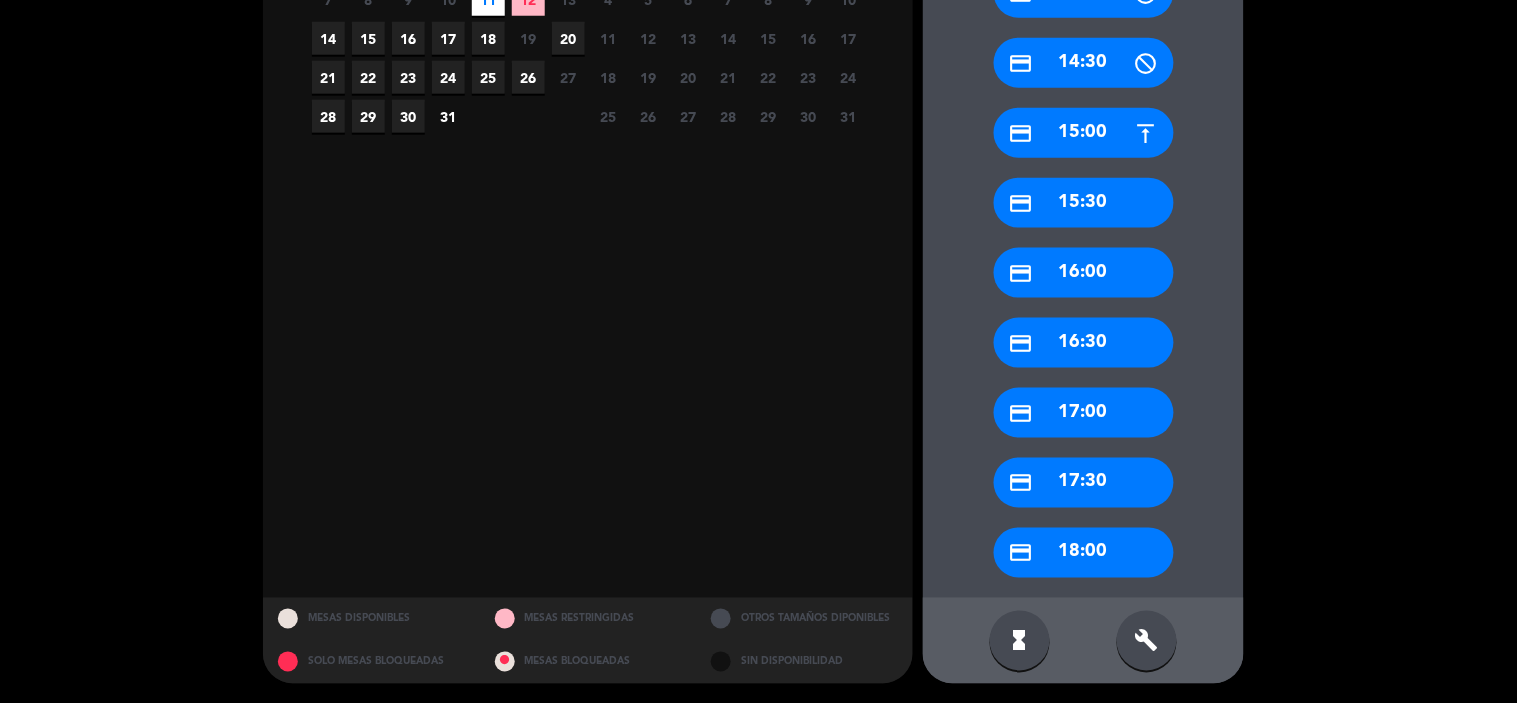 click on "build" at bounding box center (1147, 641) 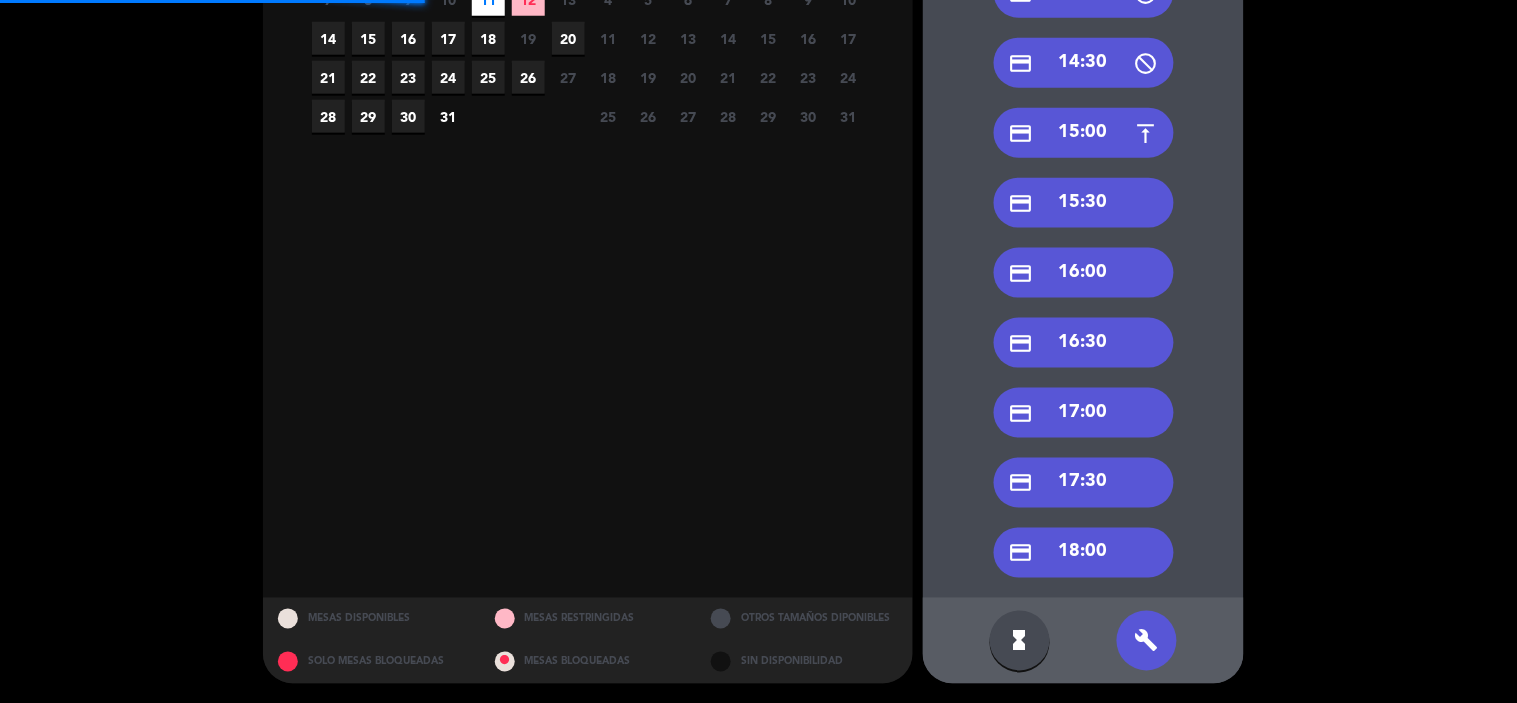 scroll, scrollTop: 0, scrollLeft: 0, axis: both 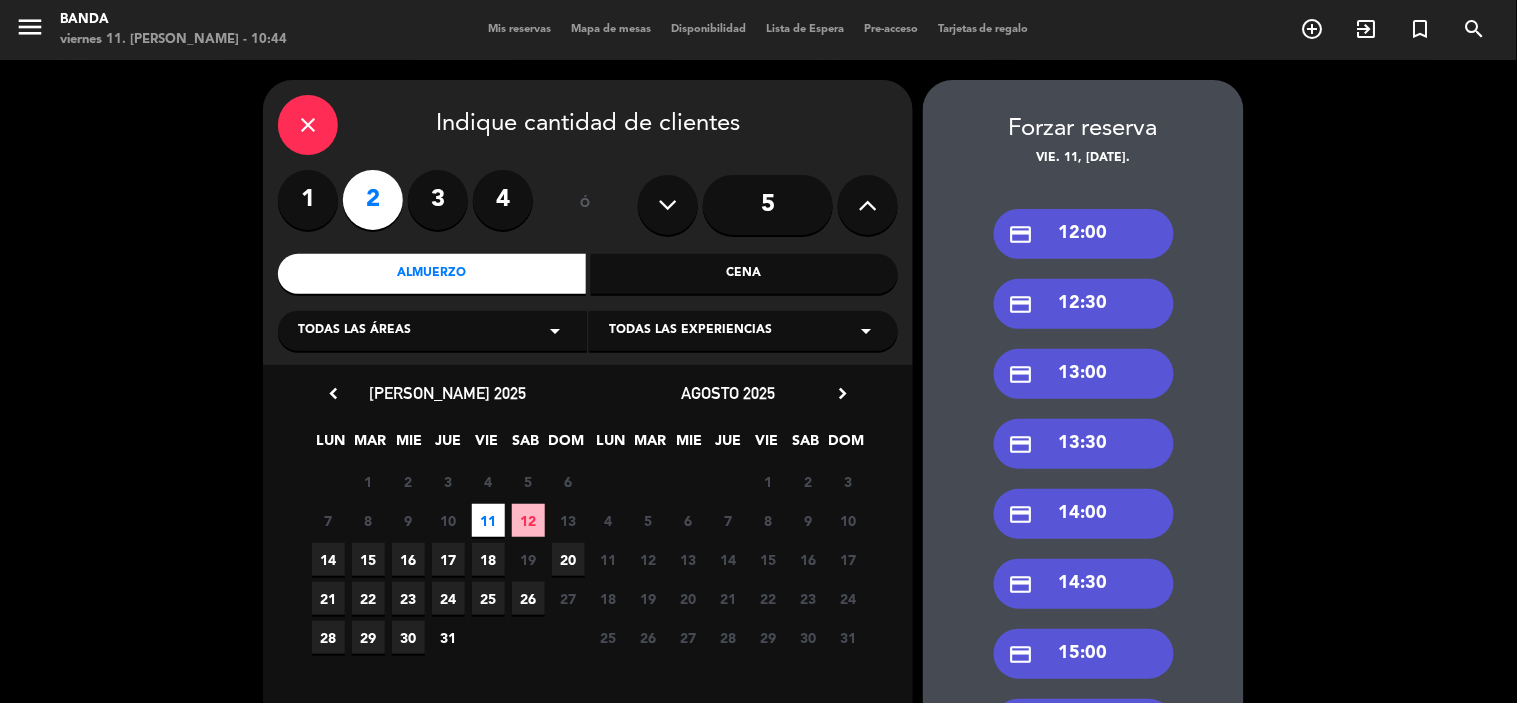 click on "credit_card  13:30" at bounding box center [1084, 444] 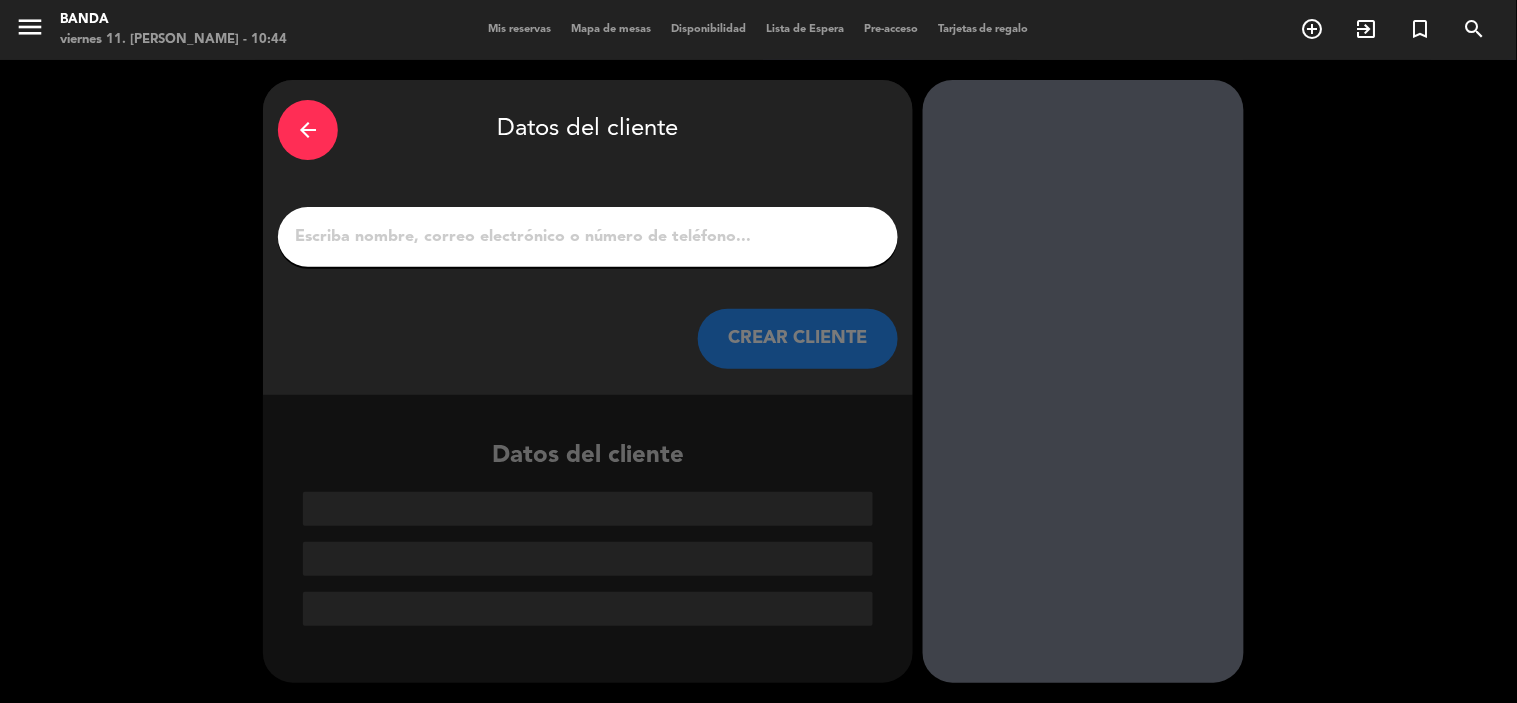 click on "1" at bounding box center [588, 237] 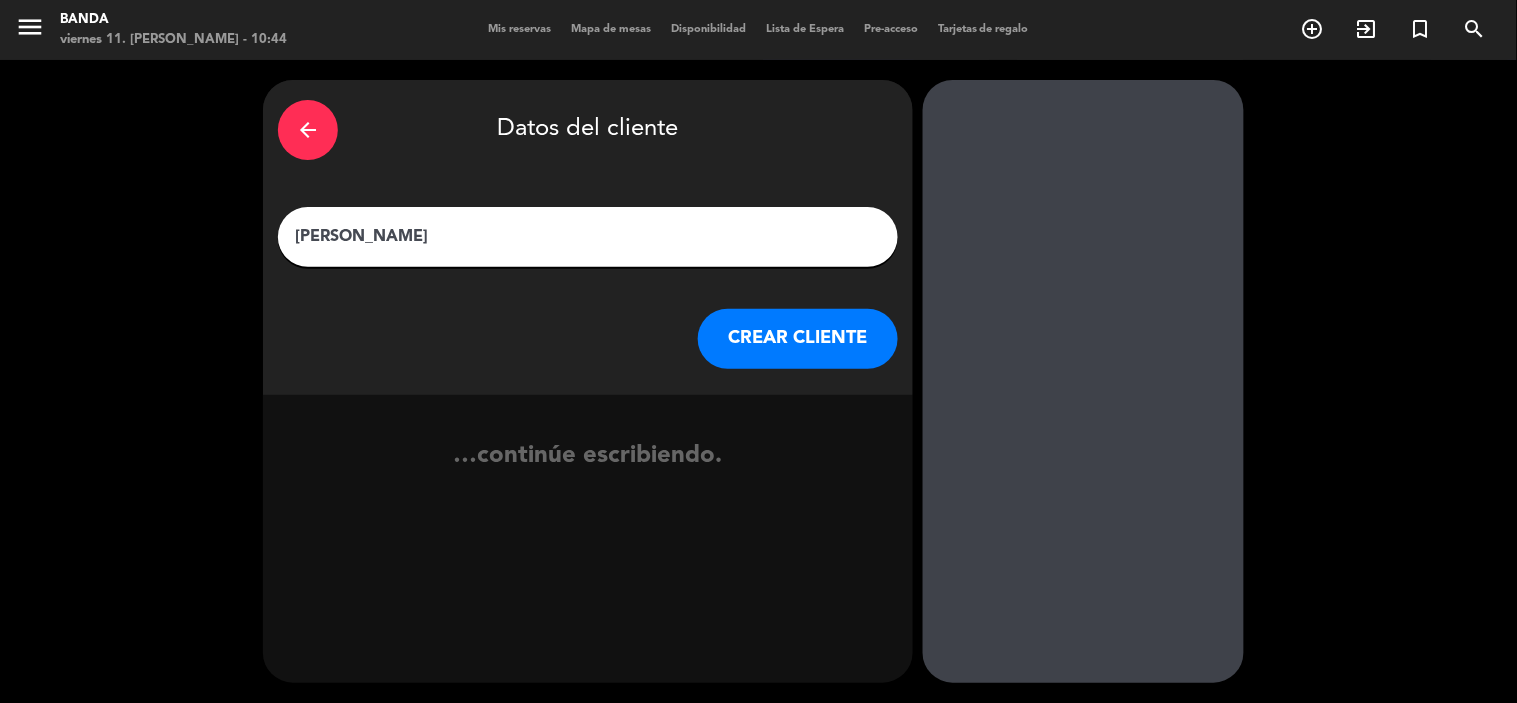 type on "[PERSON_NAME]" 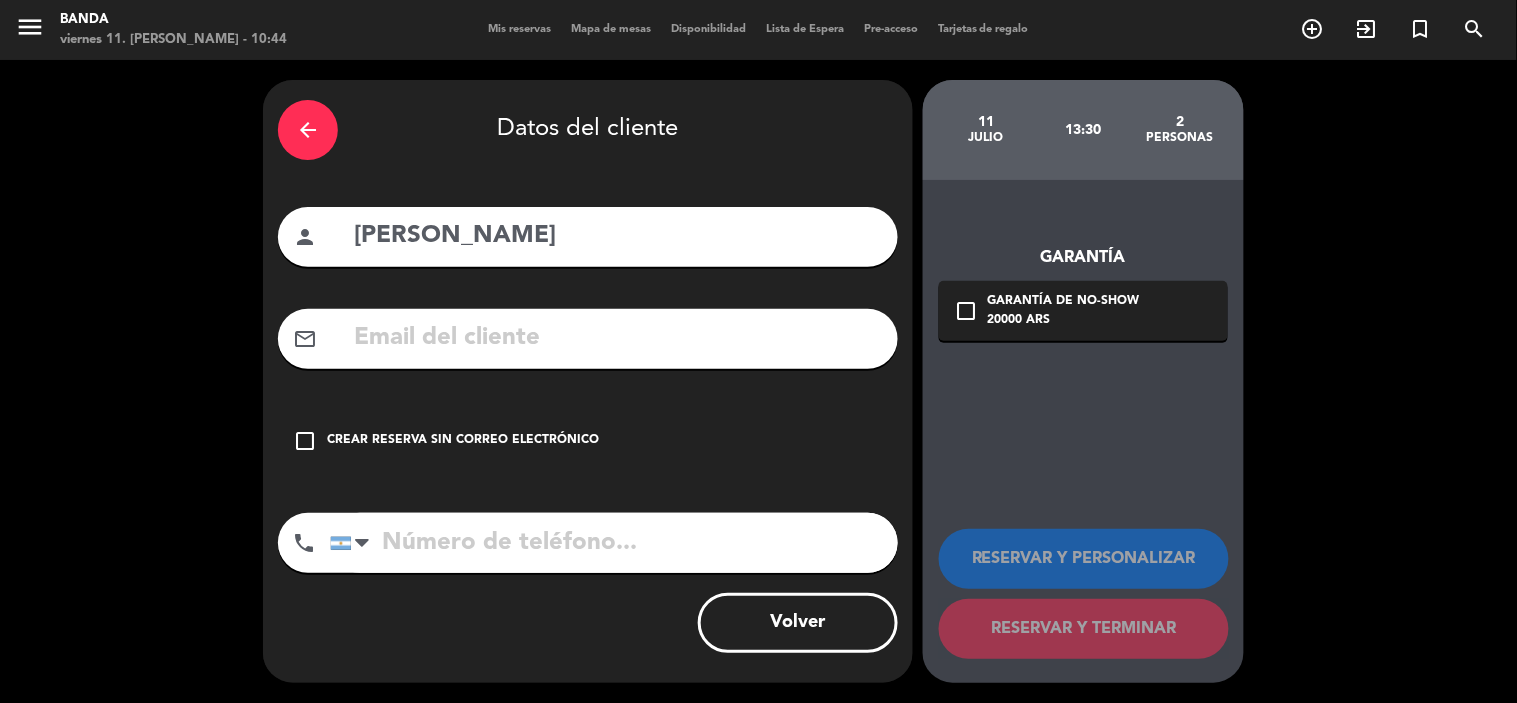click at bounding box center (617, 338) 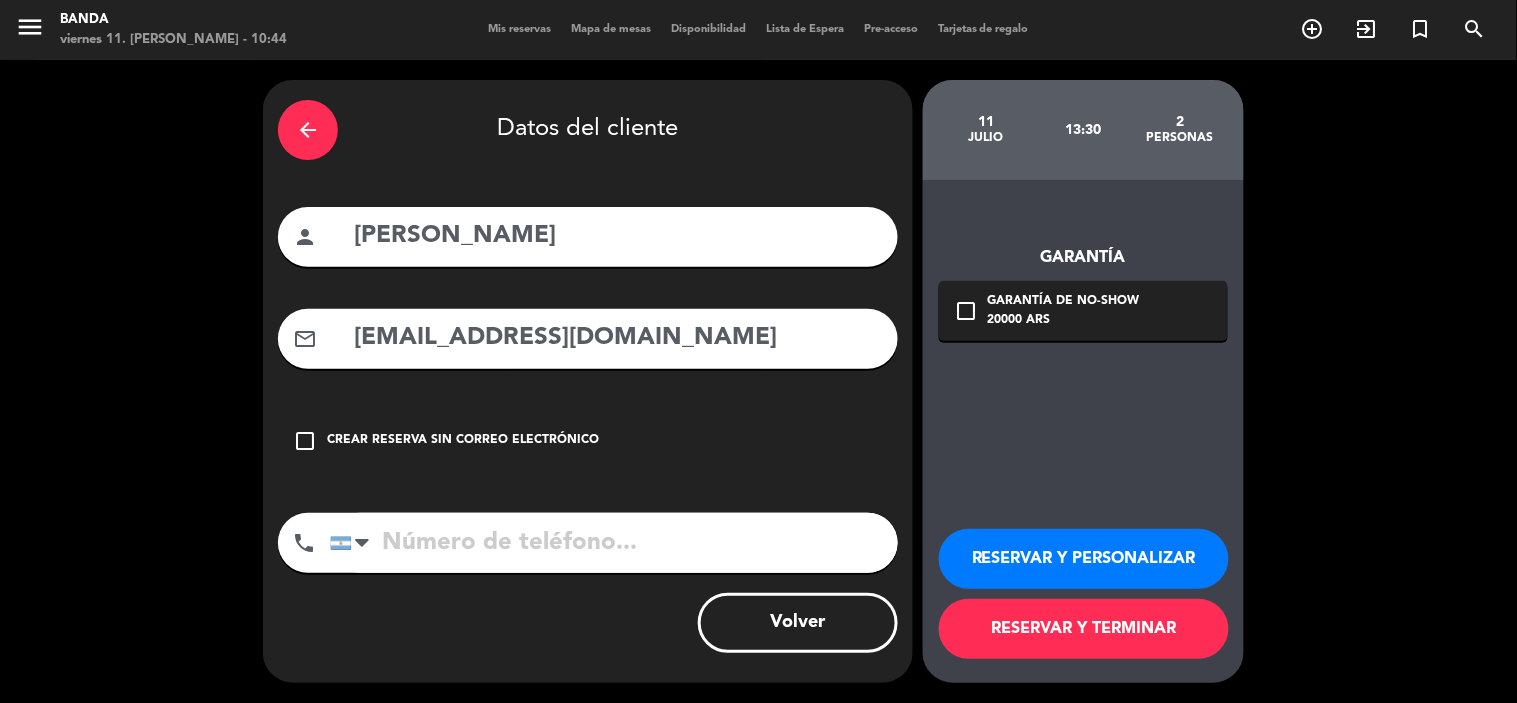 type on "[EMAIL_ADDRESS][DOMAIN_NAME]" 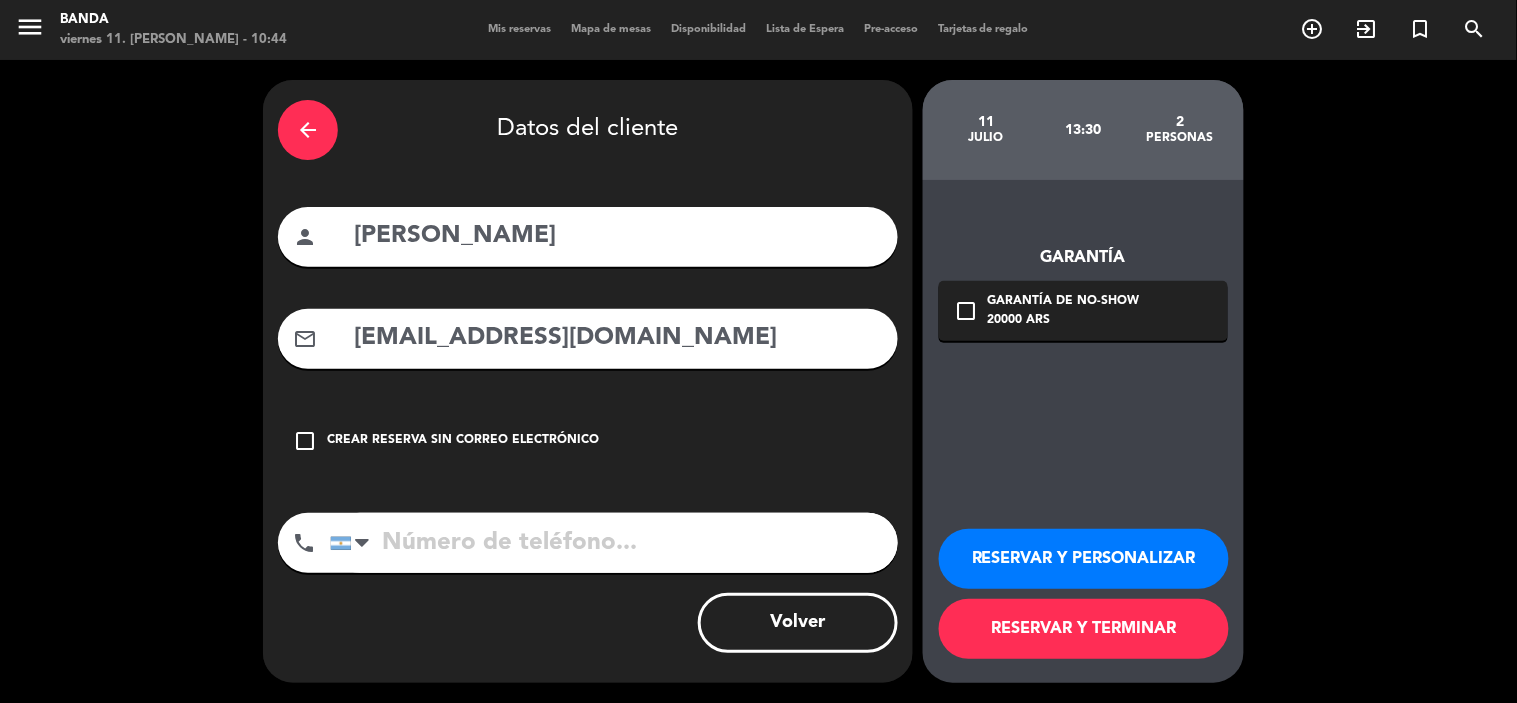 click at bounding box center [614, 543] 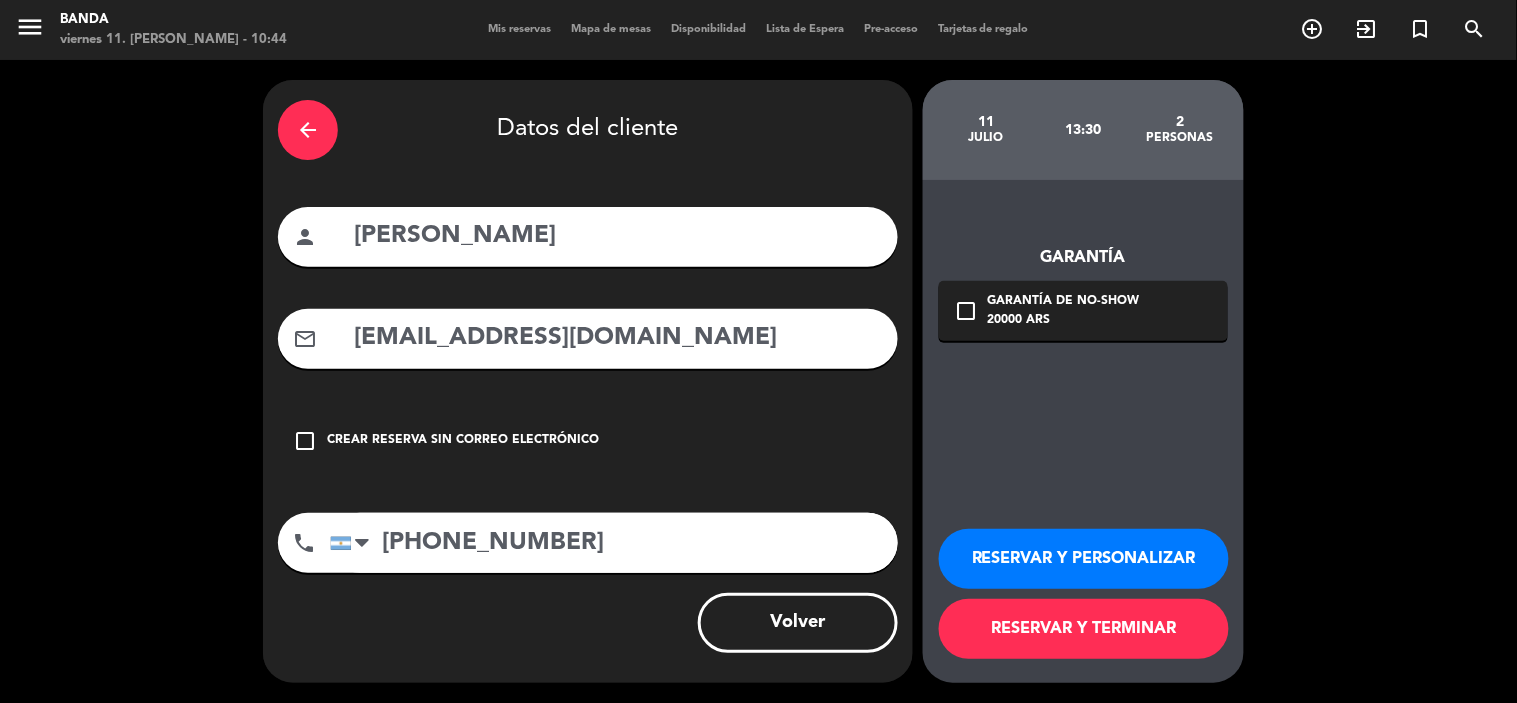 type on "[PHONE_NUMBER]" 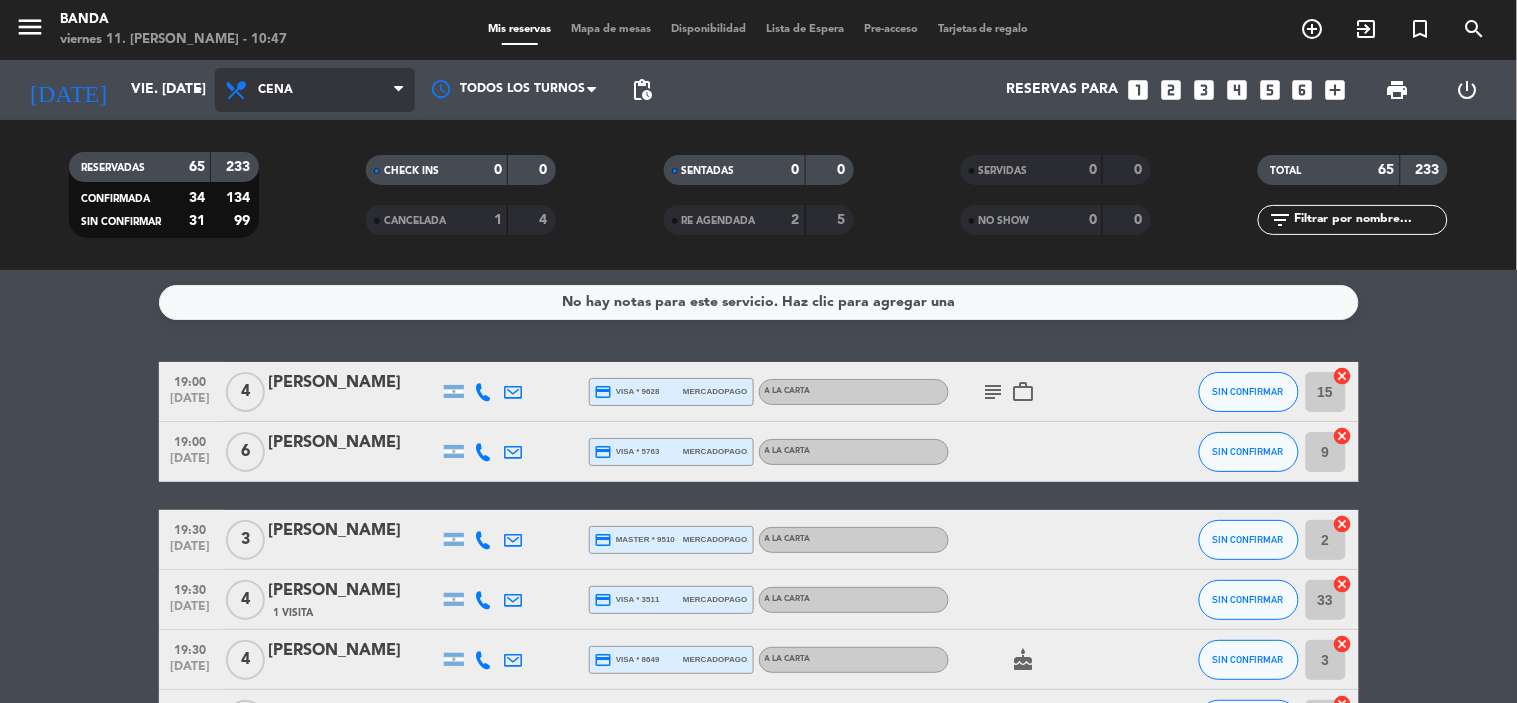 click on "Cena" at bounding box center [275, 90] 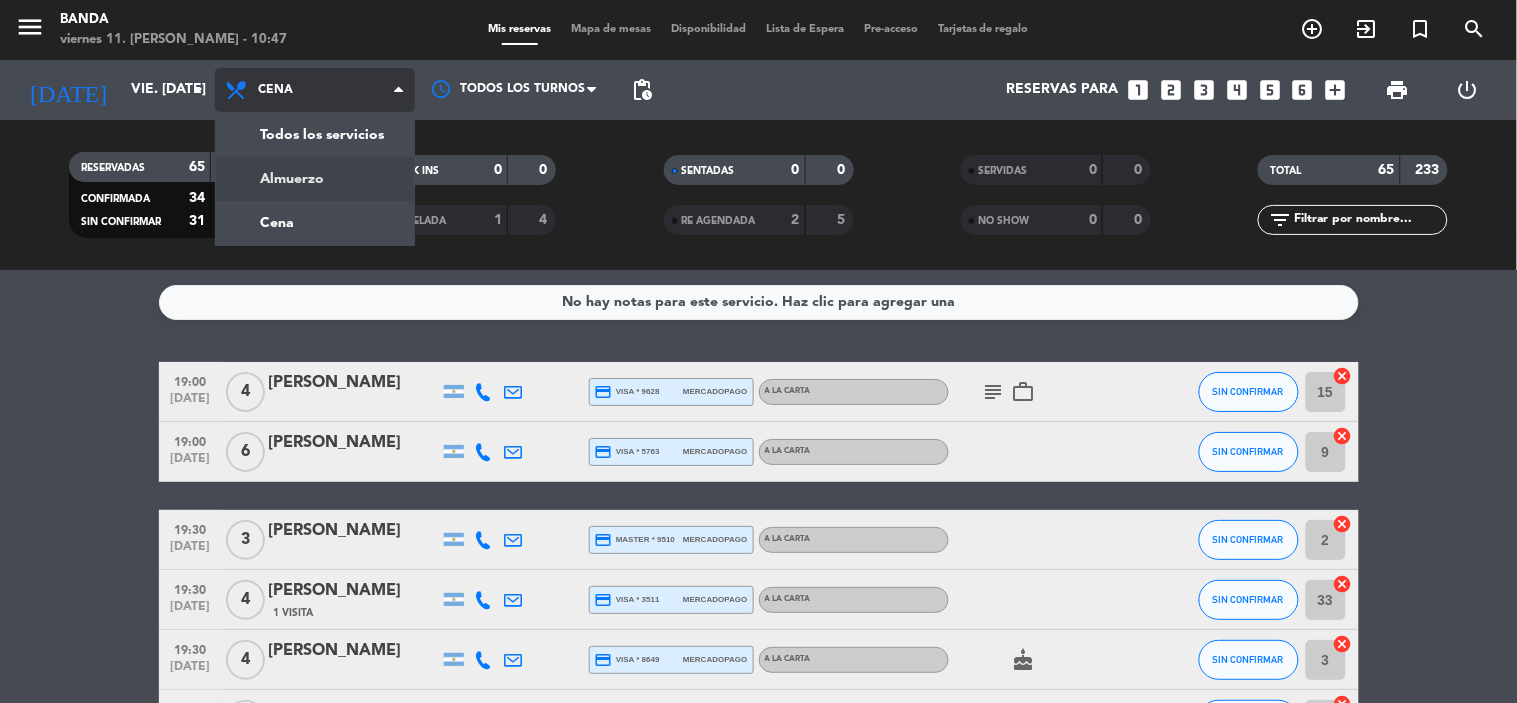 click on "menu  Banda   viernes 11. [PERSON_NAME] - 10:47   Mis reservas   Mapa de mesas   Disponibilidad   Lista de Espera   Pre-acceso   Tarjetas de regalo  add_circle_outline exit_to_app turned_in_not search [DATE]    vie. [DATE] arrow_drop_down  Todos los servicios  Almuerzo  Cena  Cena  Todos los servicios  Almuerzo  Cena Todos los turnos pending_actions  Reservas para   looks_one   looks_two   looks_3   looks_4   looks_5   looks_6   add_box  print  power_settings_new   RESERVADAS   65   233   CONFIRMADA   34   134   SIN CONFIRMAR   31   99   CHECK INS   0   0   CANCELADA   1   4   SENTADAS   0   0   RE AGENDADA   2   5   SERVIDAS   0   0   NO SHOW   0   0   TOTAL   65   233  filter_list" 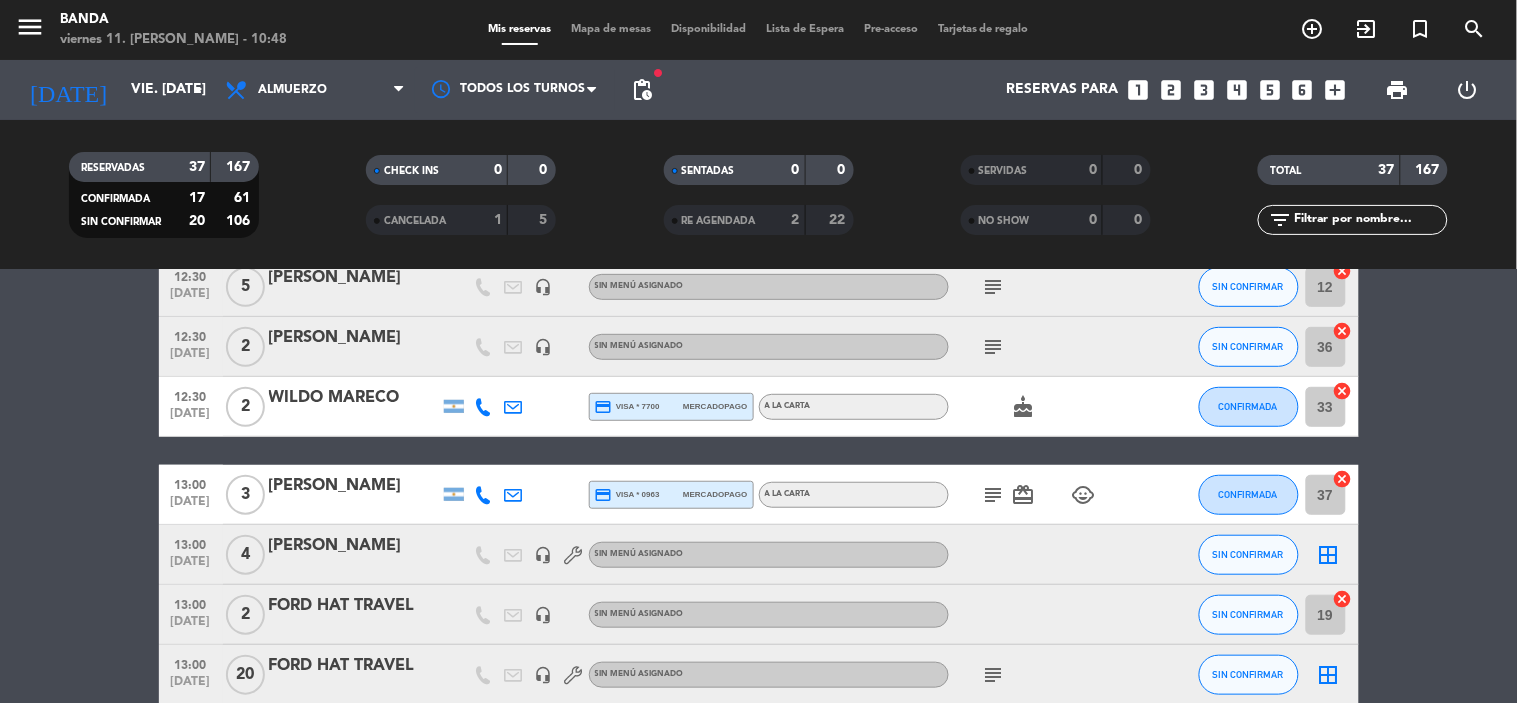scroll, scrollTop: 282, scrollLeft: 0, axis: vertical 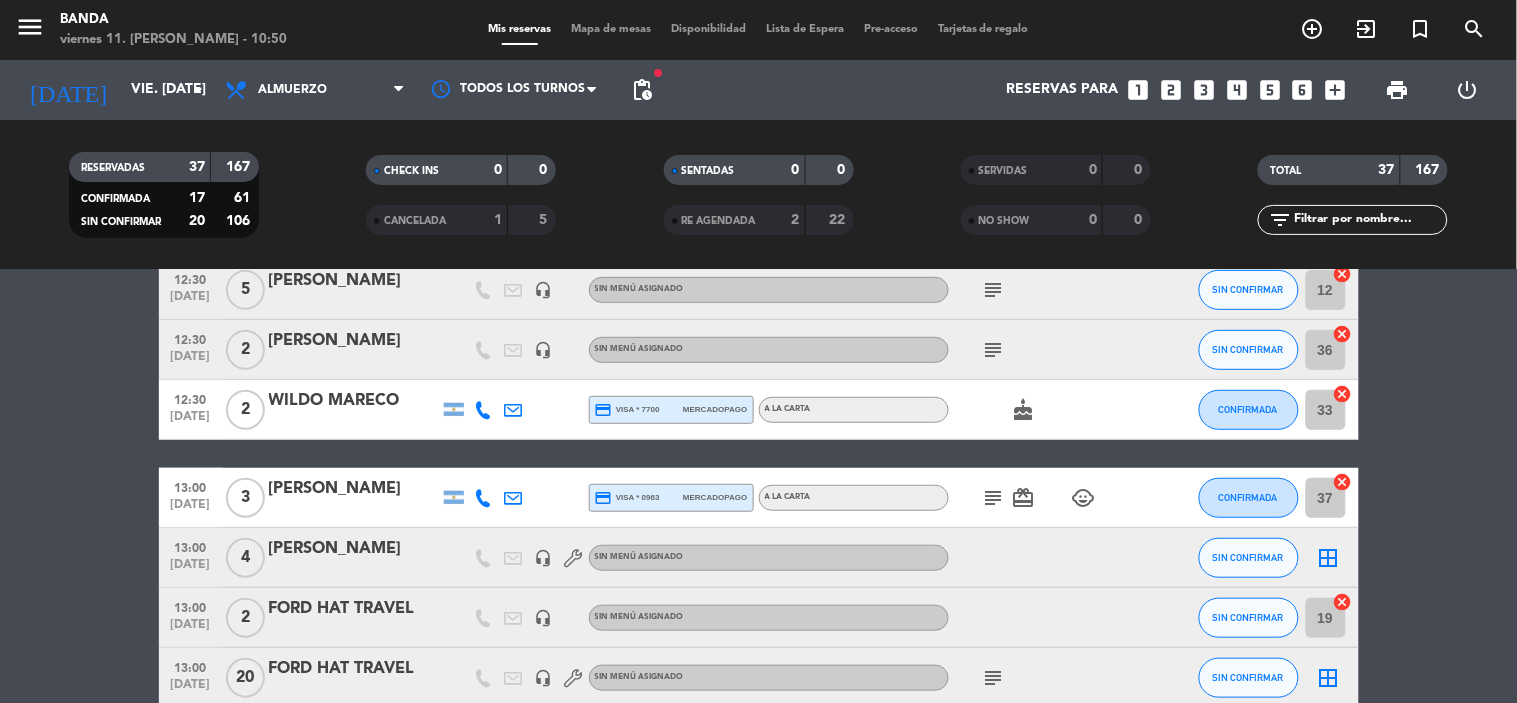 click on "search" at bounding box center [1313, 29] 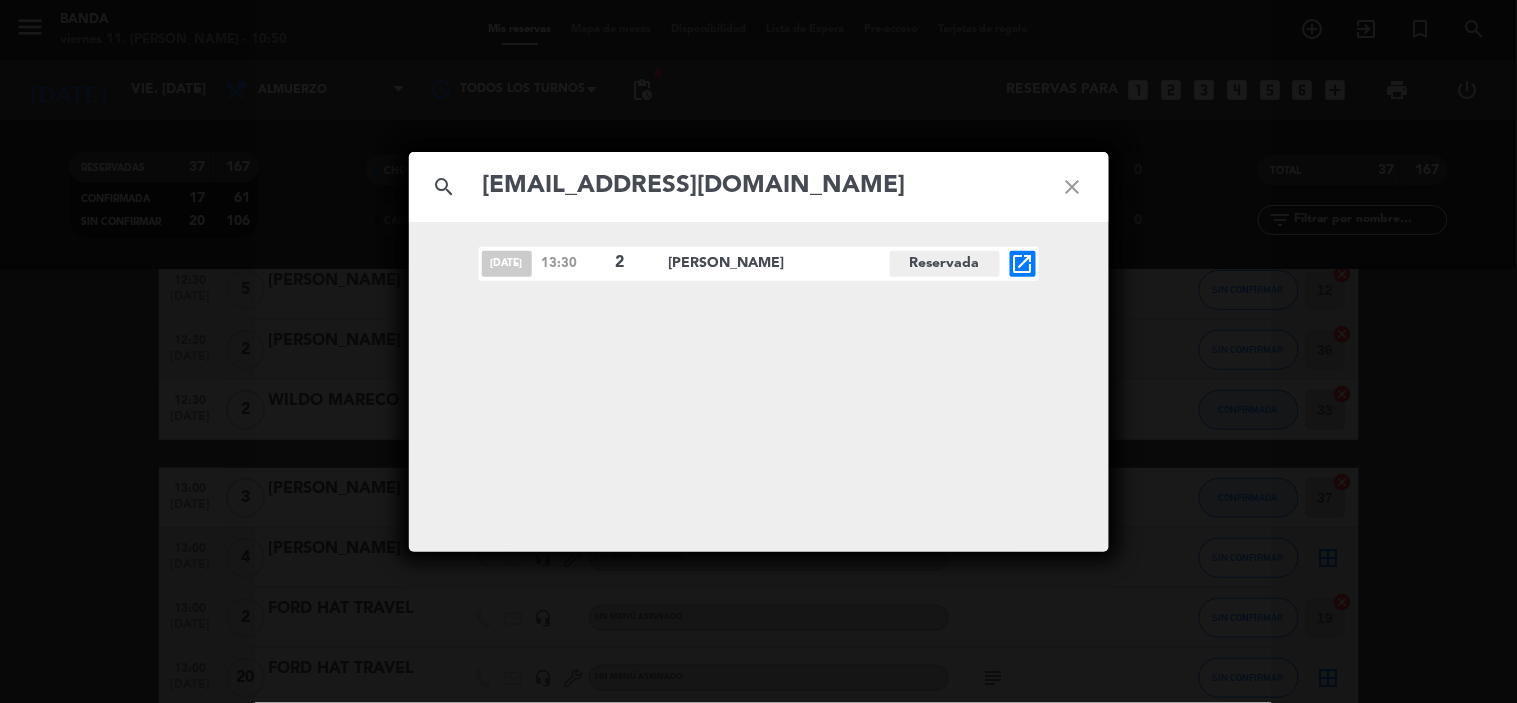 type on "[EMAIL_ADDRESS][DOMAIN_NAME]" 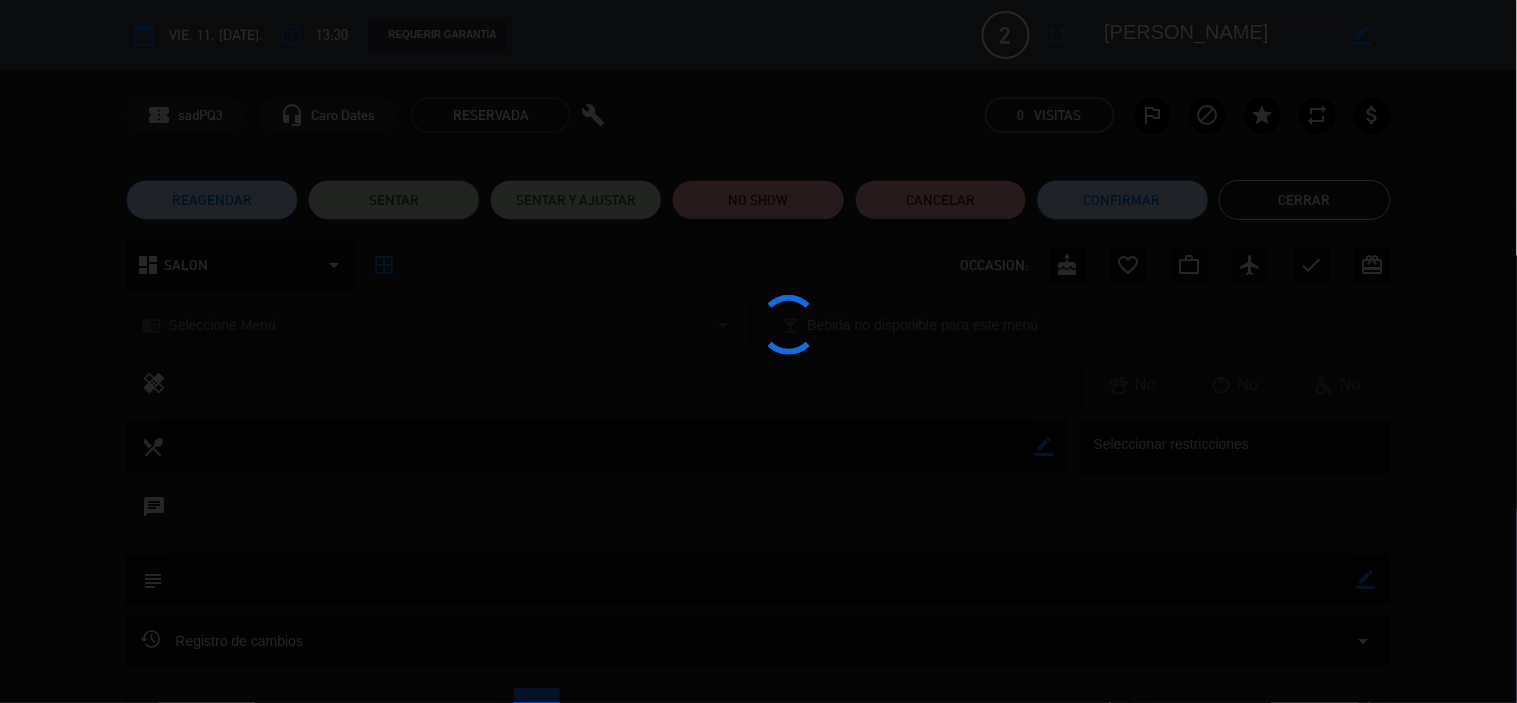 click 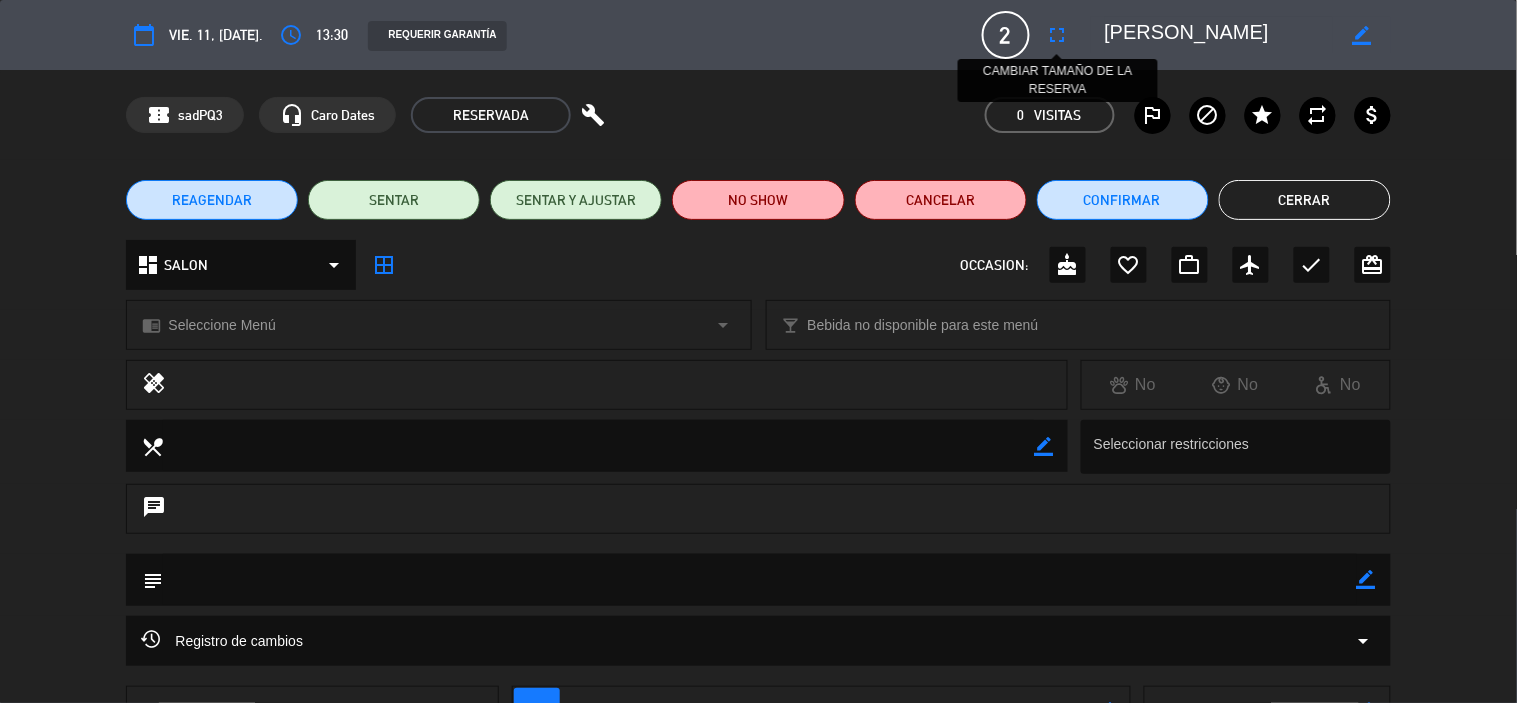 click on "calendar_today  vie. 11, [DATE].  access_time  13:30   REQUERIR GARANTÍA  2 [PERSON_NAME]  fullscreen CAMBIAR TAMAÑO DE LA RESERVA               border_color  phone  mail_outline" 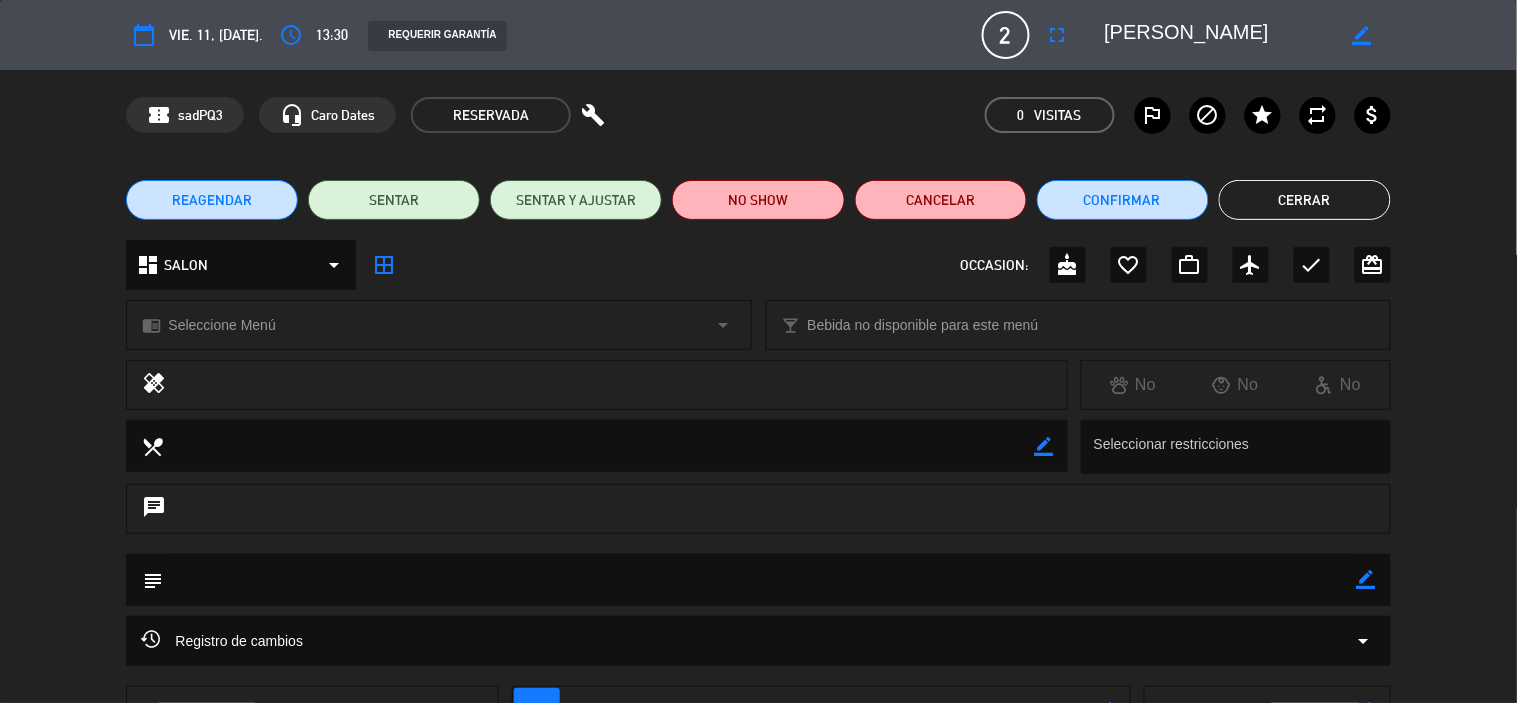 click on "fullscreen" at bounding box center (1058, 35) 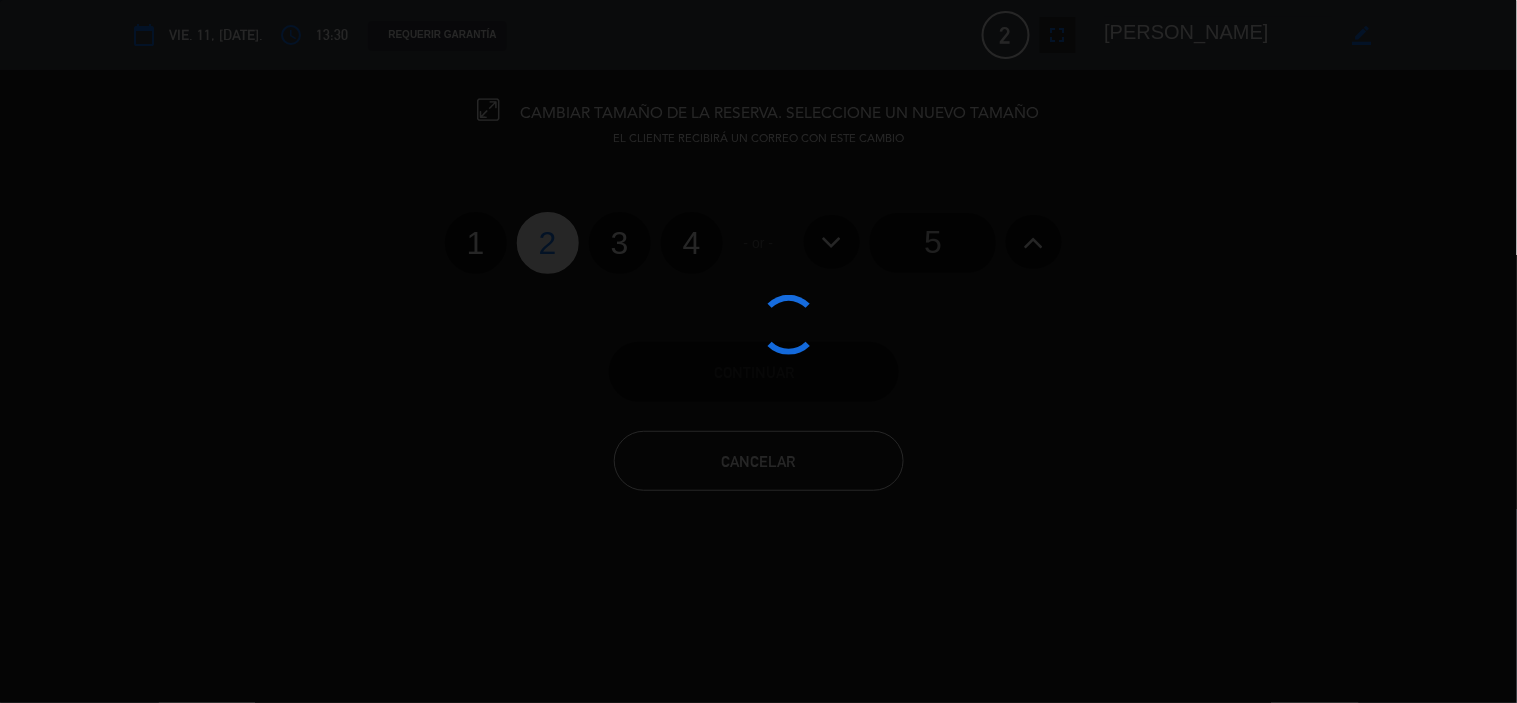 click 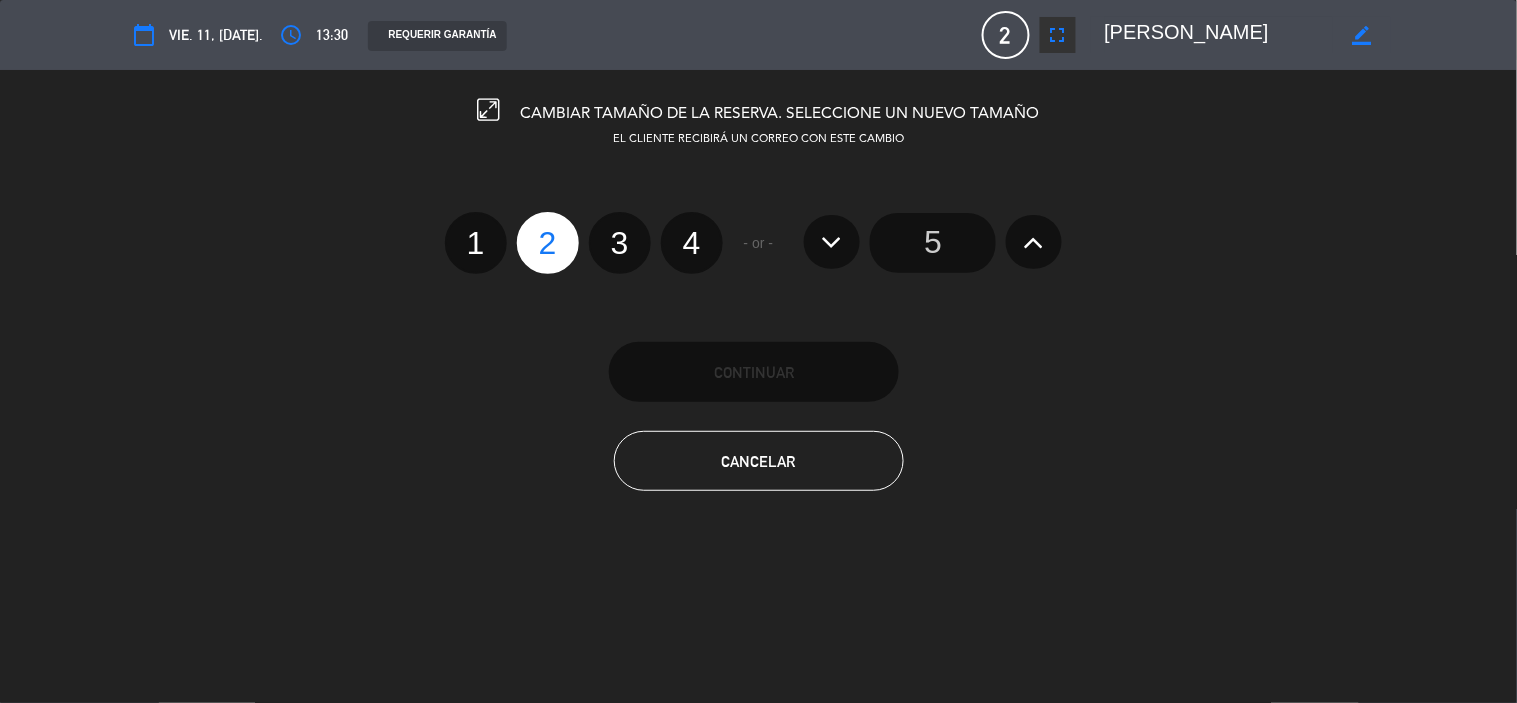 click on "5" 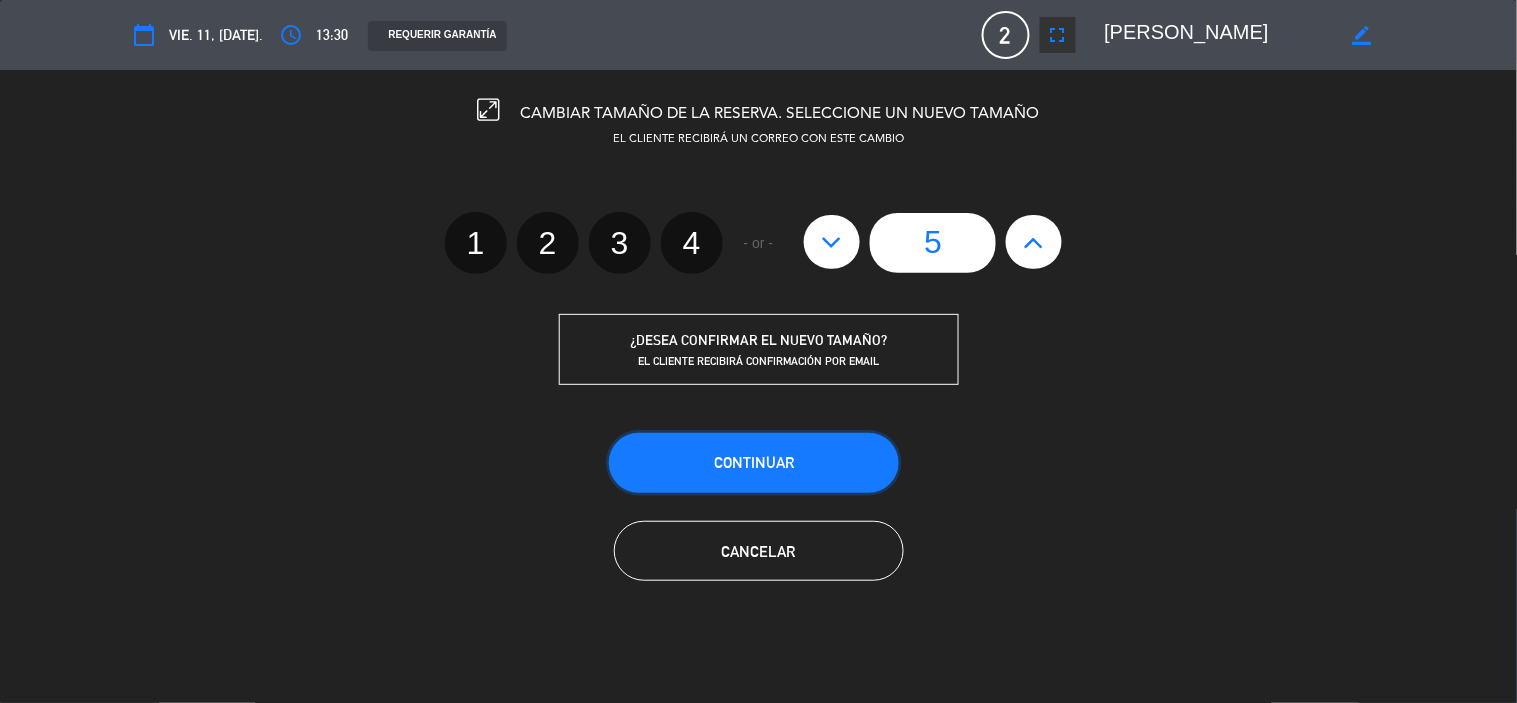 click on "Continuar" at bounding box center [754, 463] 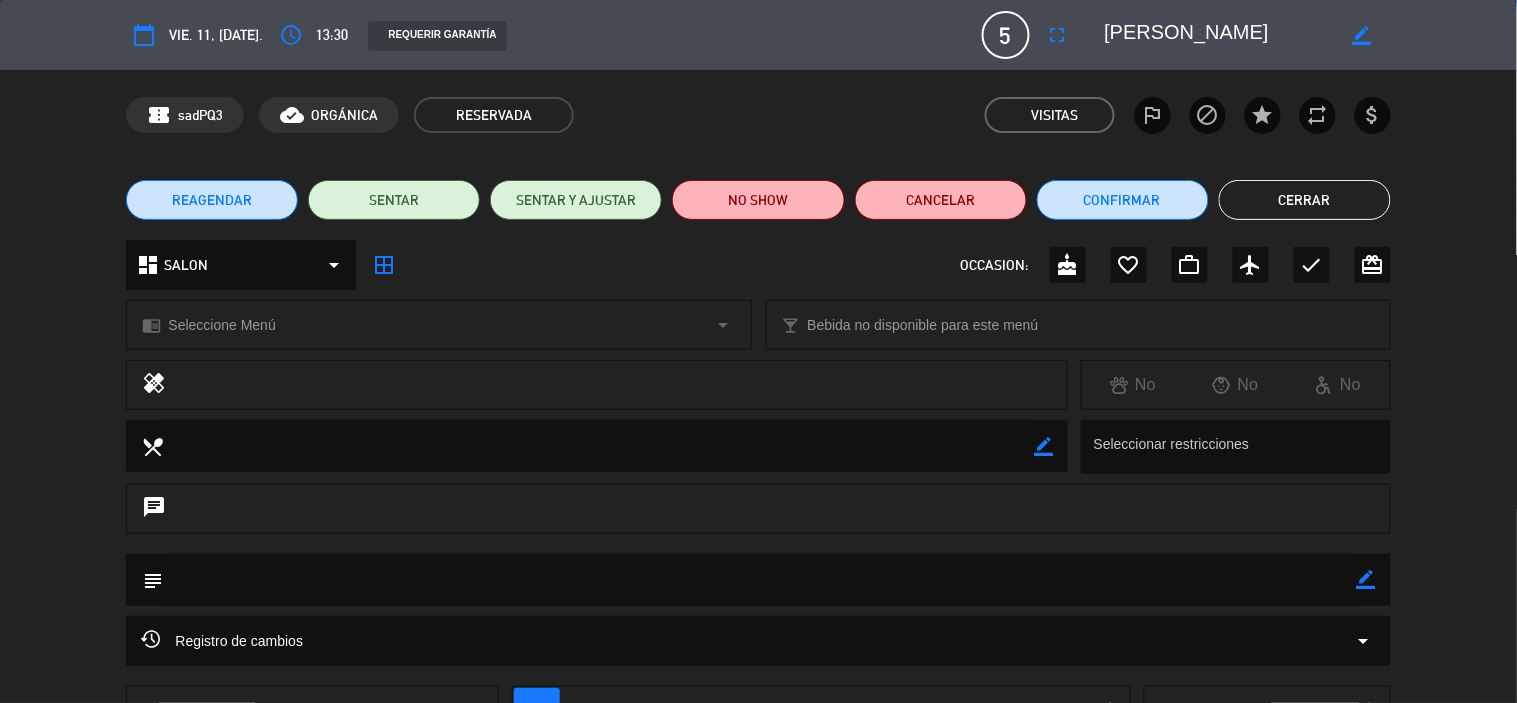click on "Cerrar" 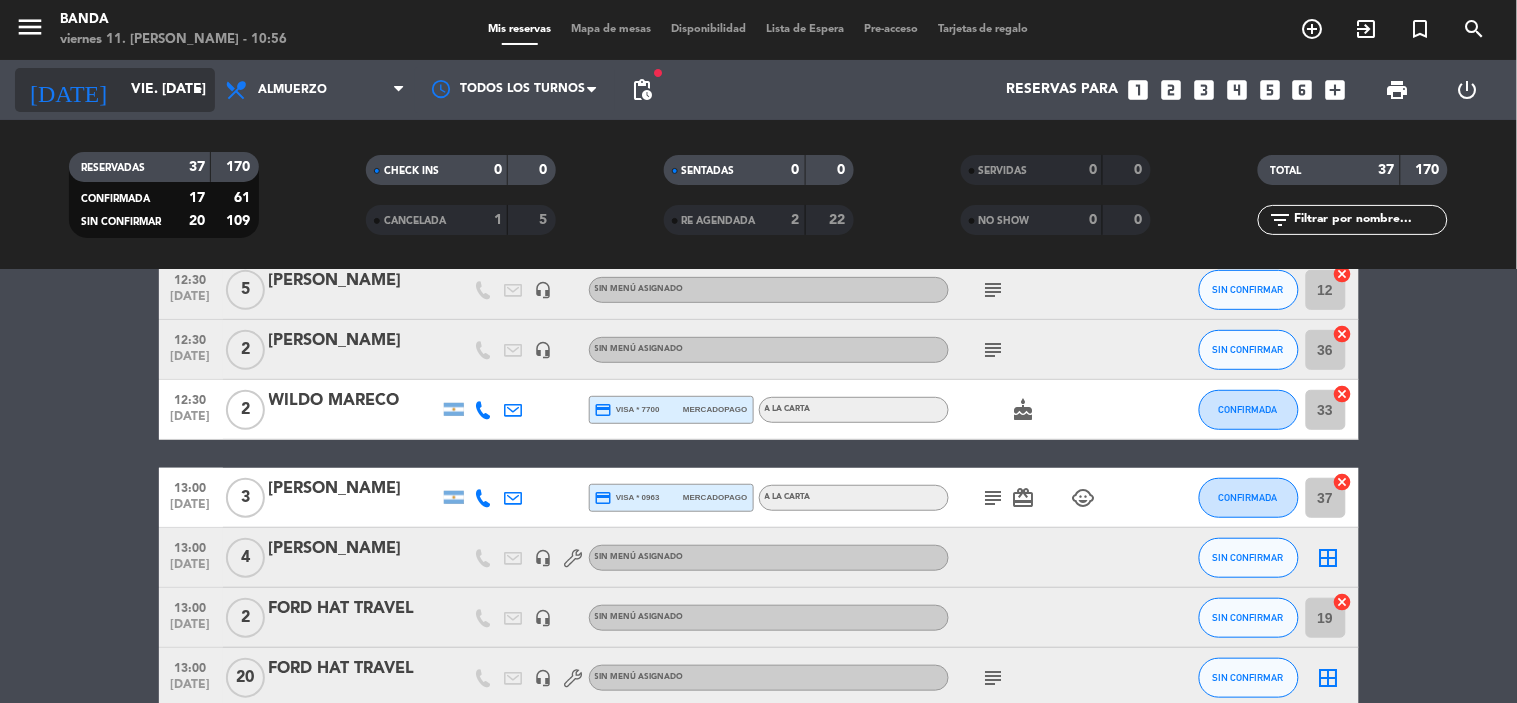 click on "vie. [DATE]" 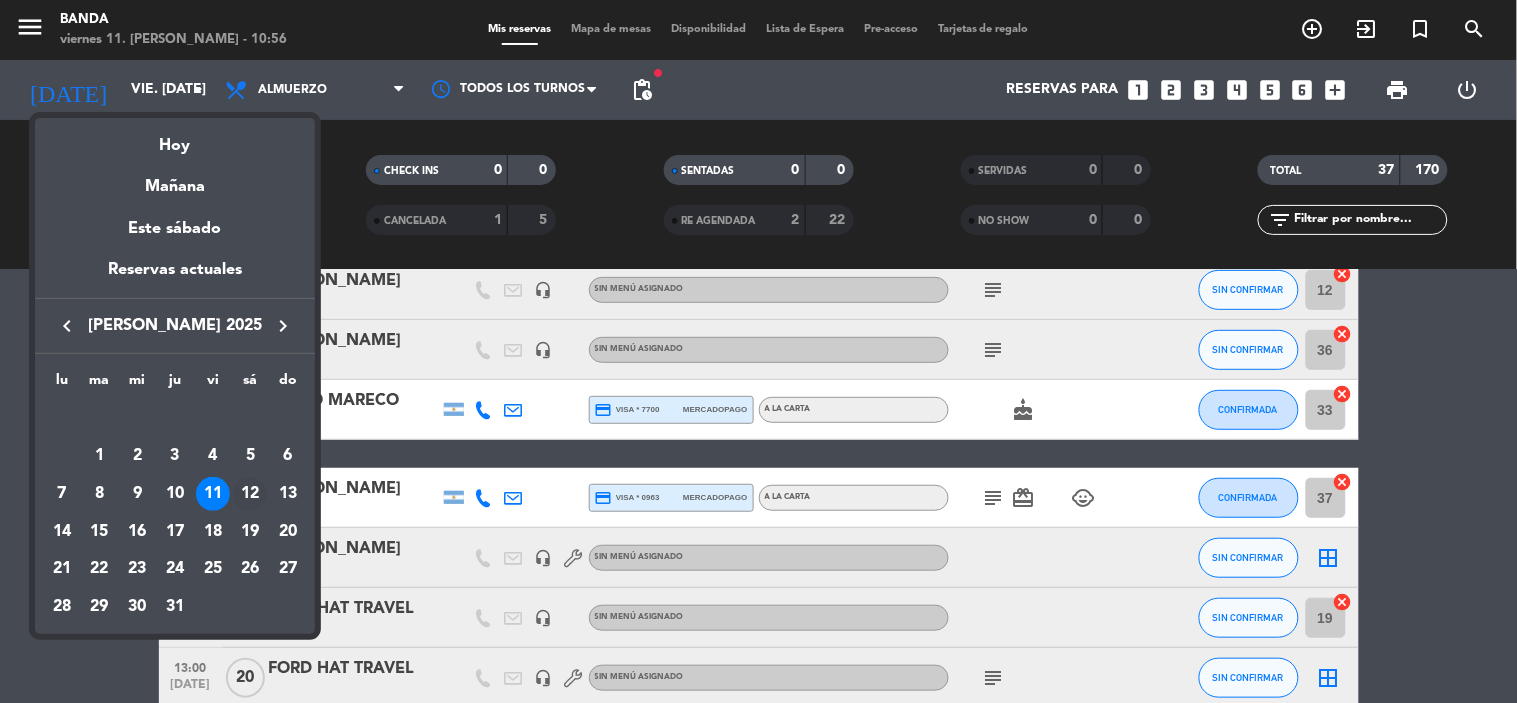 click on "12" at bounding box center (250, 494) 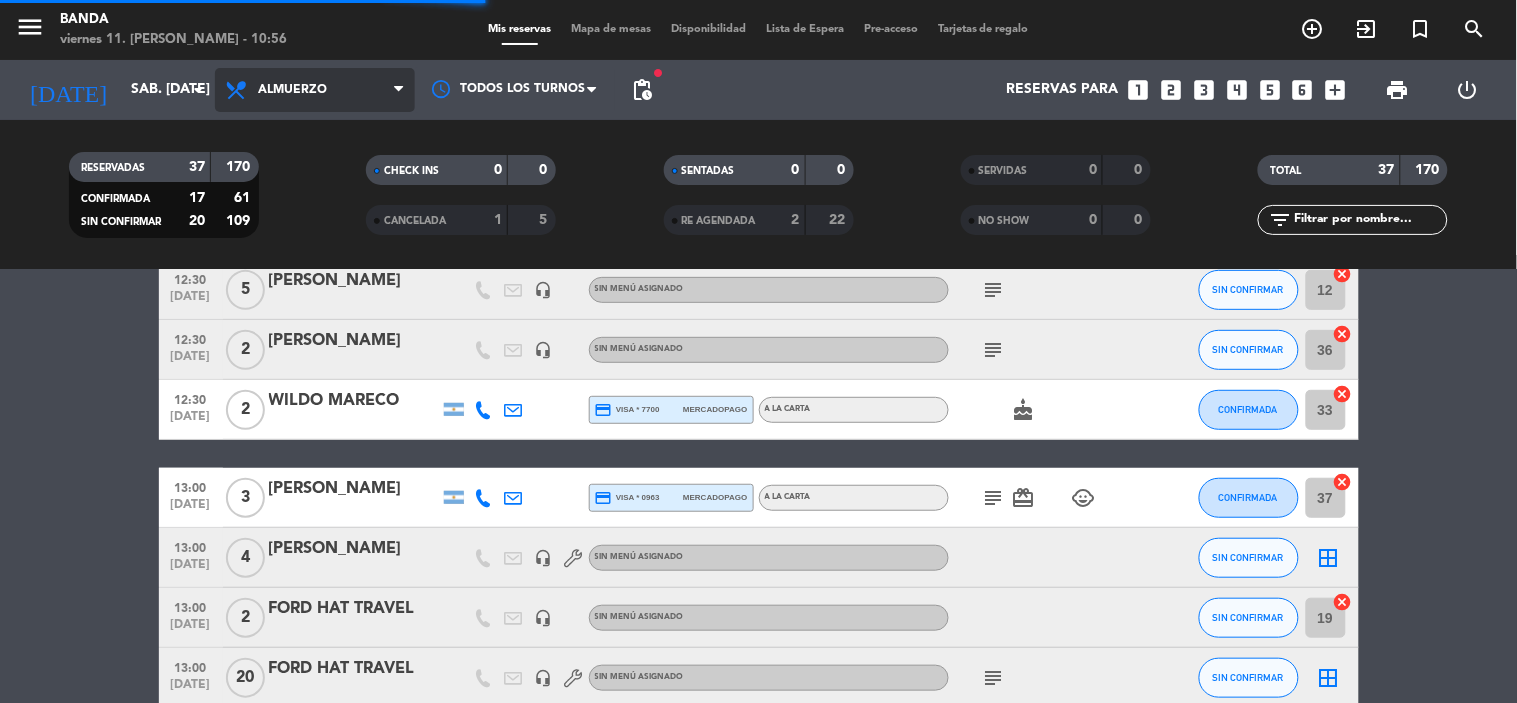 click on "Almuerzo" at bounding box center [292, 90] 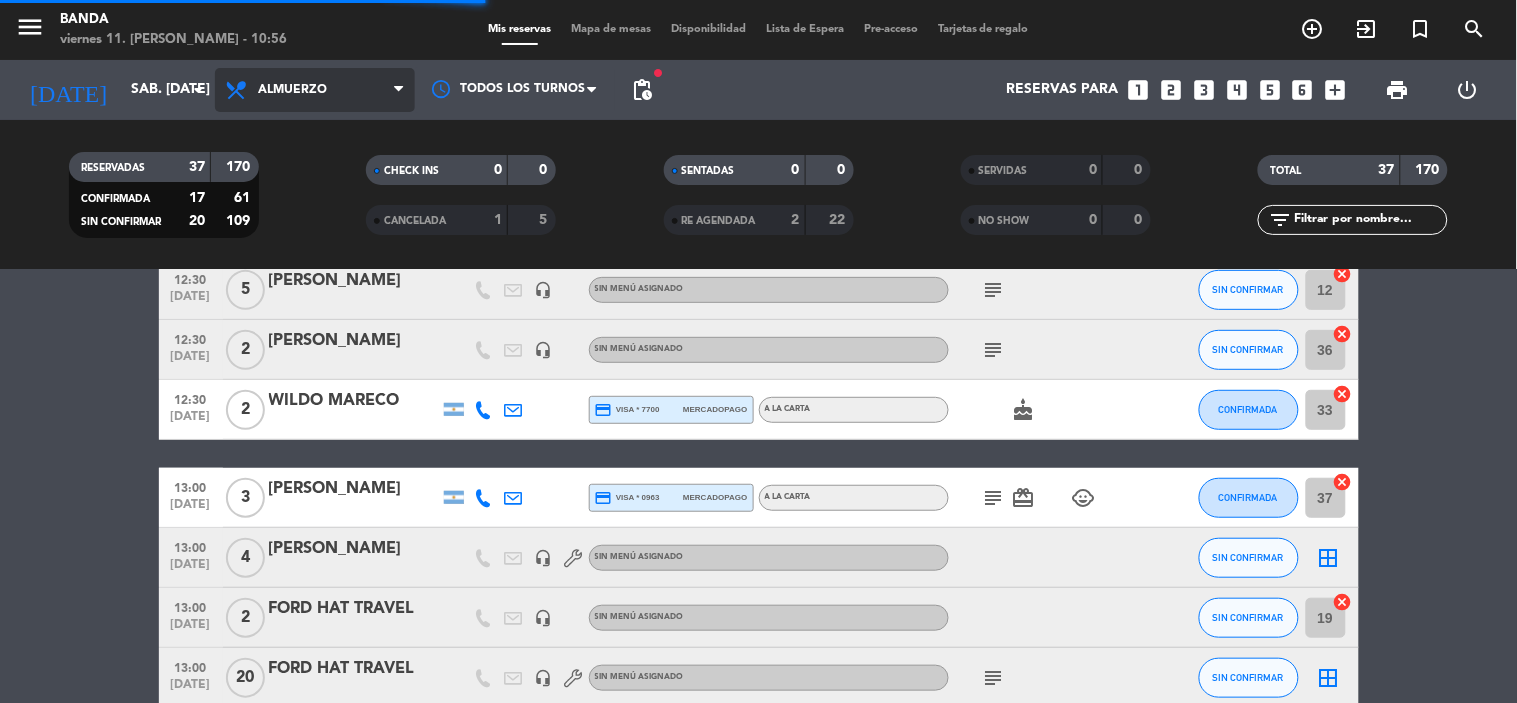 click on "menu  Banda   viernes 11. [PERSON_NAME] - 10:56   Mis reservas   Mapa de mesas   Disponibilidad   Lista de Espera   Pre-acceso   Tarjetas de regalo  add_circle_outline exit_to_app turned_in_not search [DATE]    sáb. [DATE] arrow_drop_down  Todos los servicios  Almuerzo  Cena  Almuerzo  Todos los servicios  Almuerzo  Cena Todos los turnos fiber_manual_record pending_actions  Reservas para   looks_one   looks_two   looks_3   looks_4   looks_5   looks_6   add_box  print  power_settings_new   RESERVADAS   37   170   CONFIRMADA   17   61   SIN CONFIRMAR   20   109   CHECK INS   0   0   CANCELADA   1   5   SENTADAS   0   0   RE AGENDADA   2   22   SERVIDAS   0   0   NO SHOW   0   0   TOTAL   37   170  filter_list" 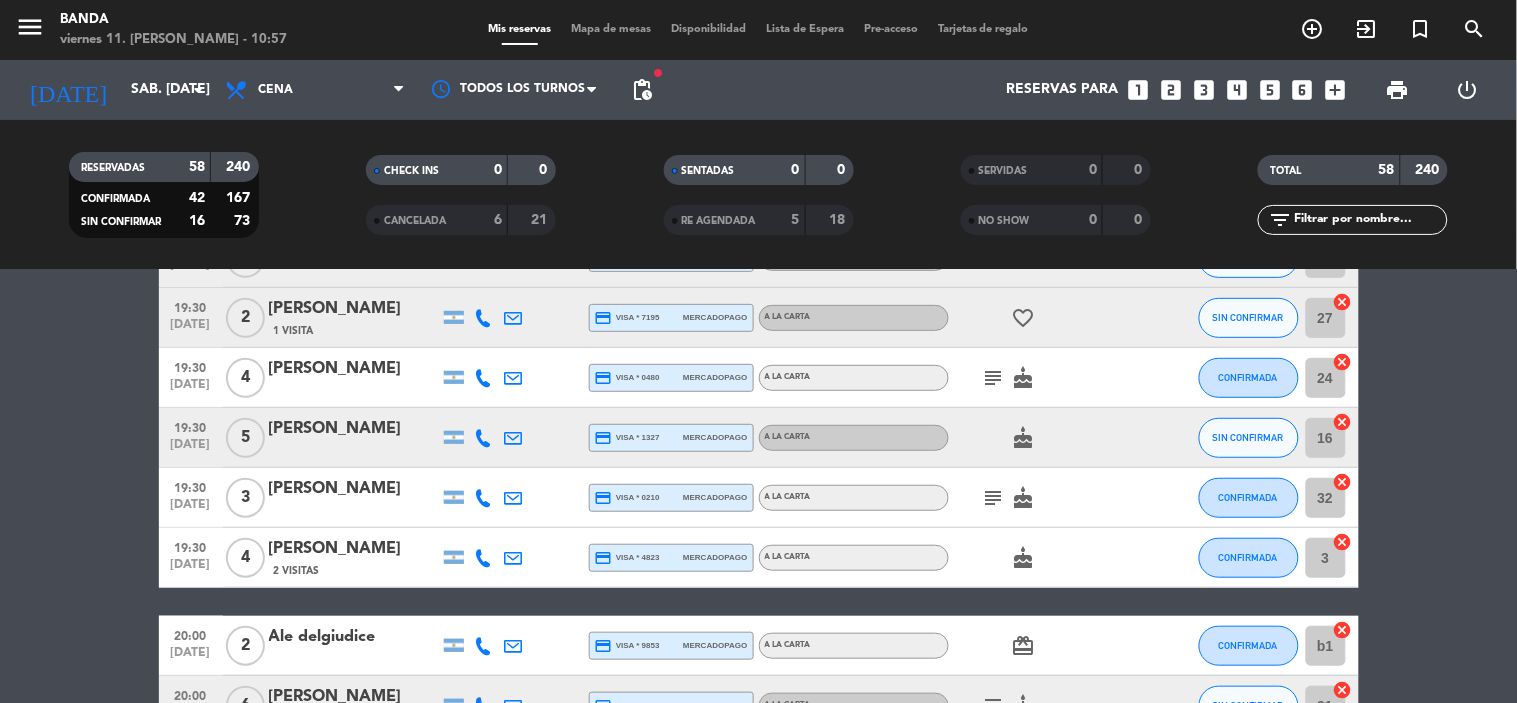 scroll, scrollTop: 0, scrollLeft: 0, axis: both 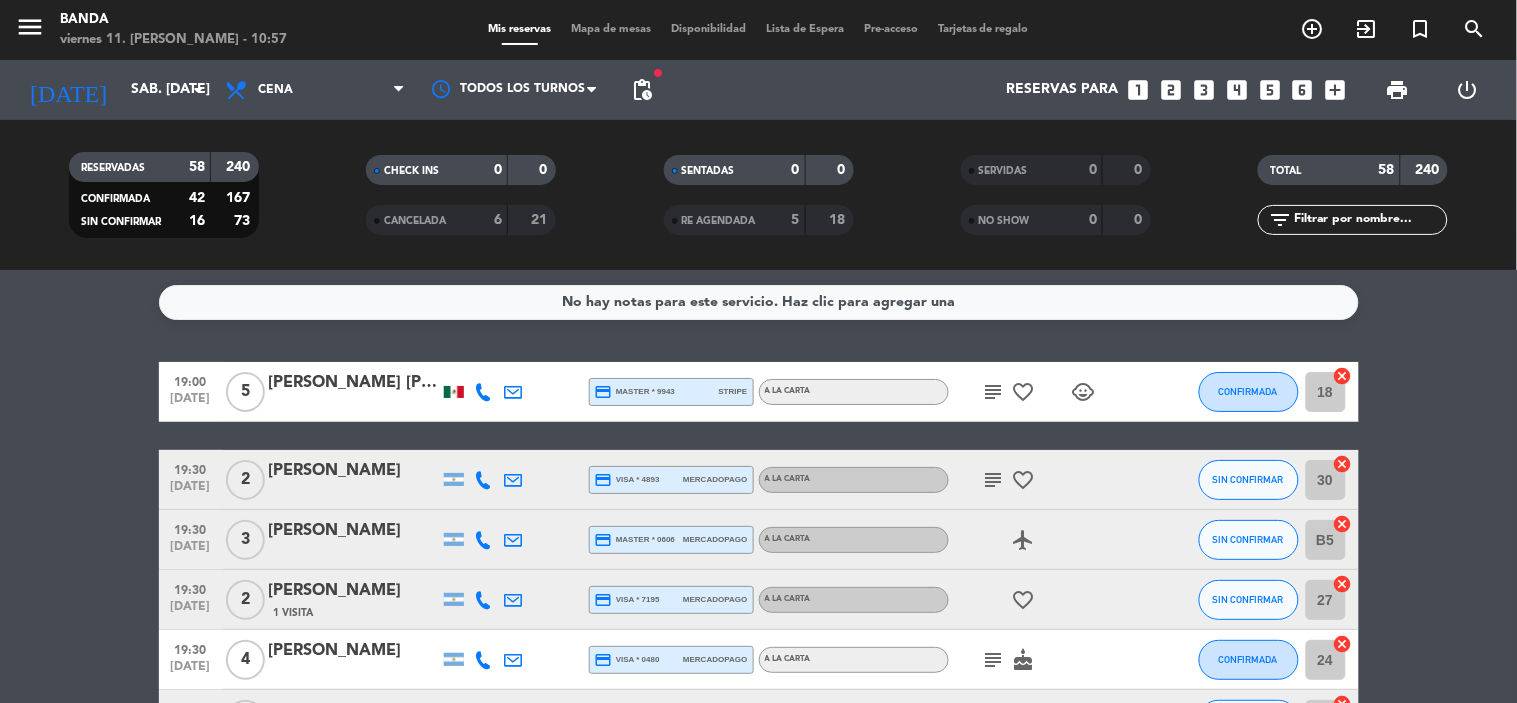 click on "print" at bounding box center [1398, 90] 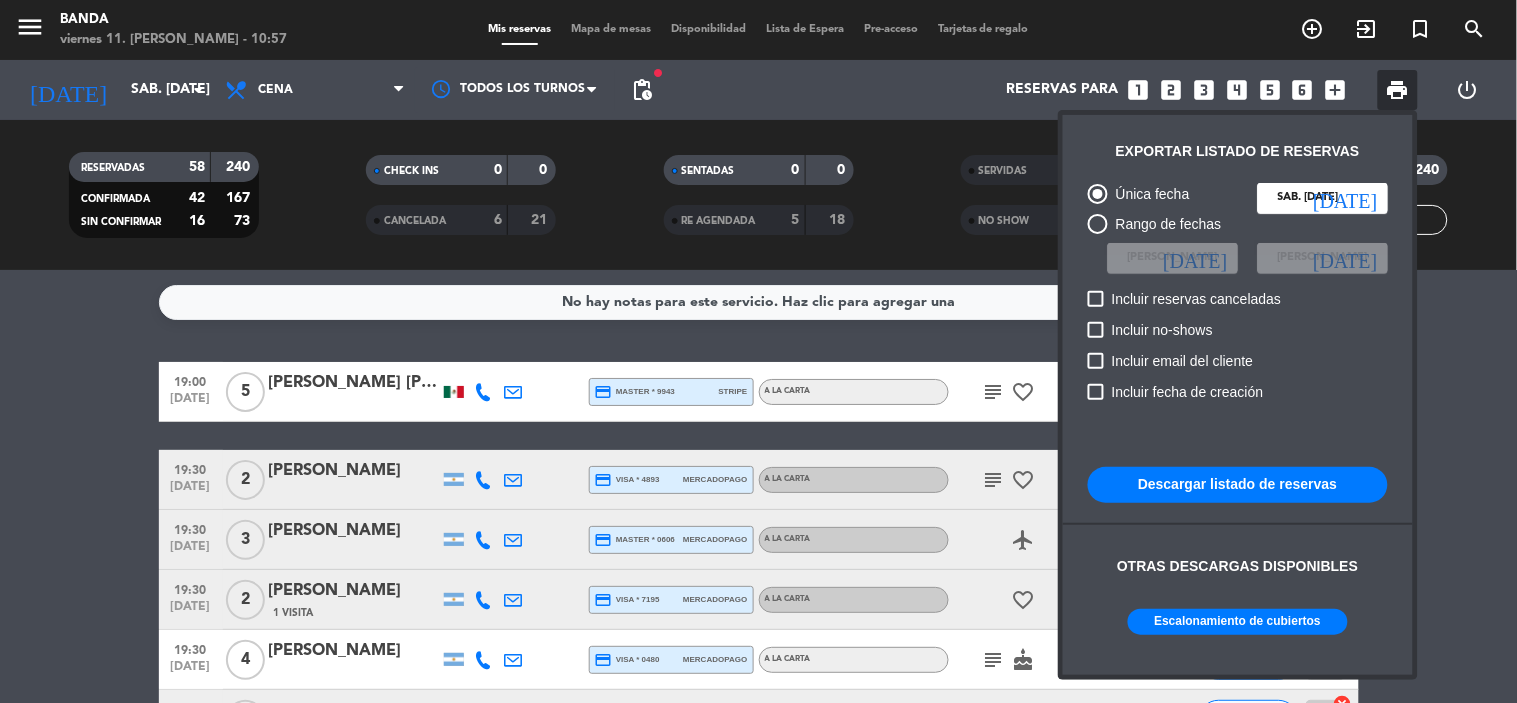 click on "Descargar listado de reservas" at bounding box center (1238, 485) 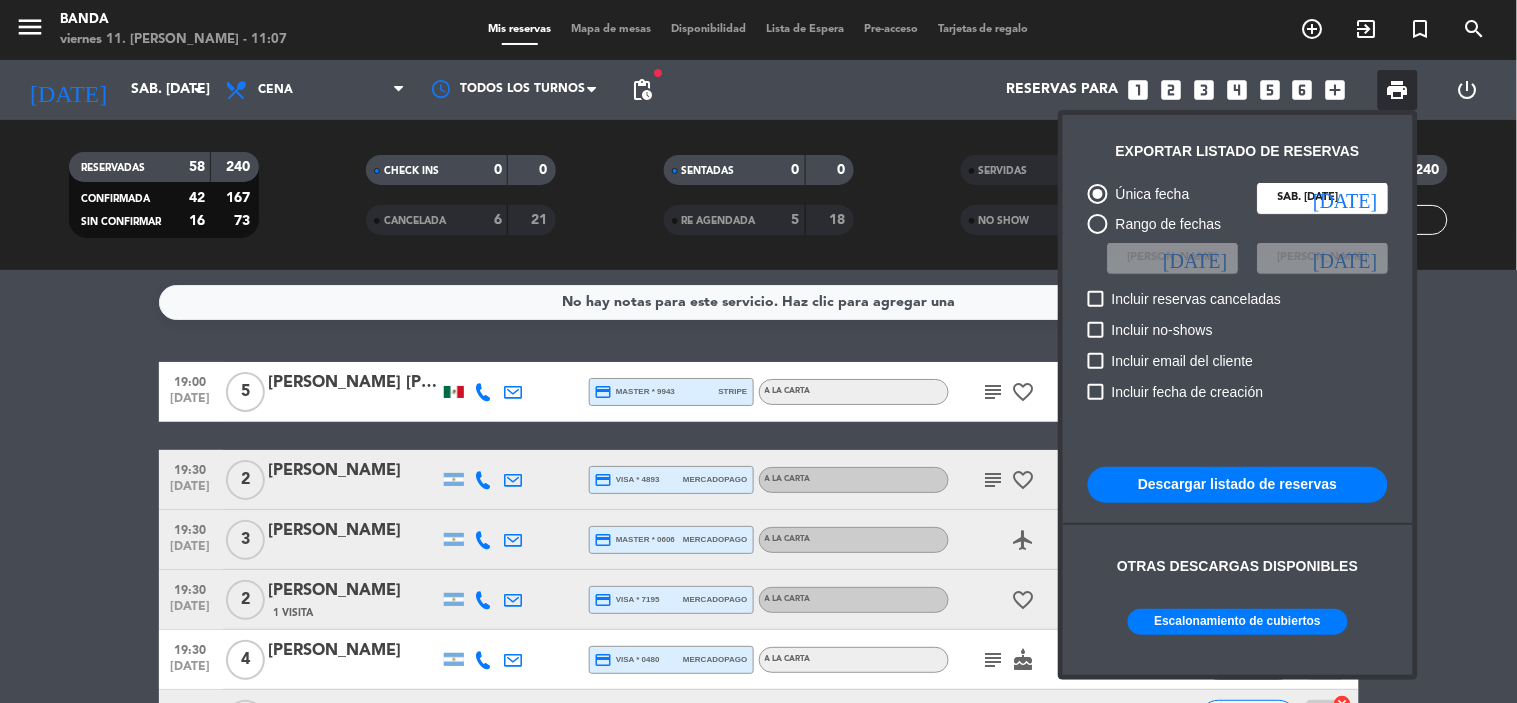 click at bounding box center (758, 351) 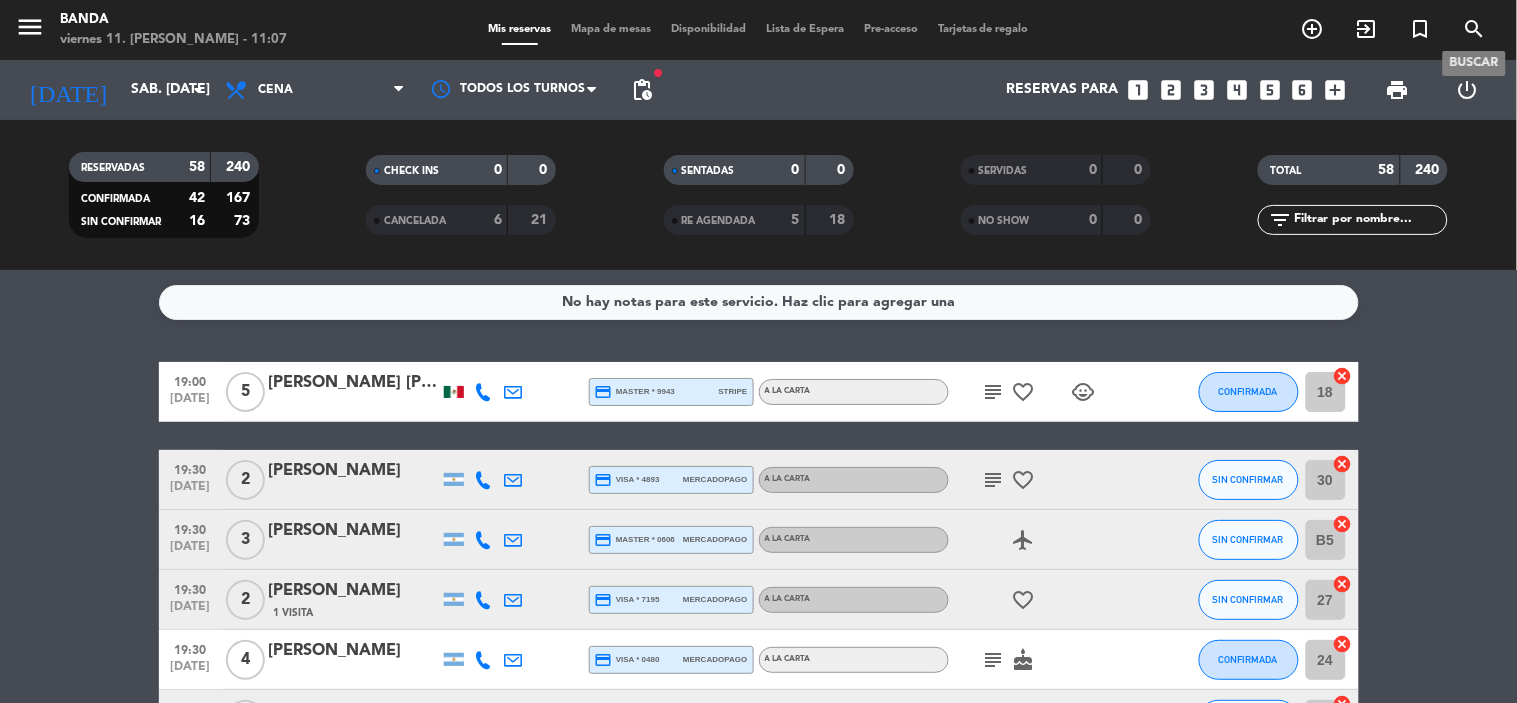 click on "search" at bounding box center [1475, 29] 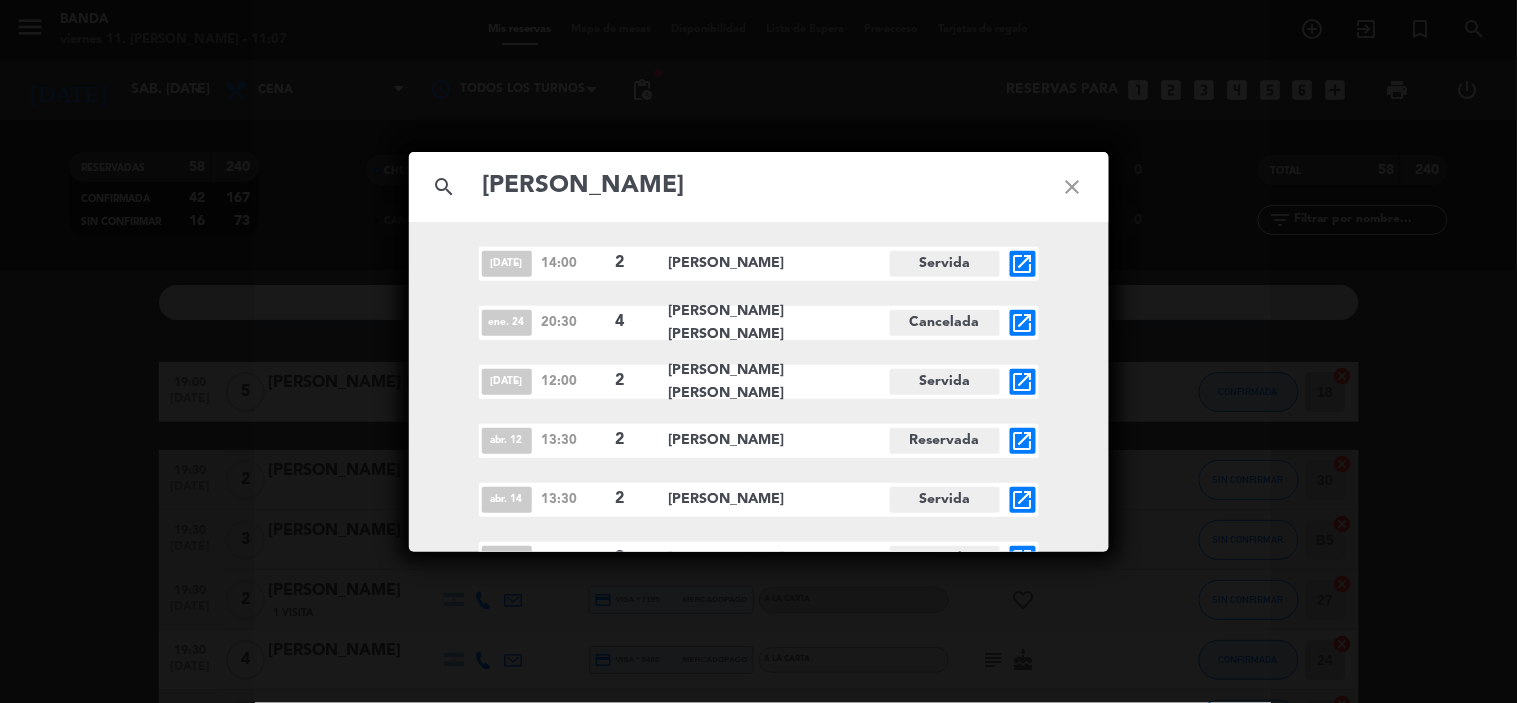 scroll, scrollTop: 731, scrollLeft: 0, axis: vertical 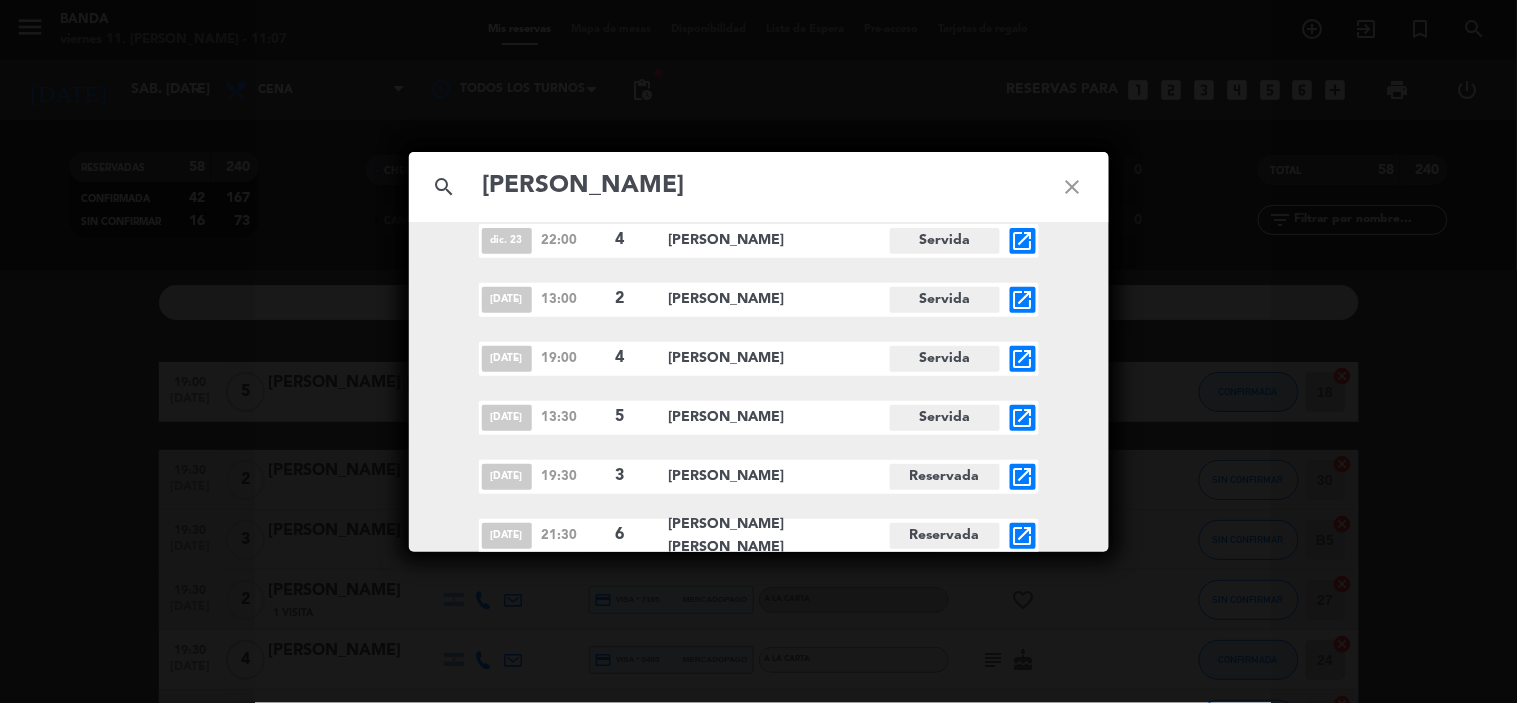 type on "[PERSON_NAME]" 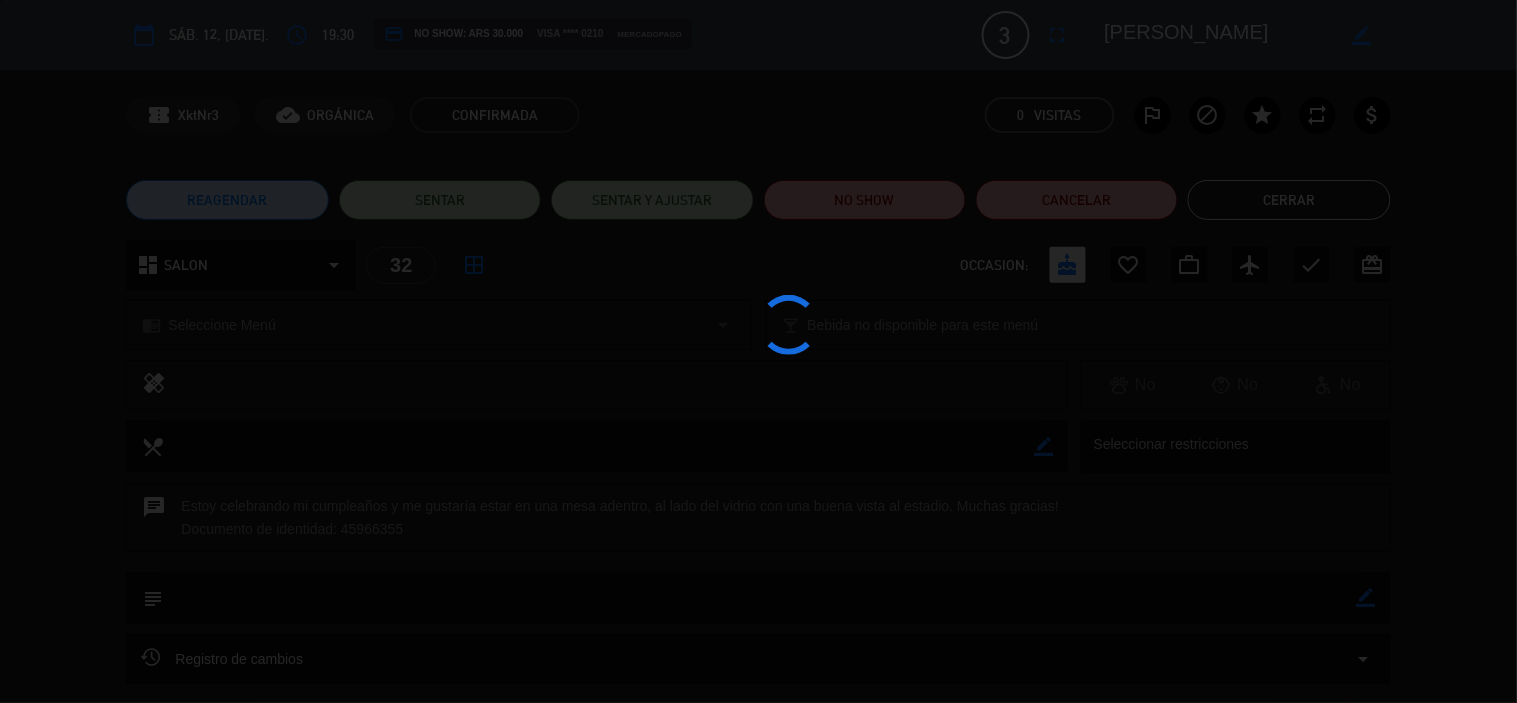 click 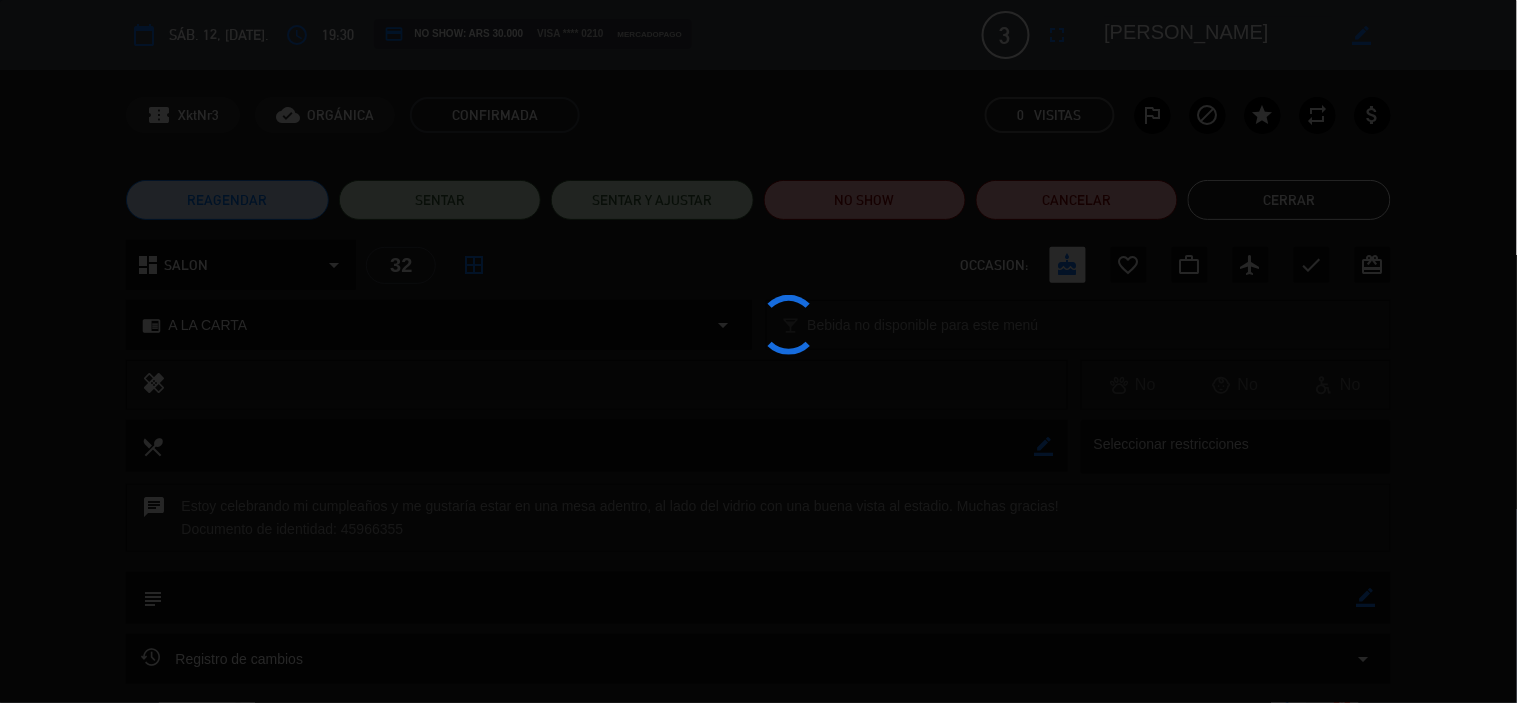 click on "access_time" at bounding box center (297, 35) 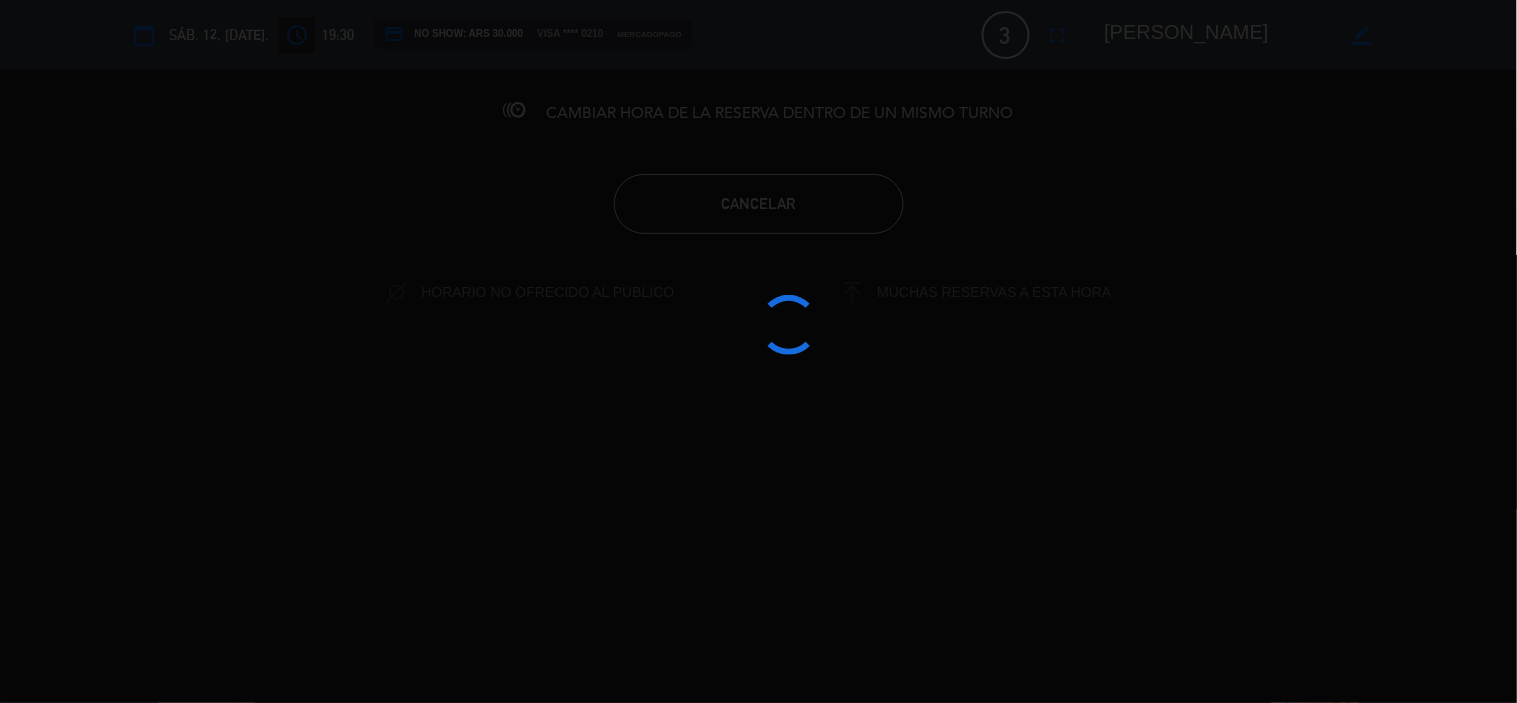 click 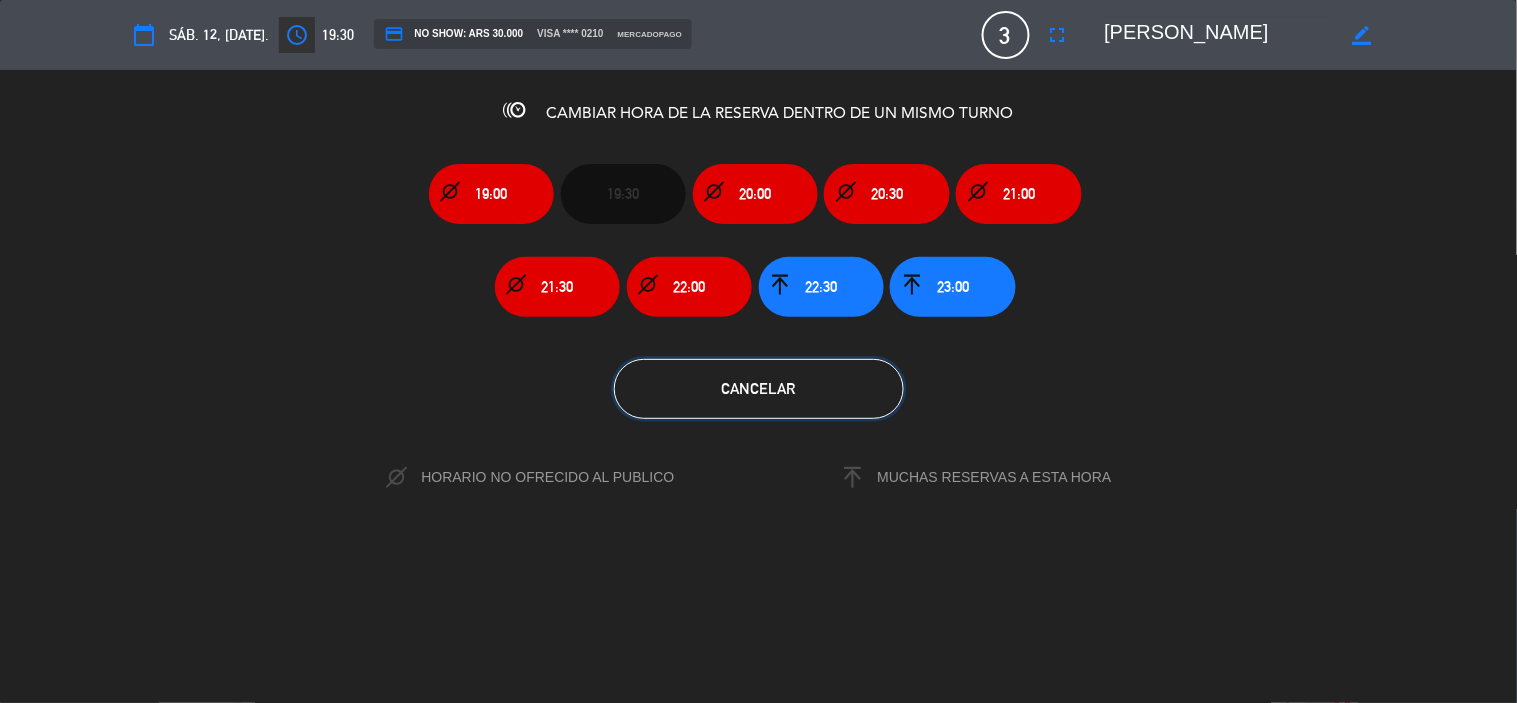 click on "Cancelar" 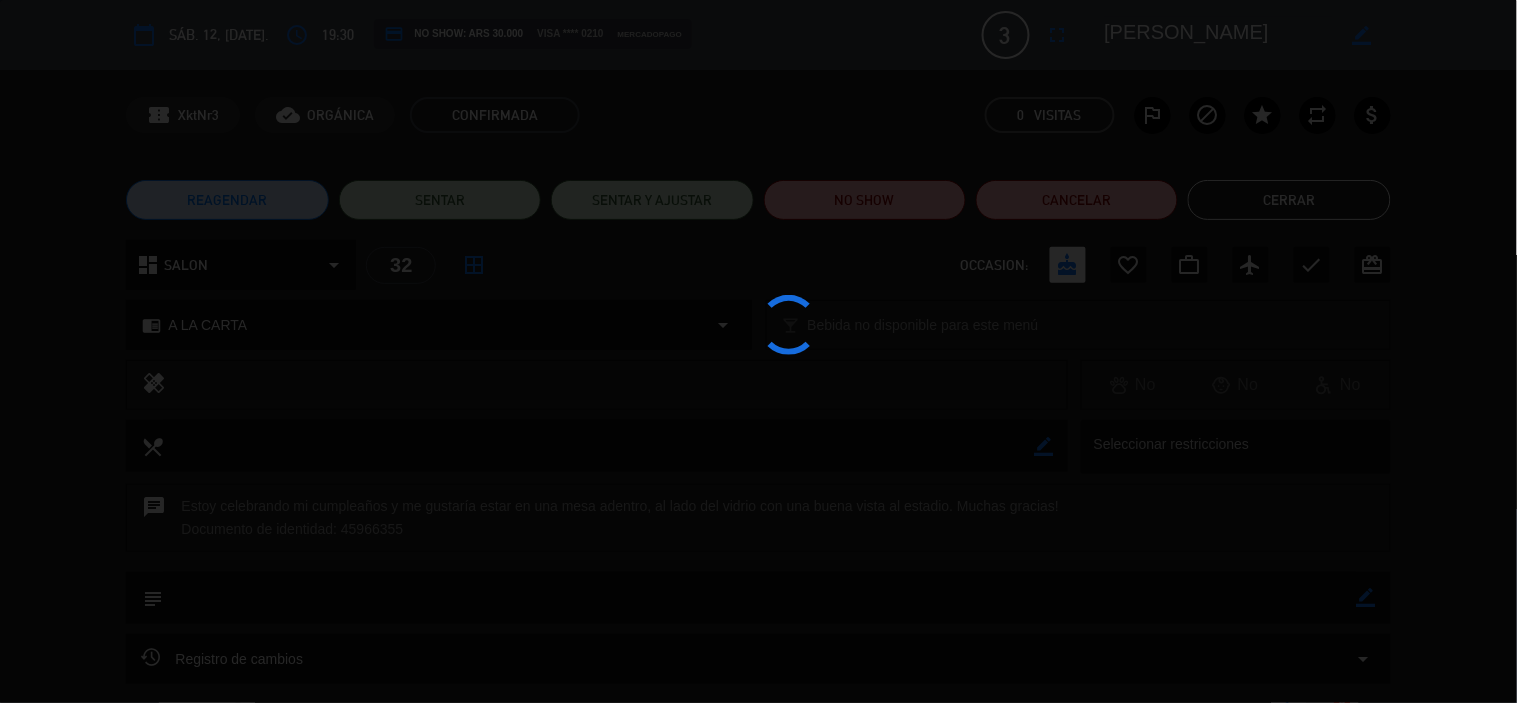 click on "Cerrar" 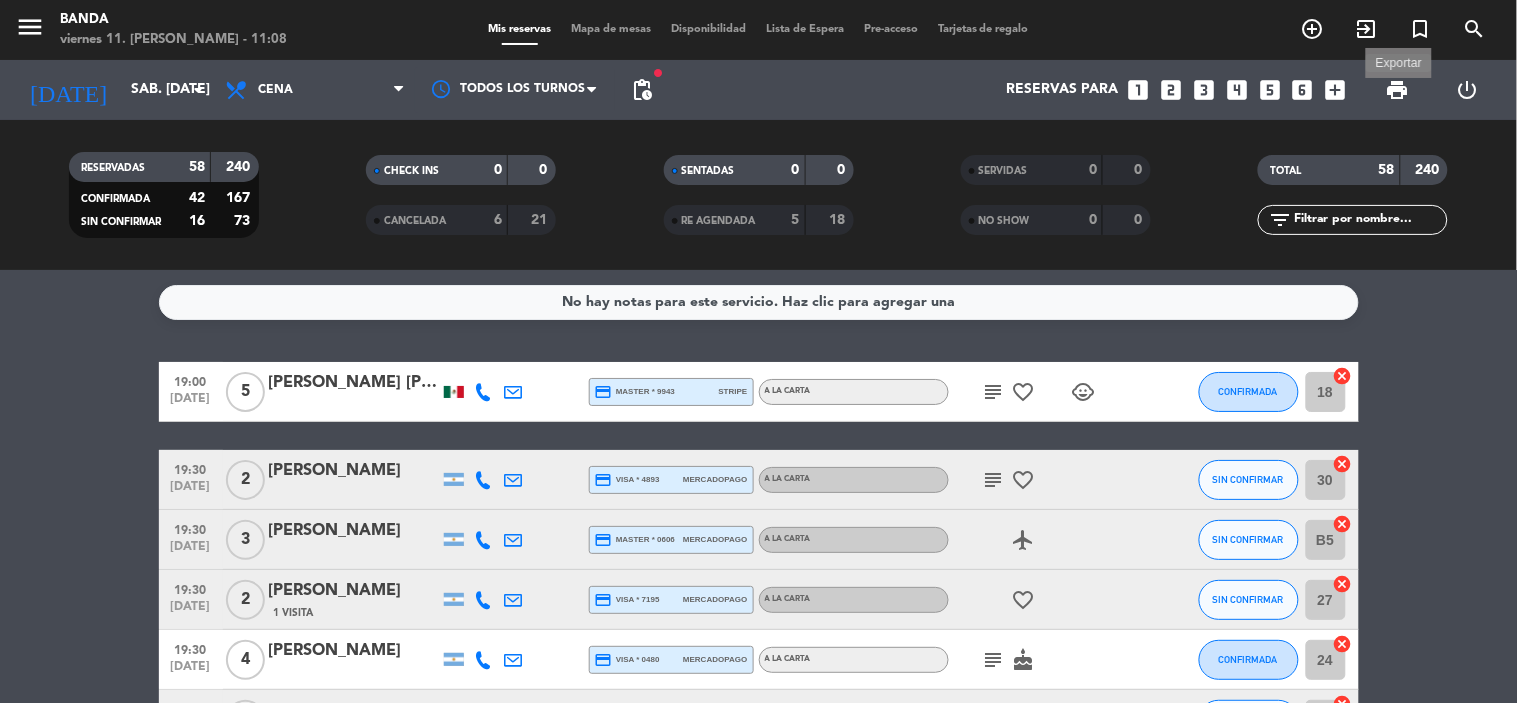 click on "print" at bounding box center [1398, 90] 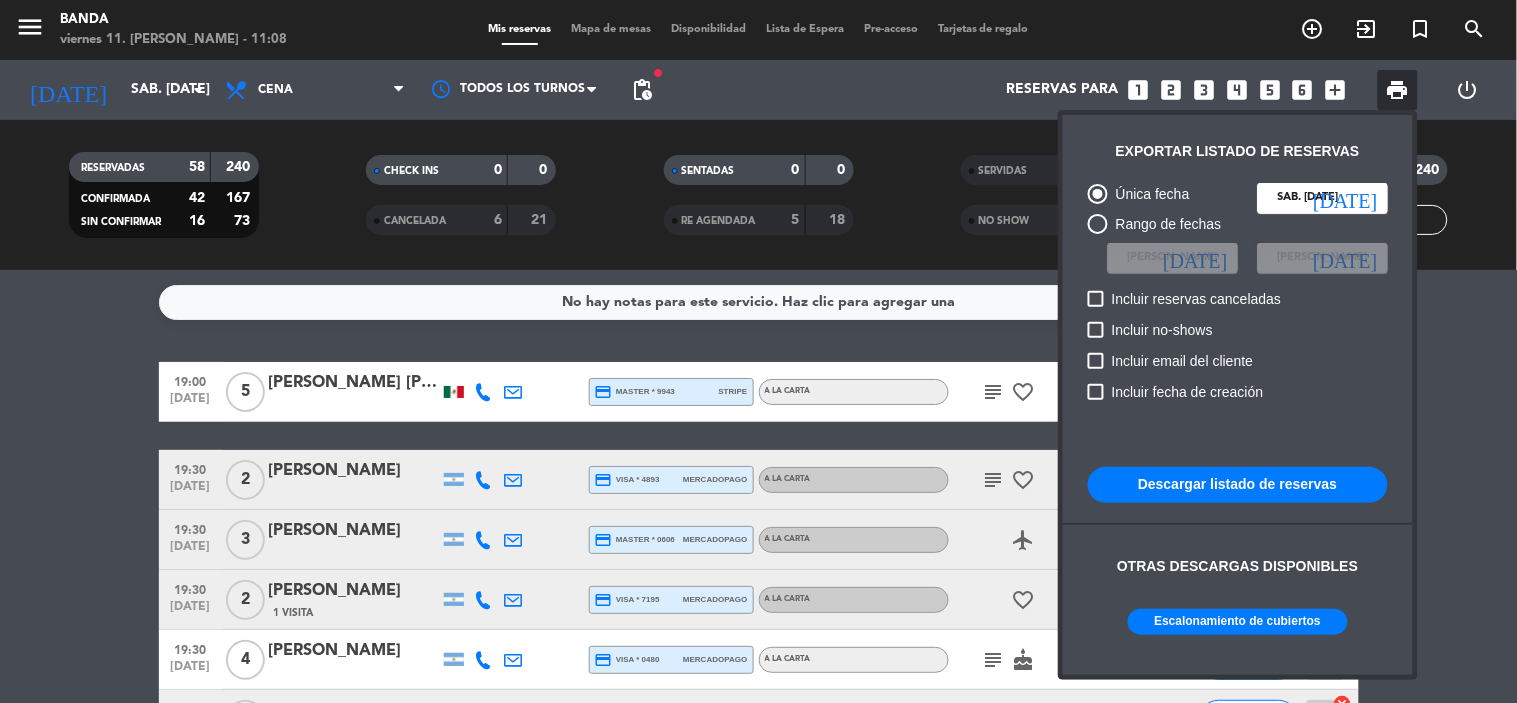 click on "Escalonamiento de cubiertos" at bounding box center [1238, 622] 